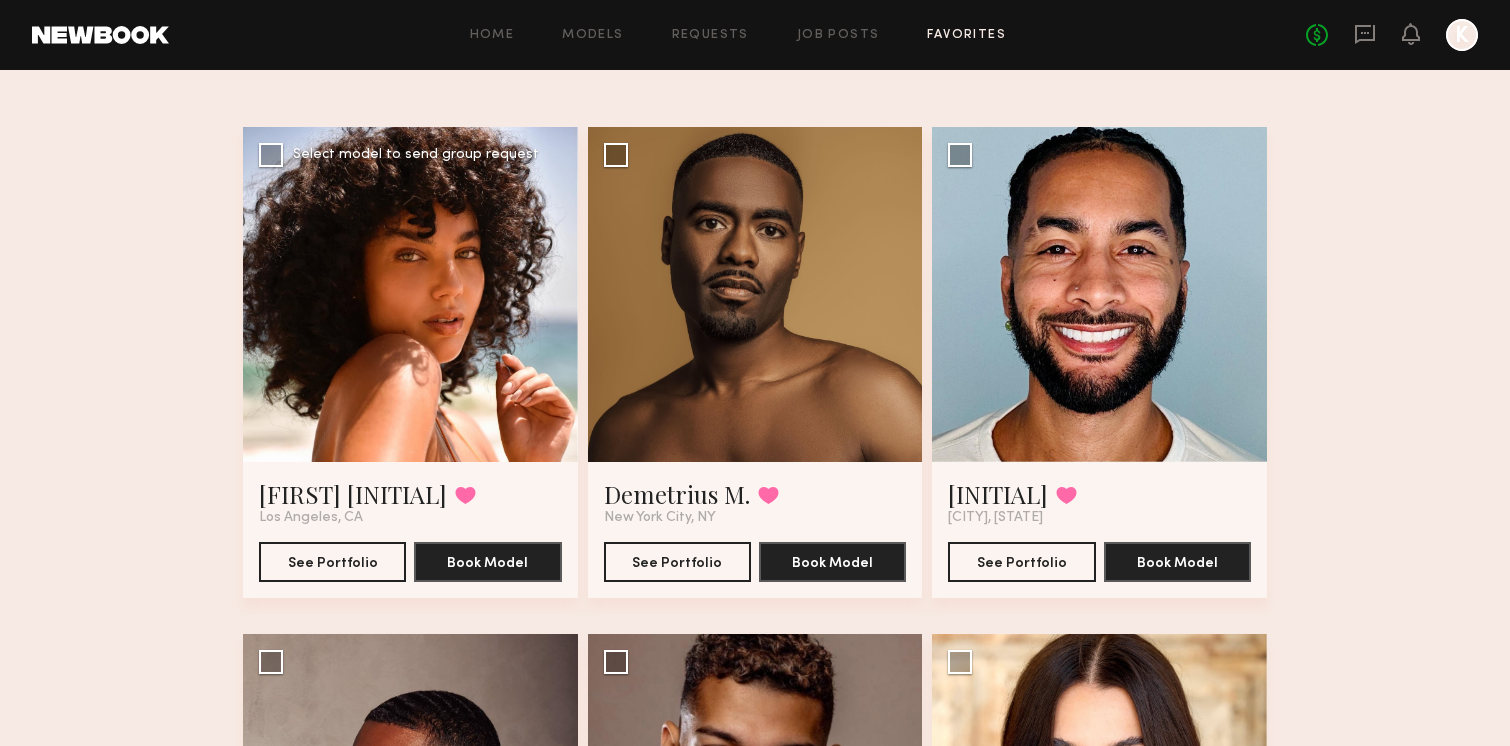 scroll, scrollTop: 138, scrollLeft: 0, axis: vertical 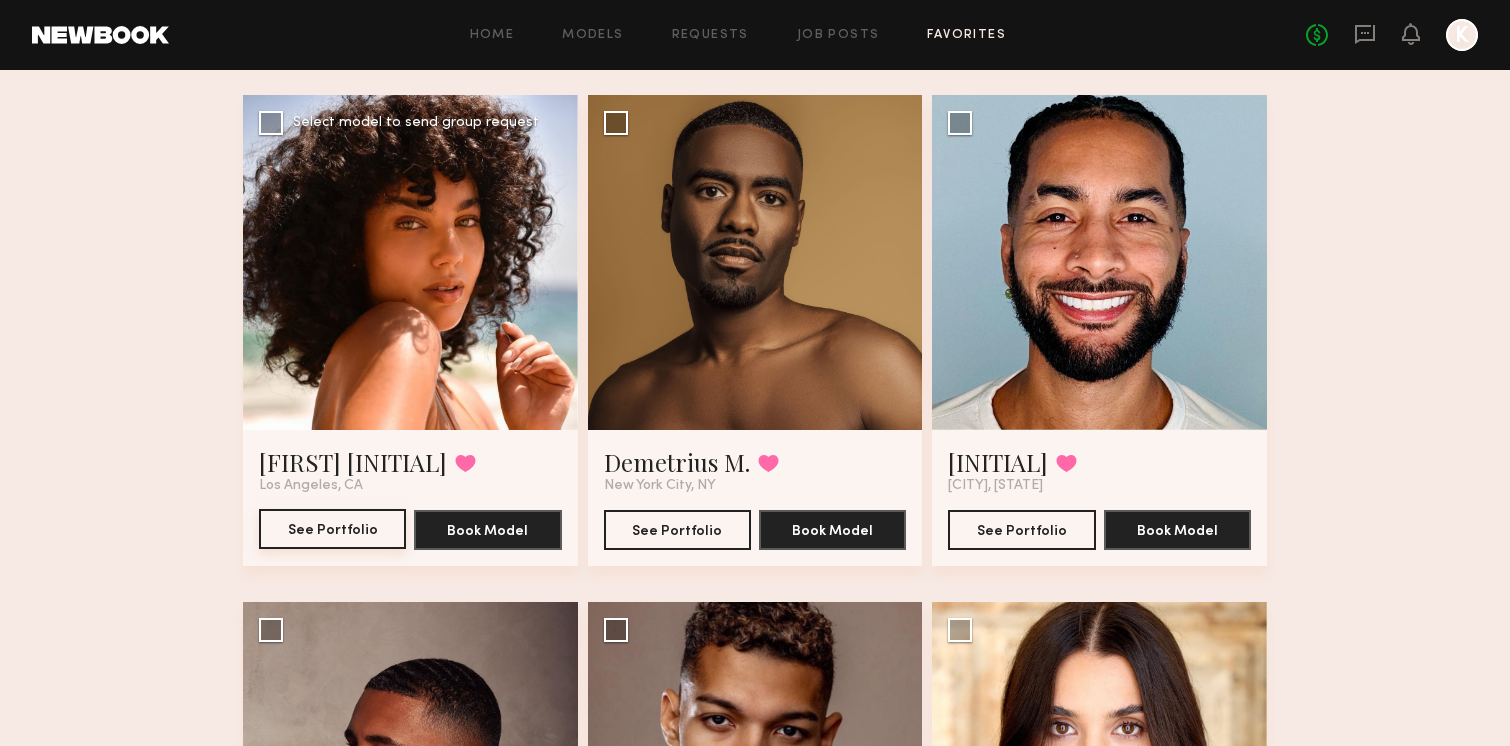 click on "See Portfolio" 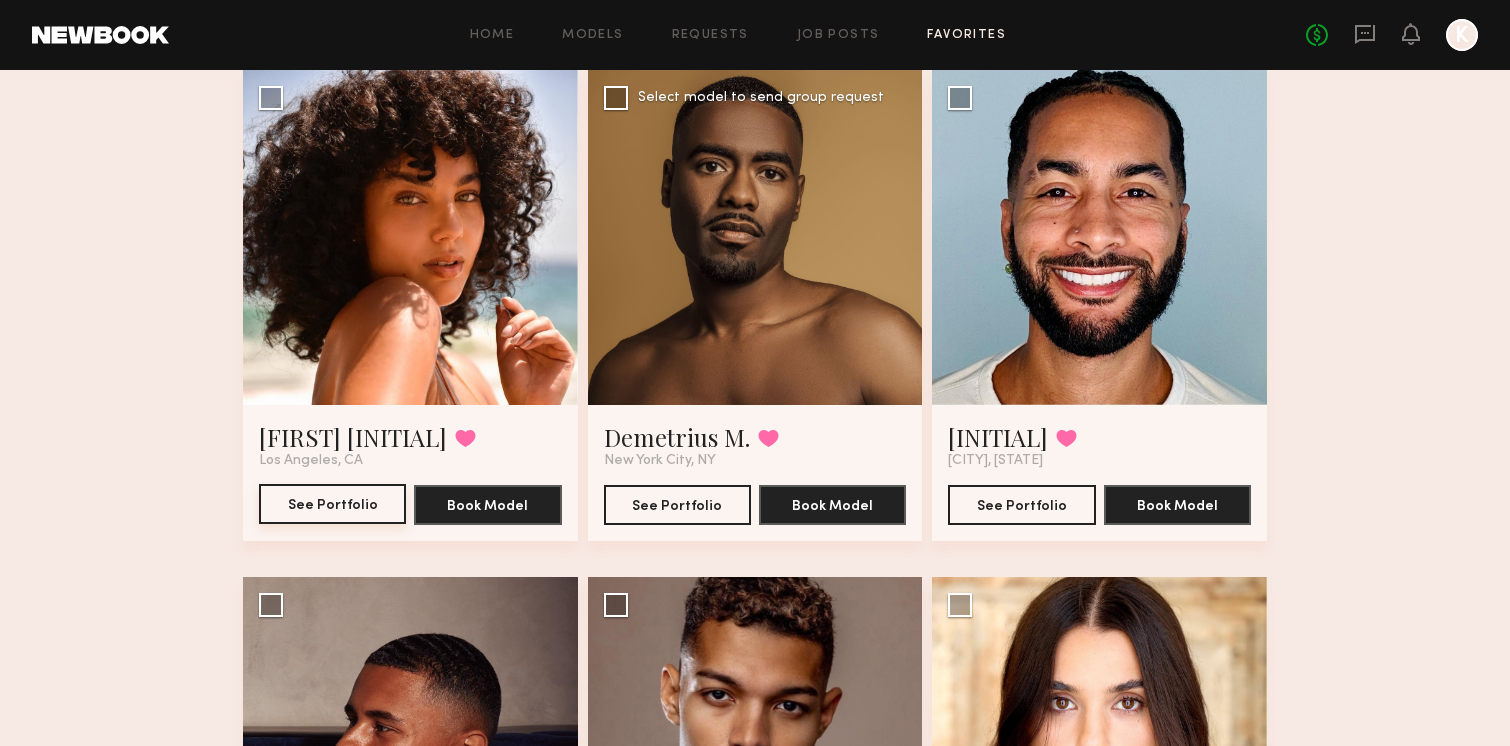 scroll, scrollTop: 137, scrollLeft: 0, axis: vertical 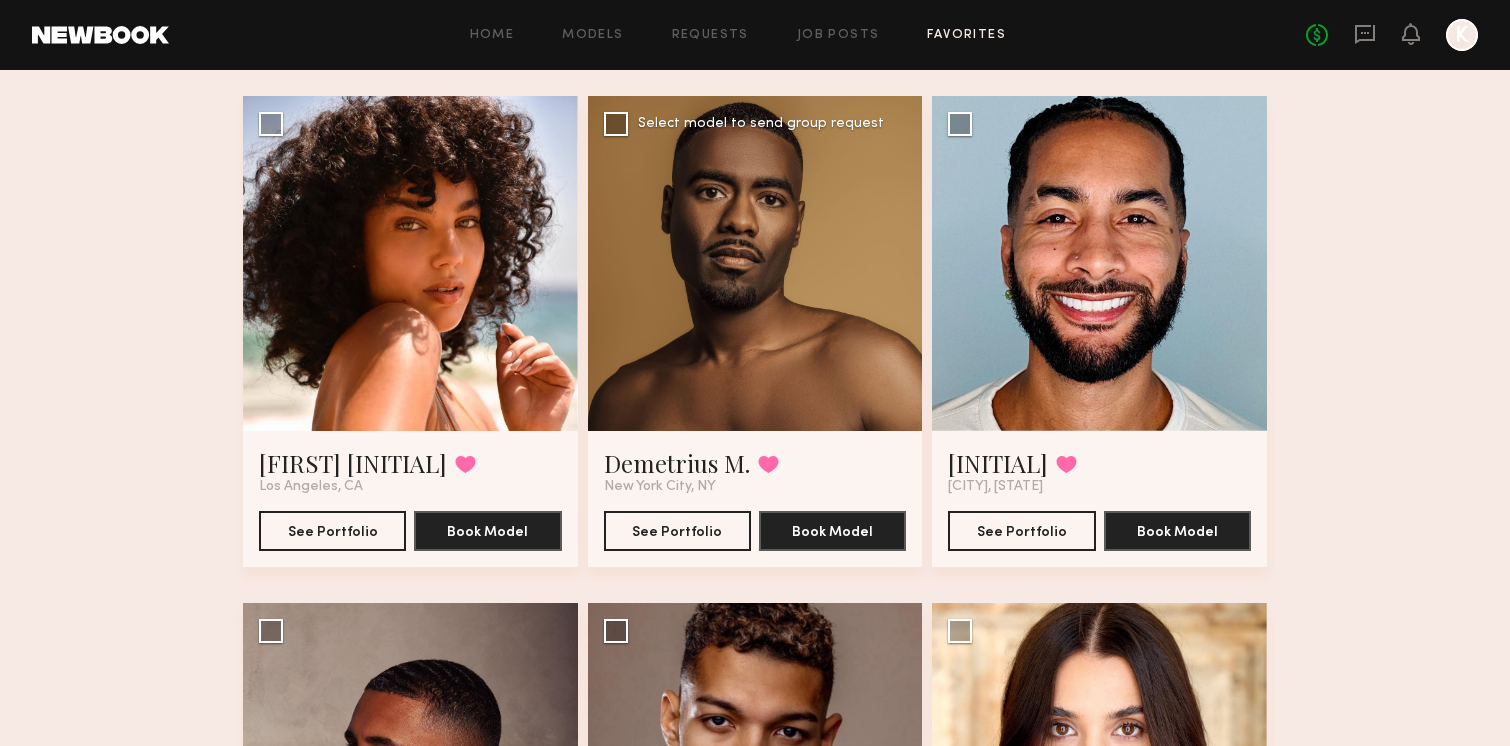 click 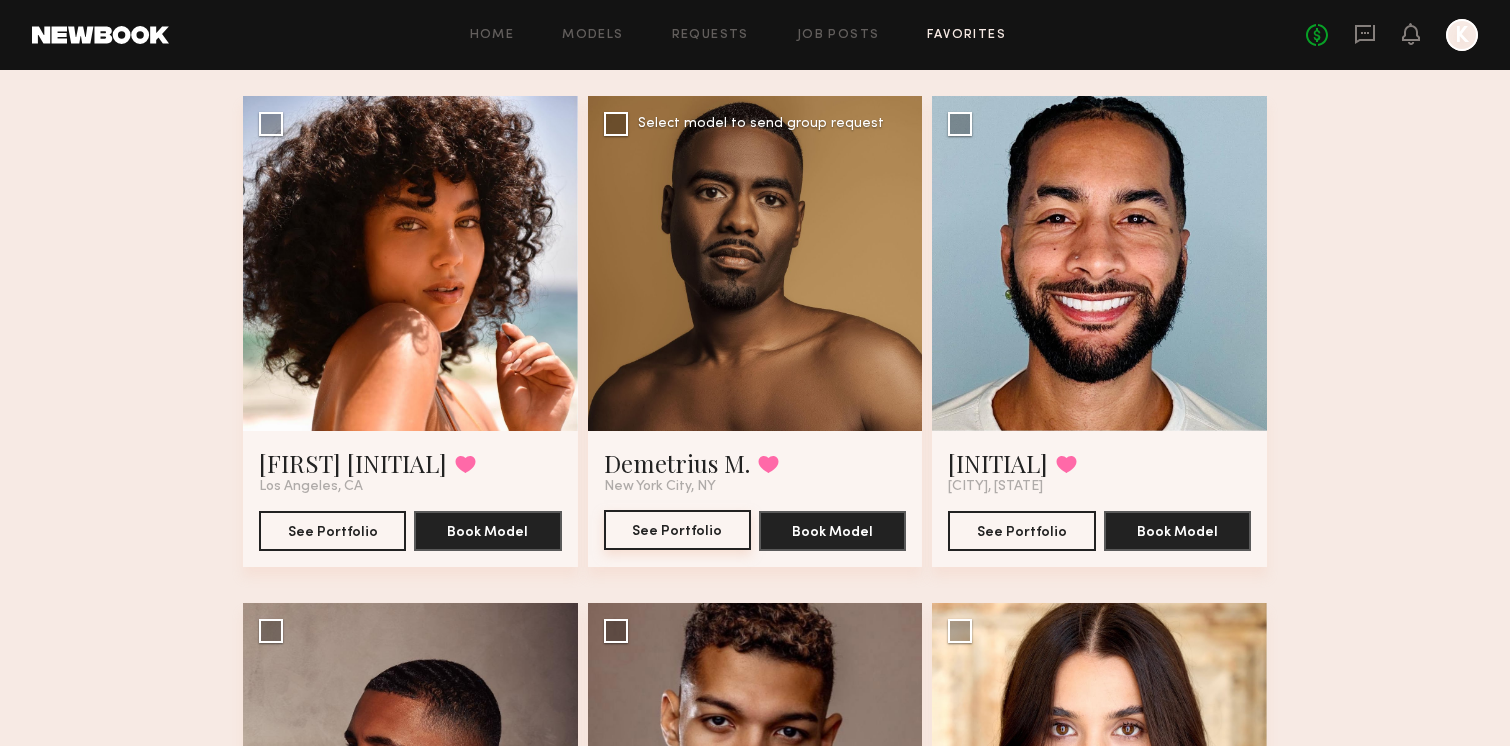 click on "See Portfolio" 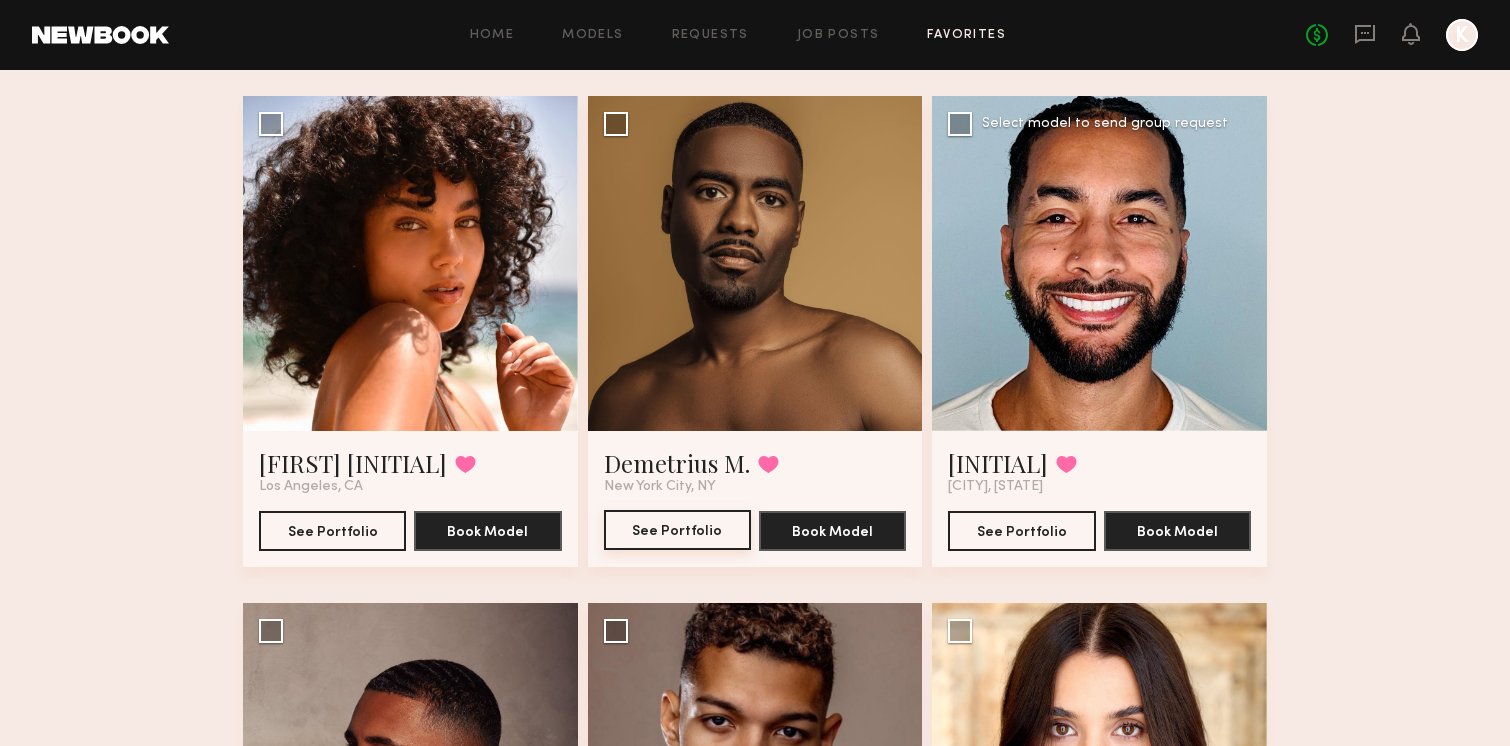 scroll, scrollTop: 197, scrollLeft: 0, axis: vertical 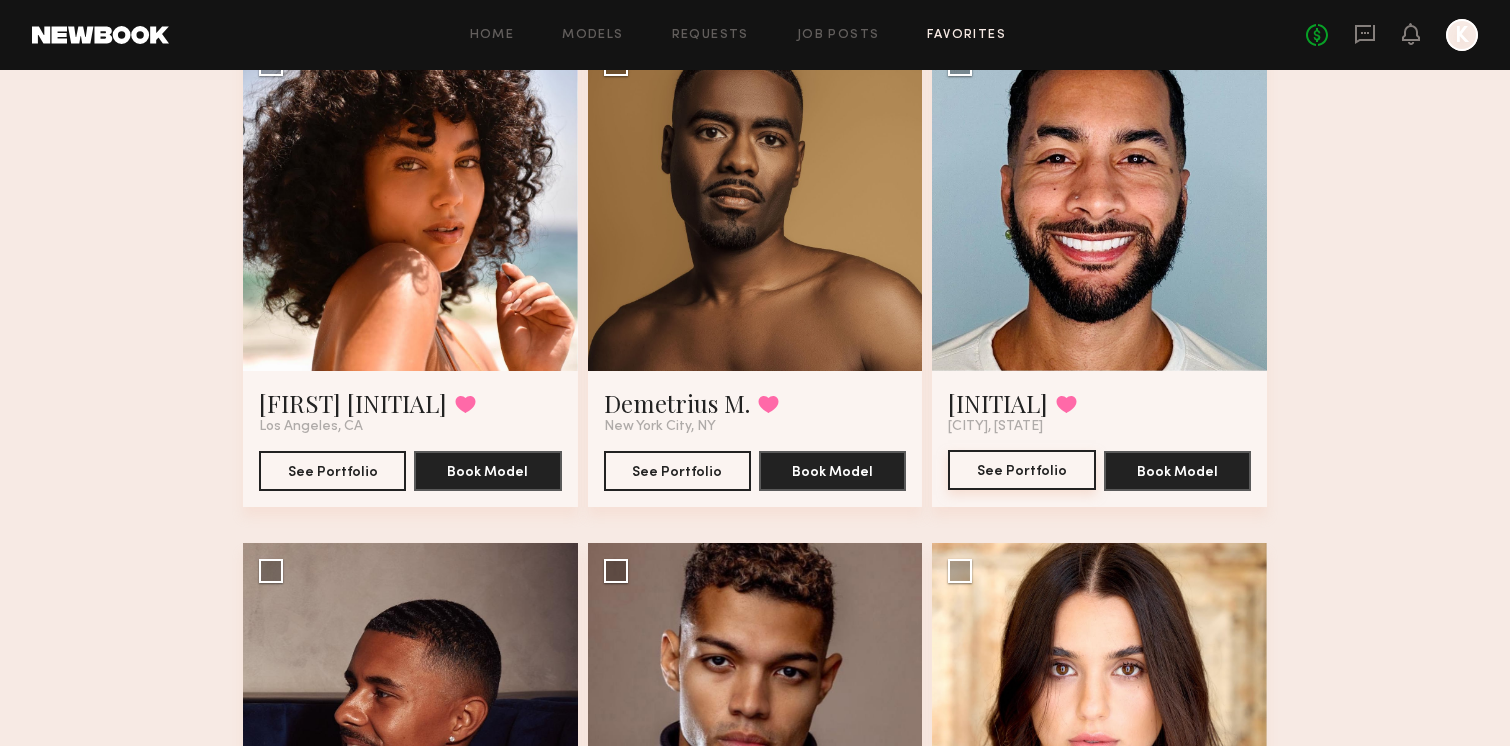click on "See Portfolio" 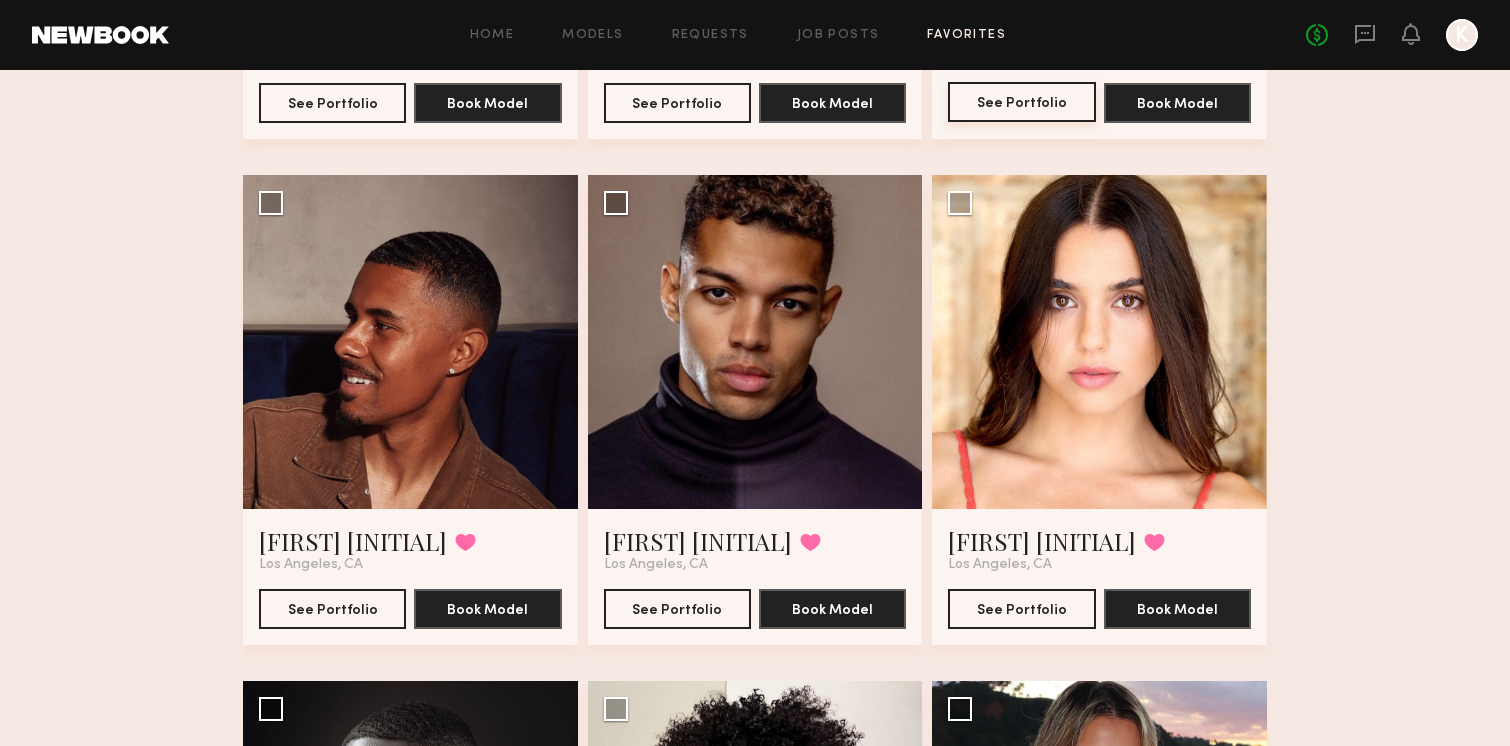 scroll, scrollTop: 575, scrollLeft: 0, axis: vertical 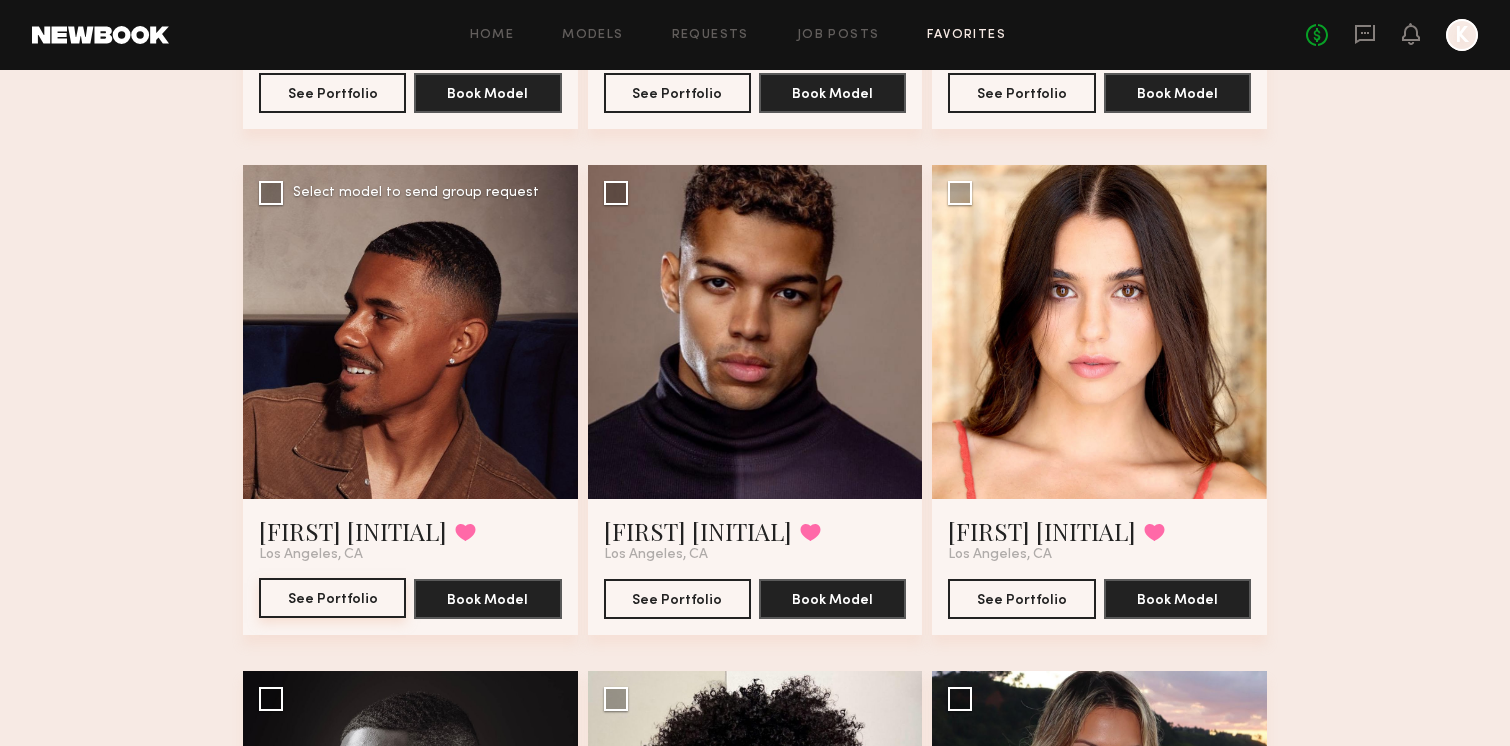 click on "See Portfolio" 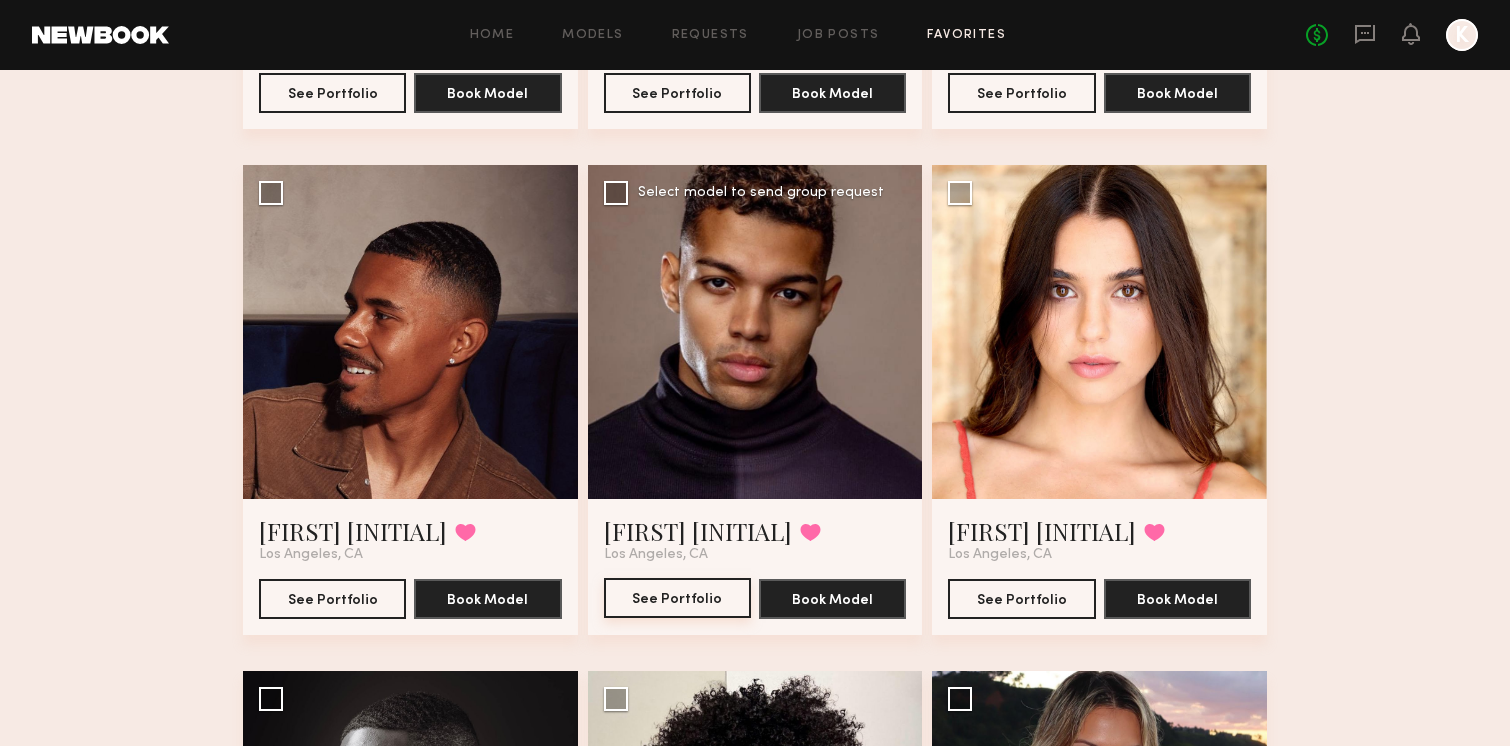 click on "See Portfolio" 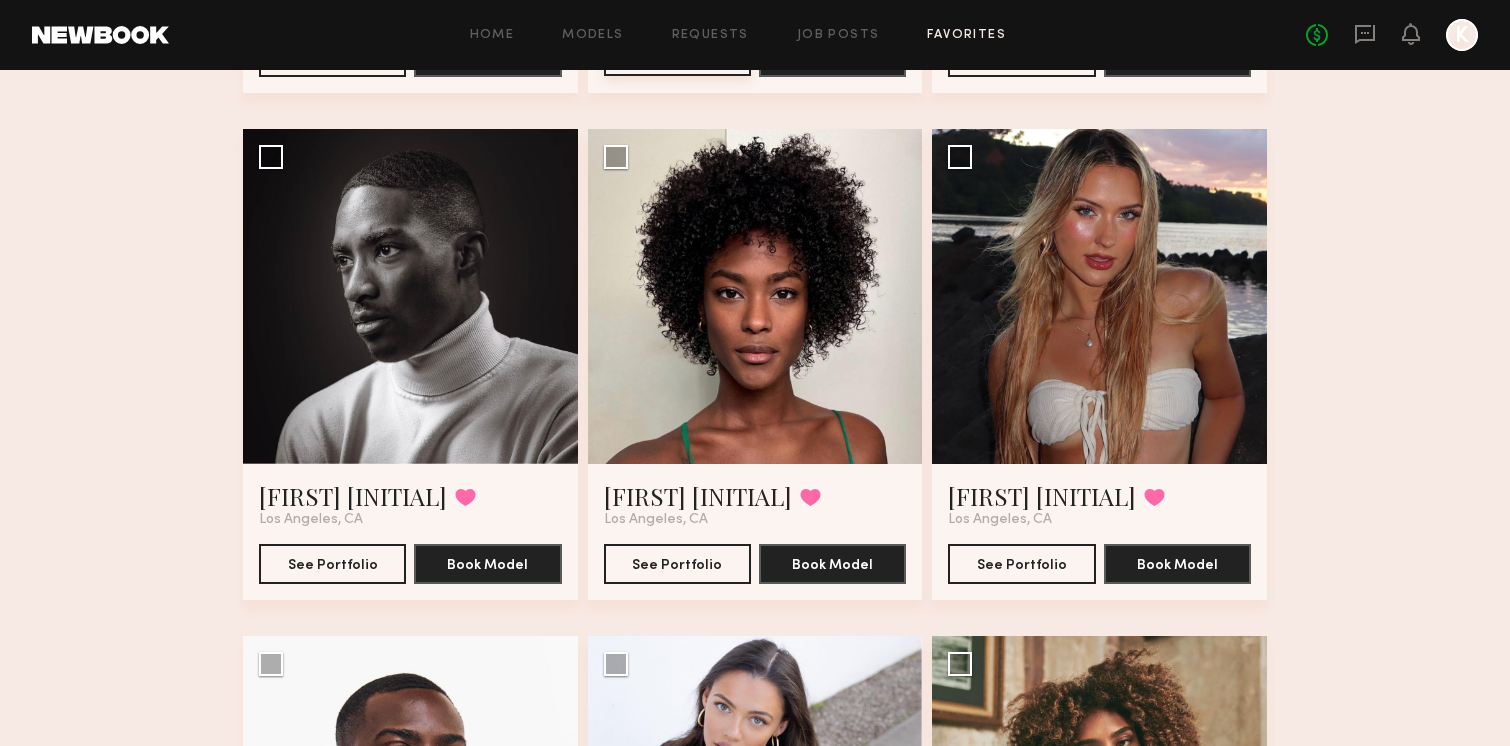 scroll, scrollTop: 1115, scrollLeft: 0, axis: vertical 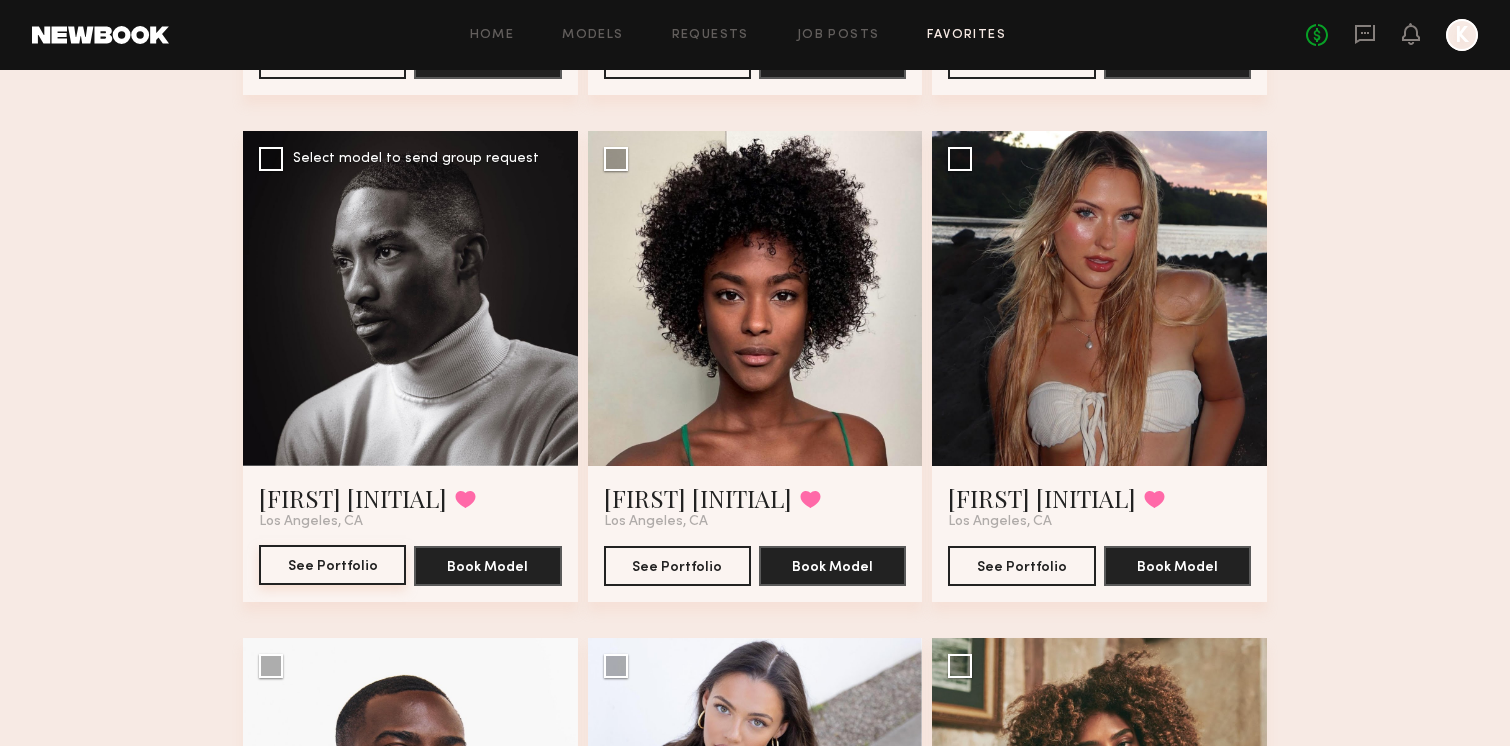 click on "See Portfolio" 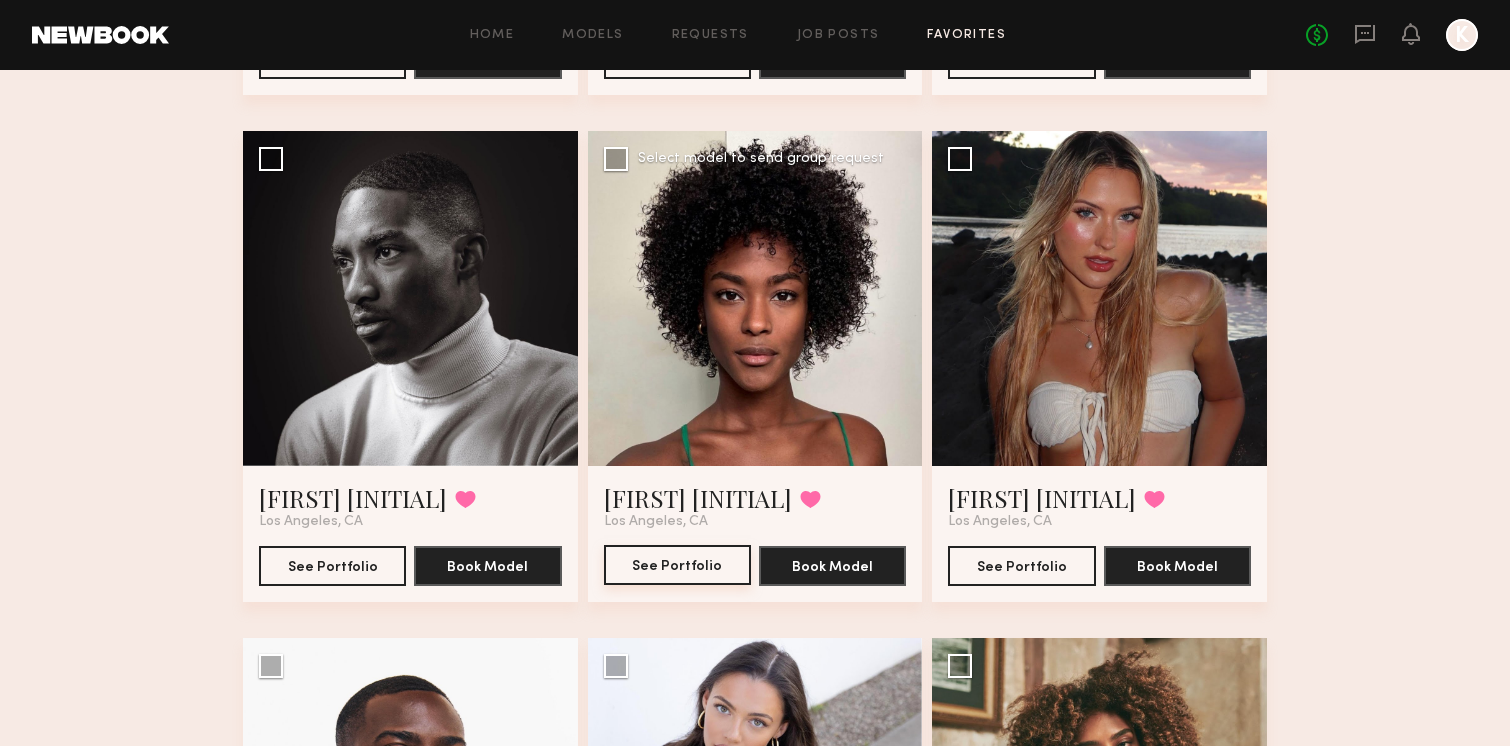 click on "See Portfolio" 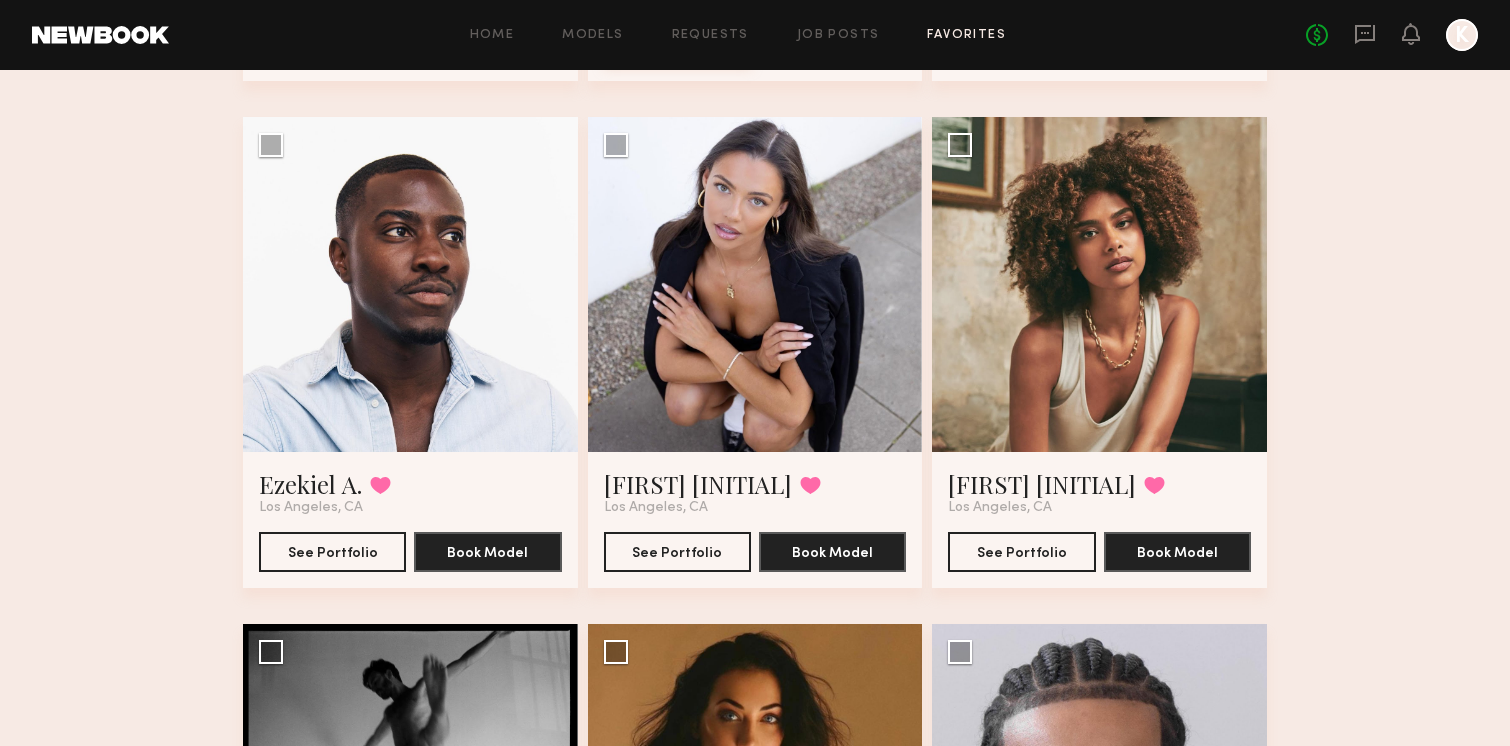 scroll, scrollTop: 1647, scrollLeft: 0, axis: vertical 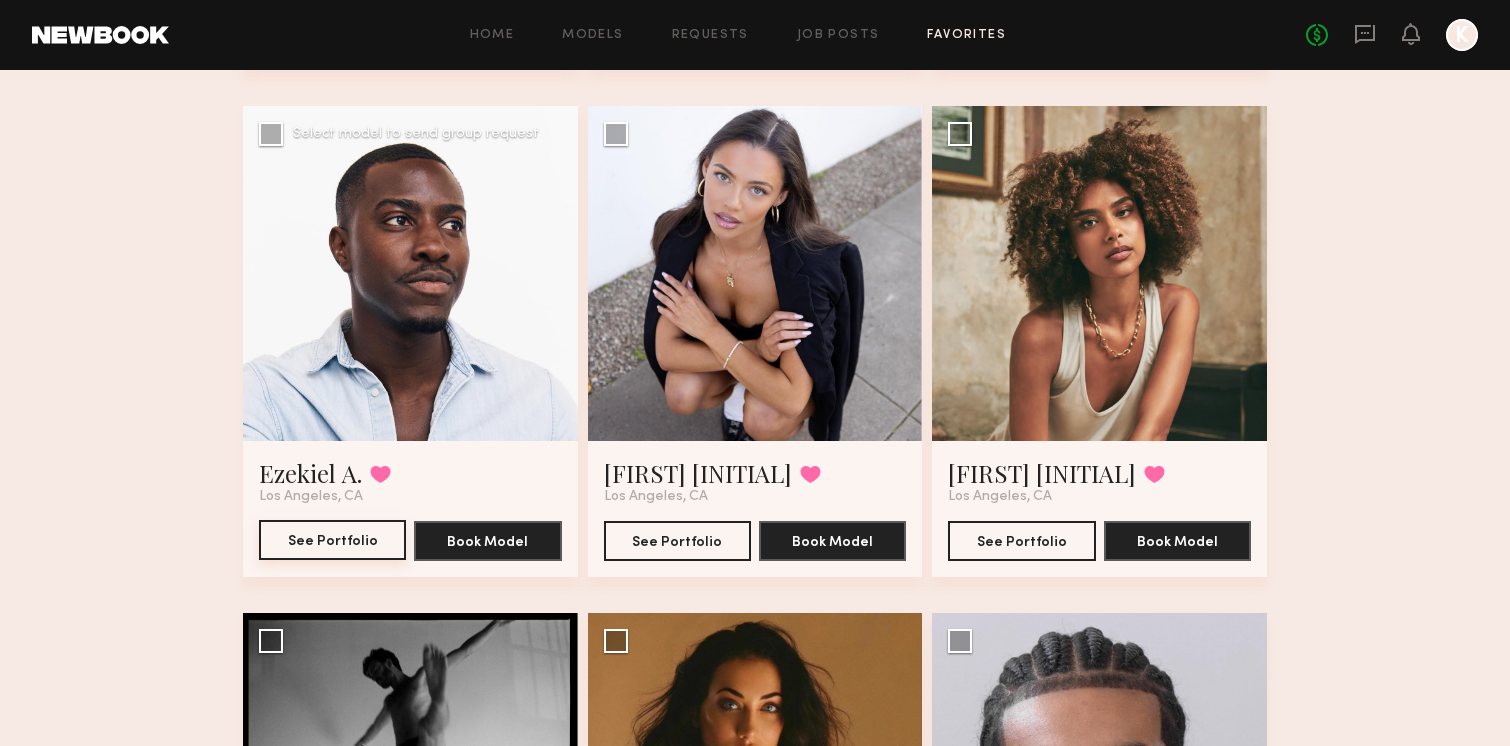 click on "See Portfolio" 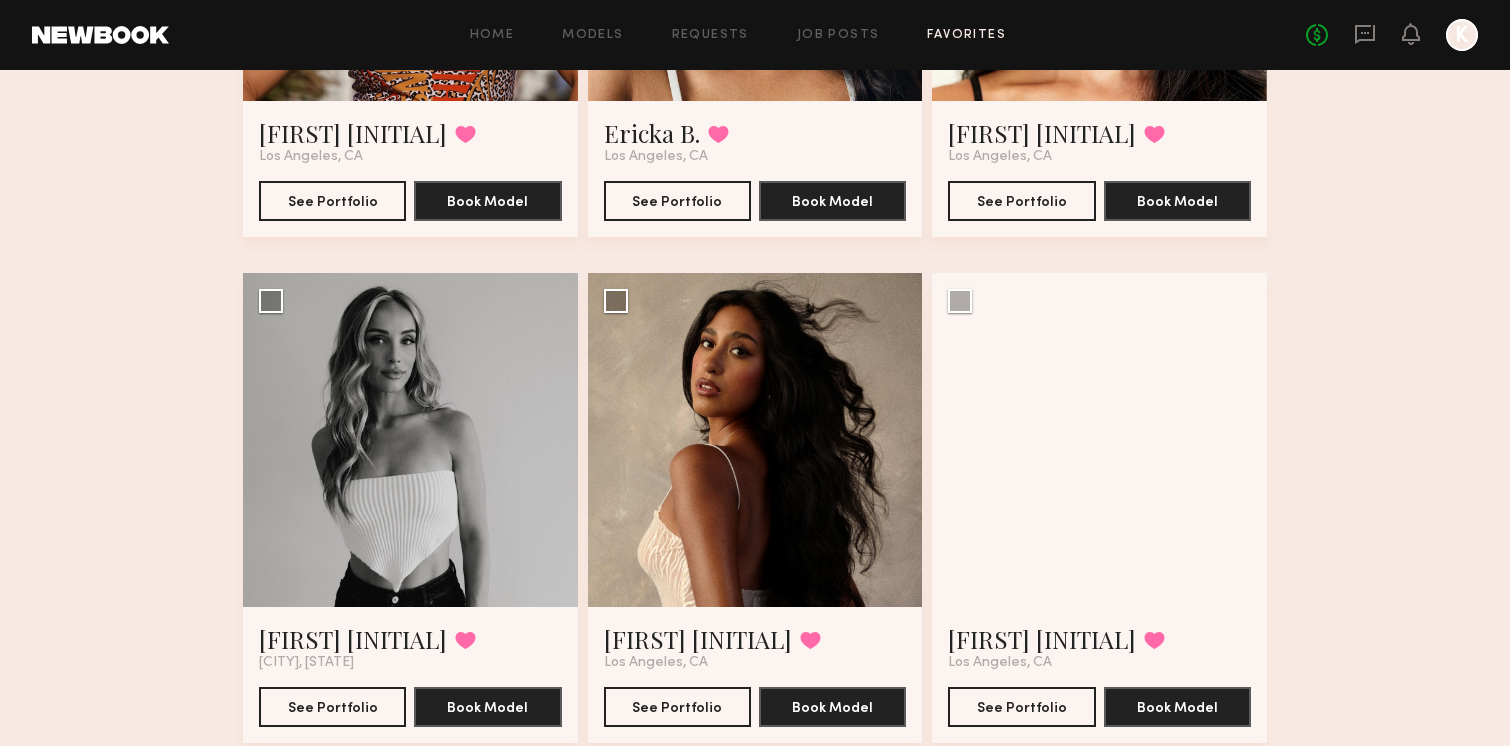 scroll, scrollTop: 5091, scrollLeft: 0, axis: vertical 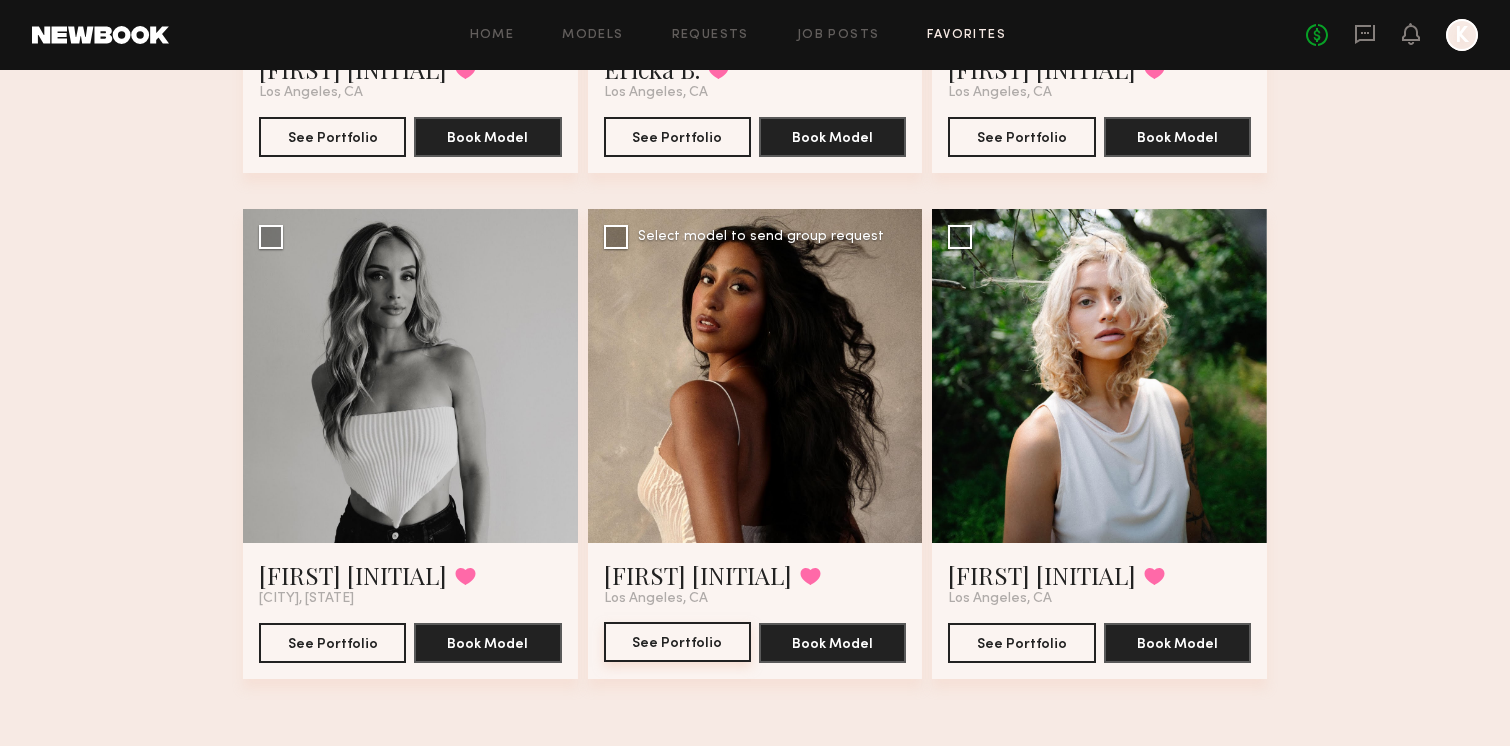 click on "See Portfolio" 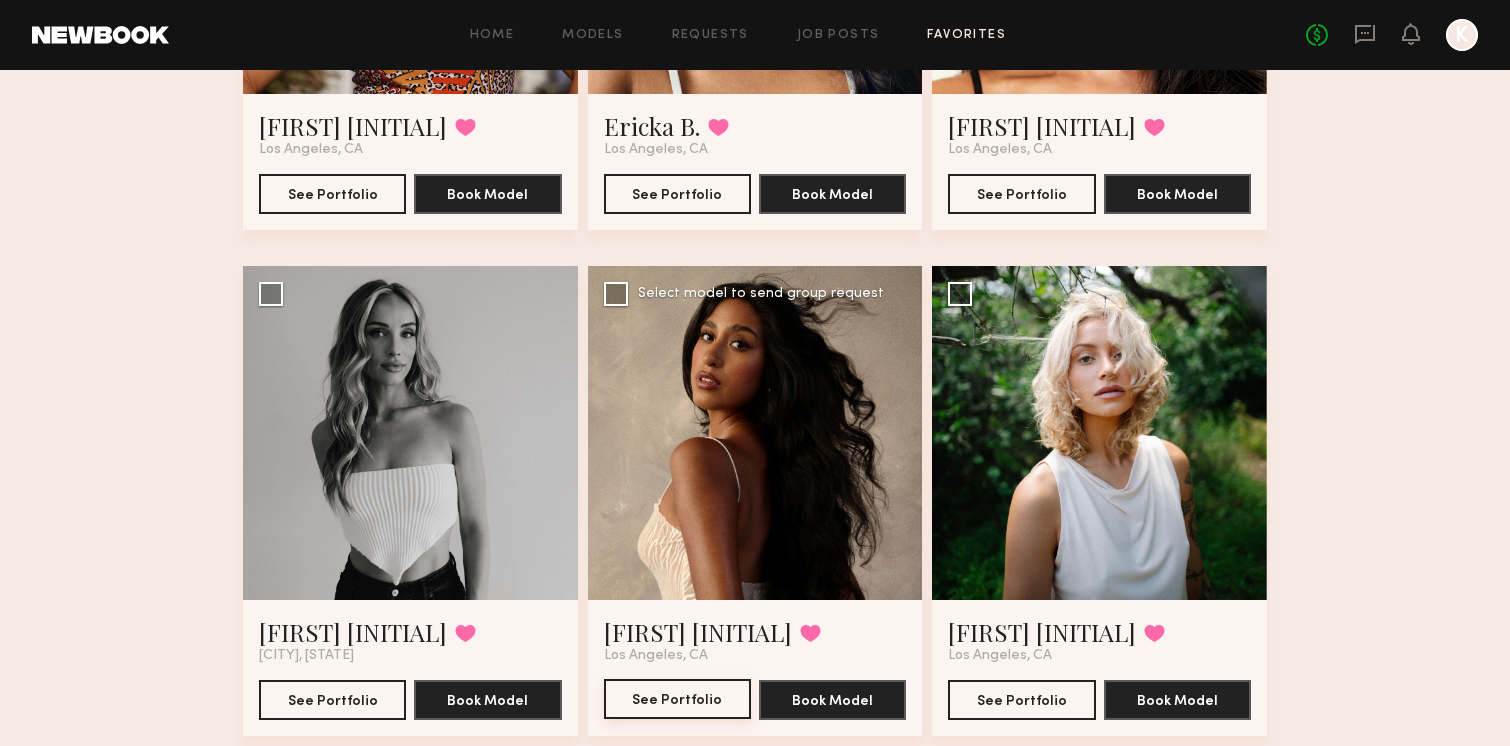 scroll, scrollTop: 5091, scrollLeft: 0, axis: vertical 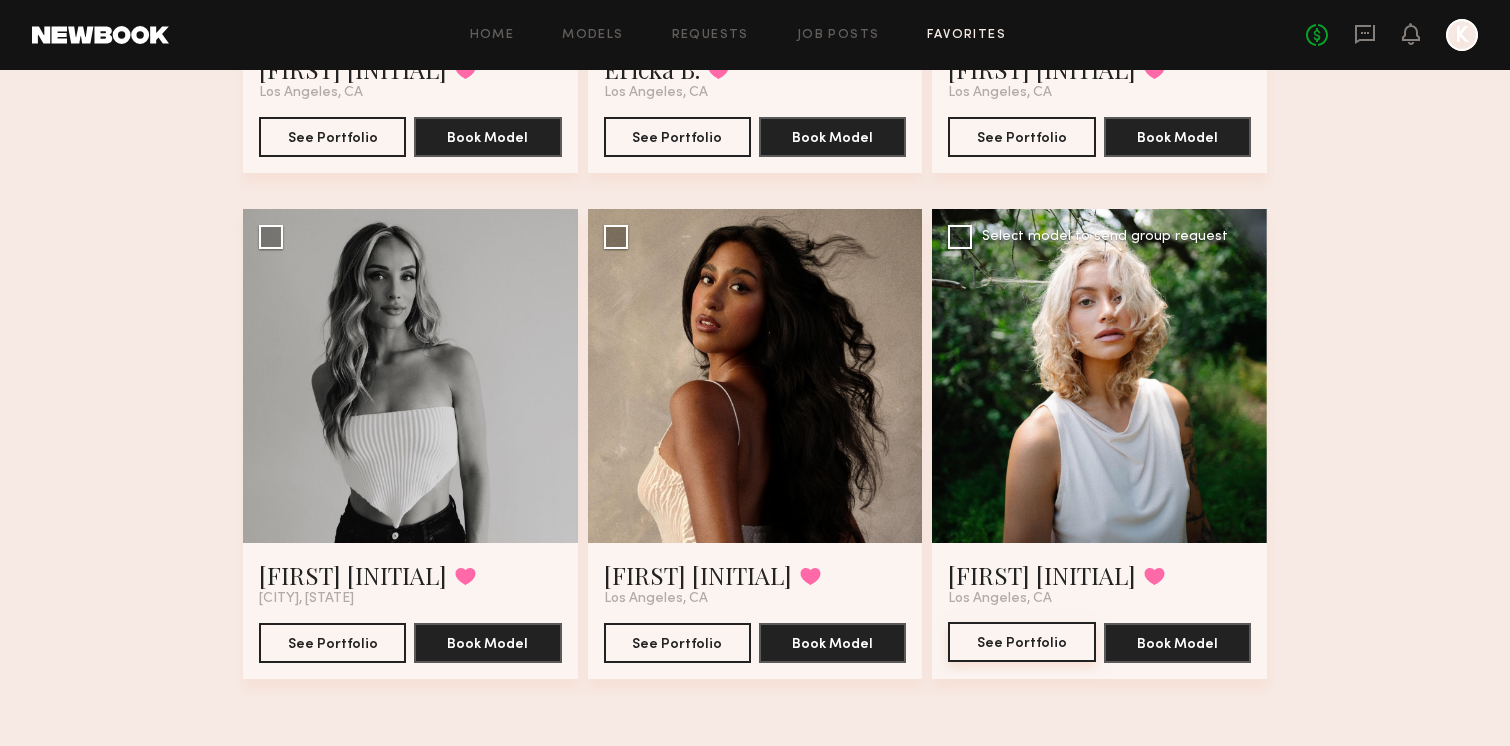 click on "See Portfolio" 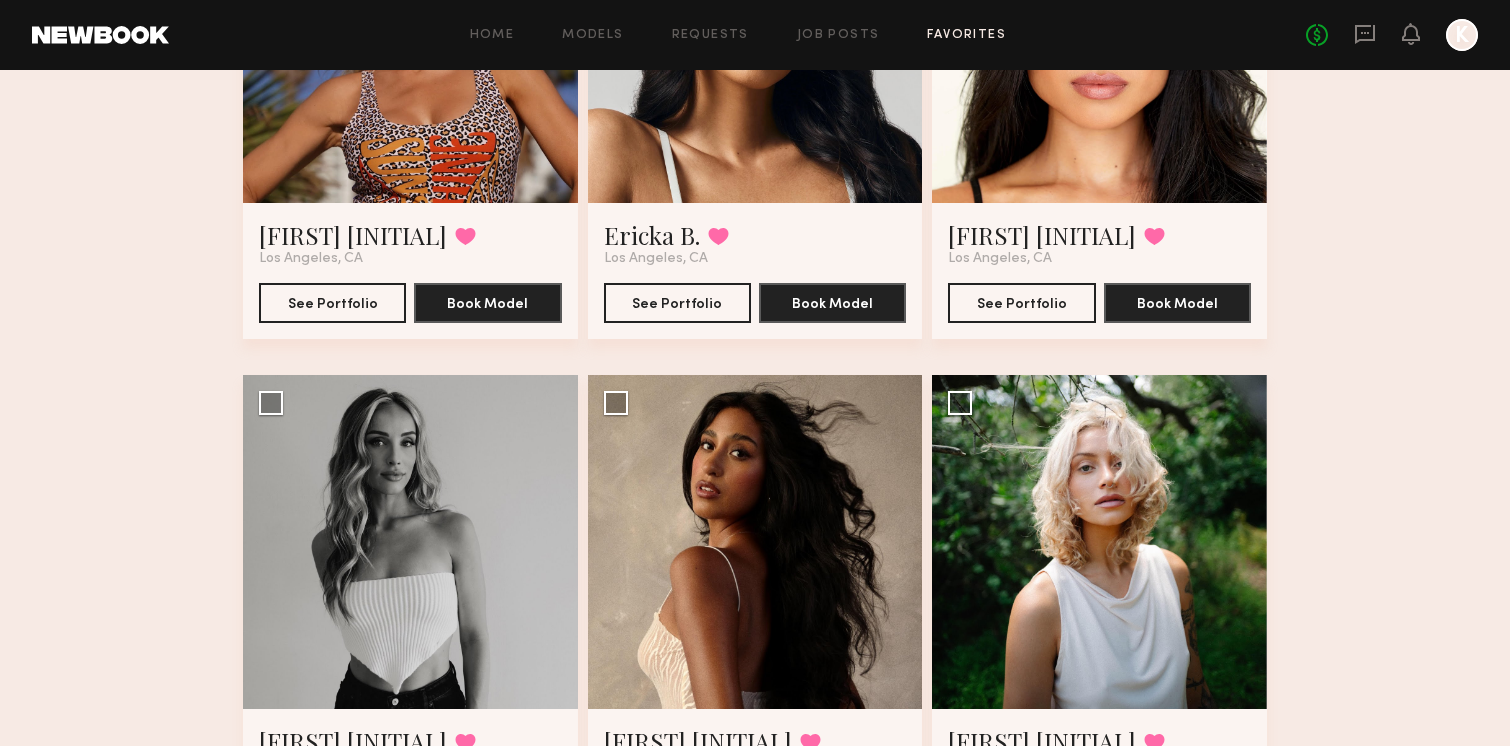 scroll, scrollTop: 5091, scrollLeft: 0, axis: vertical 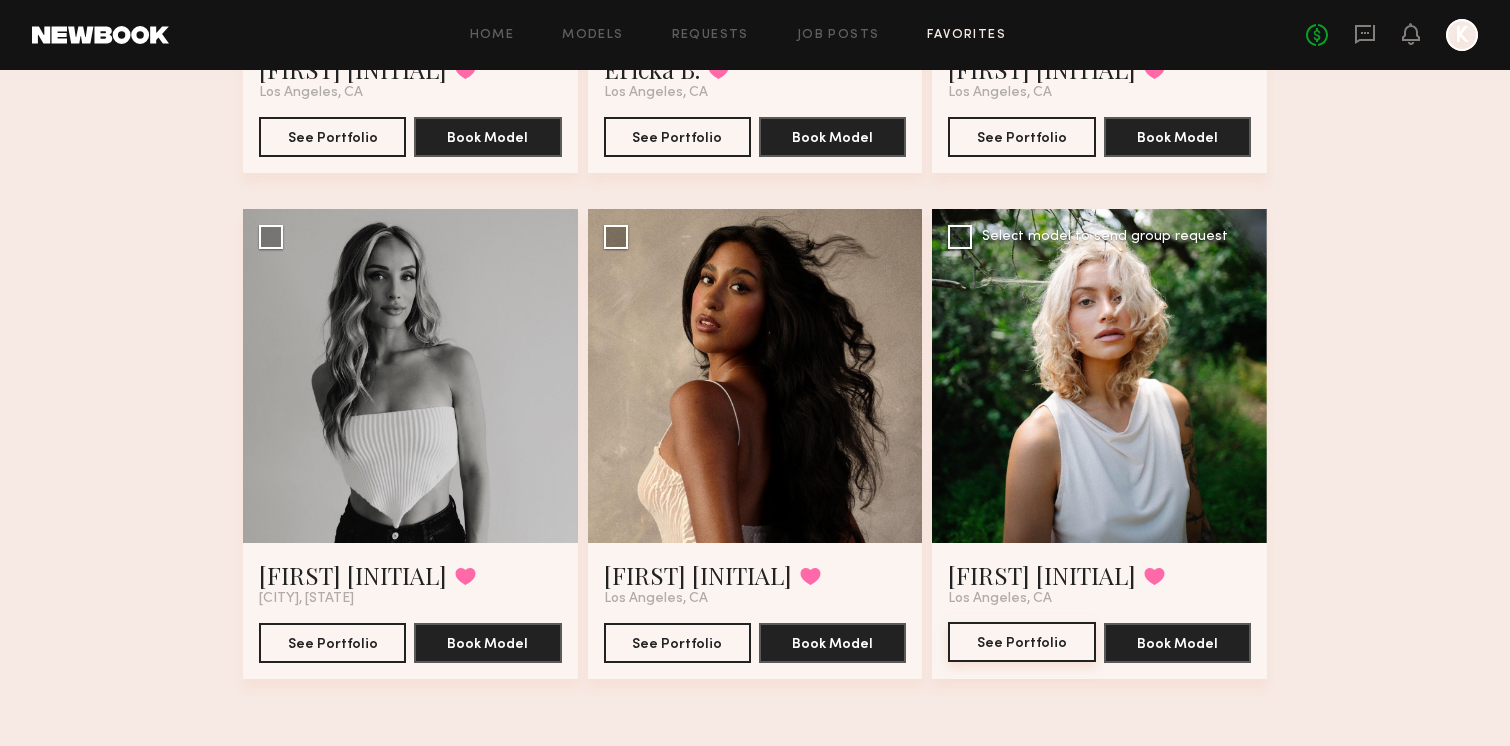 click on "See Portfolio" 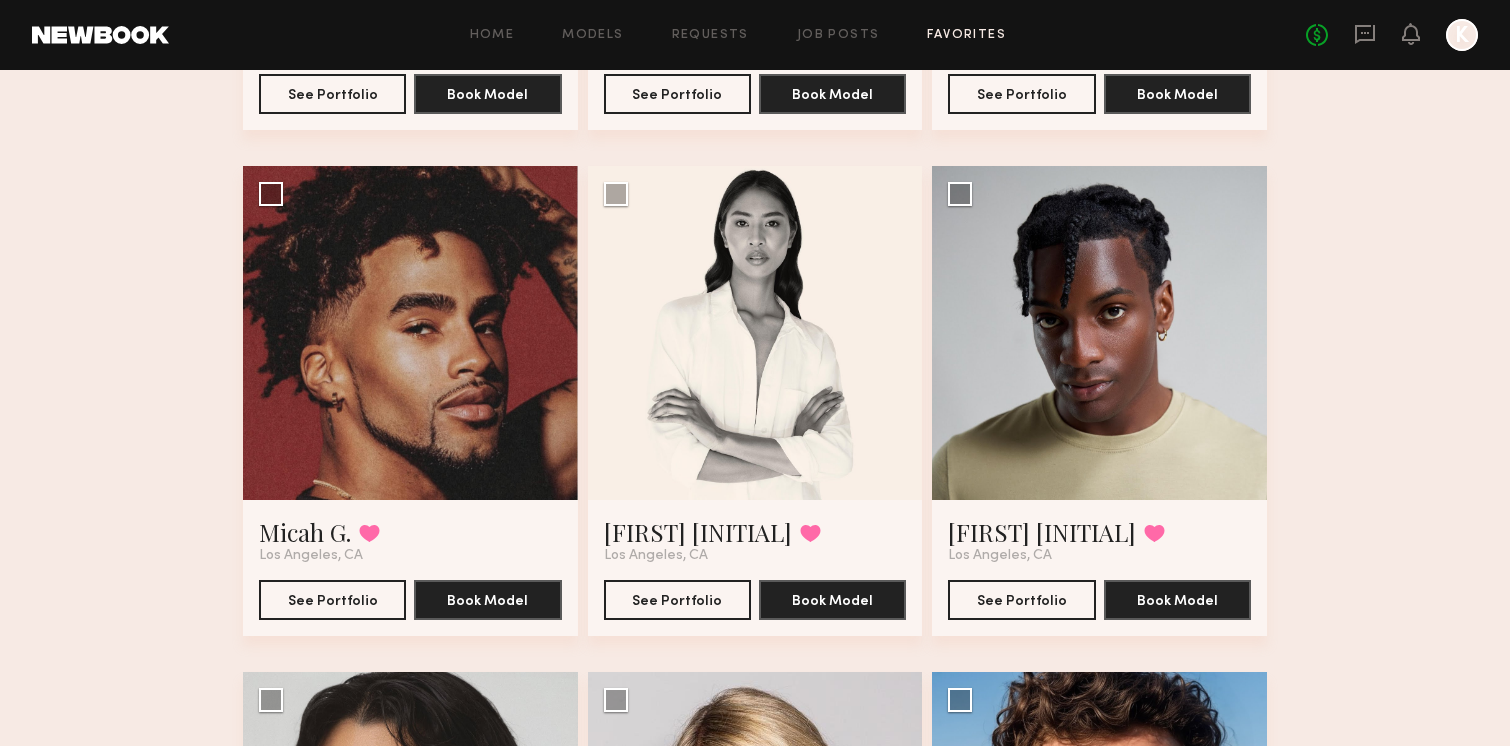 scroll, scrollTop: 3638, scrollLeft: 0, axis: vertical 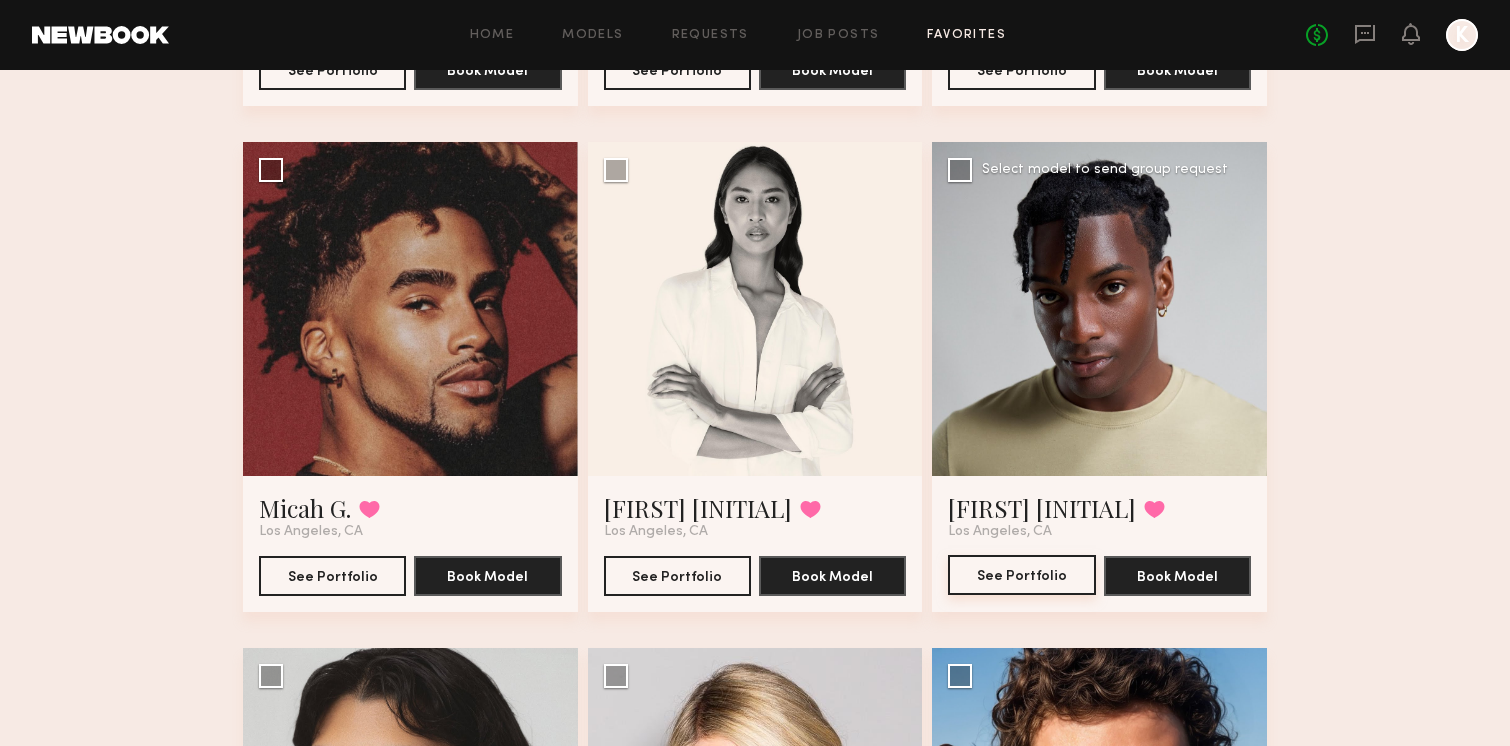 click on "See Portfolio" 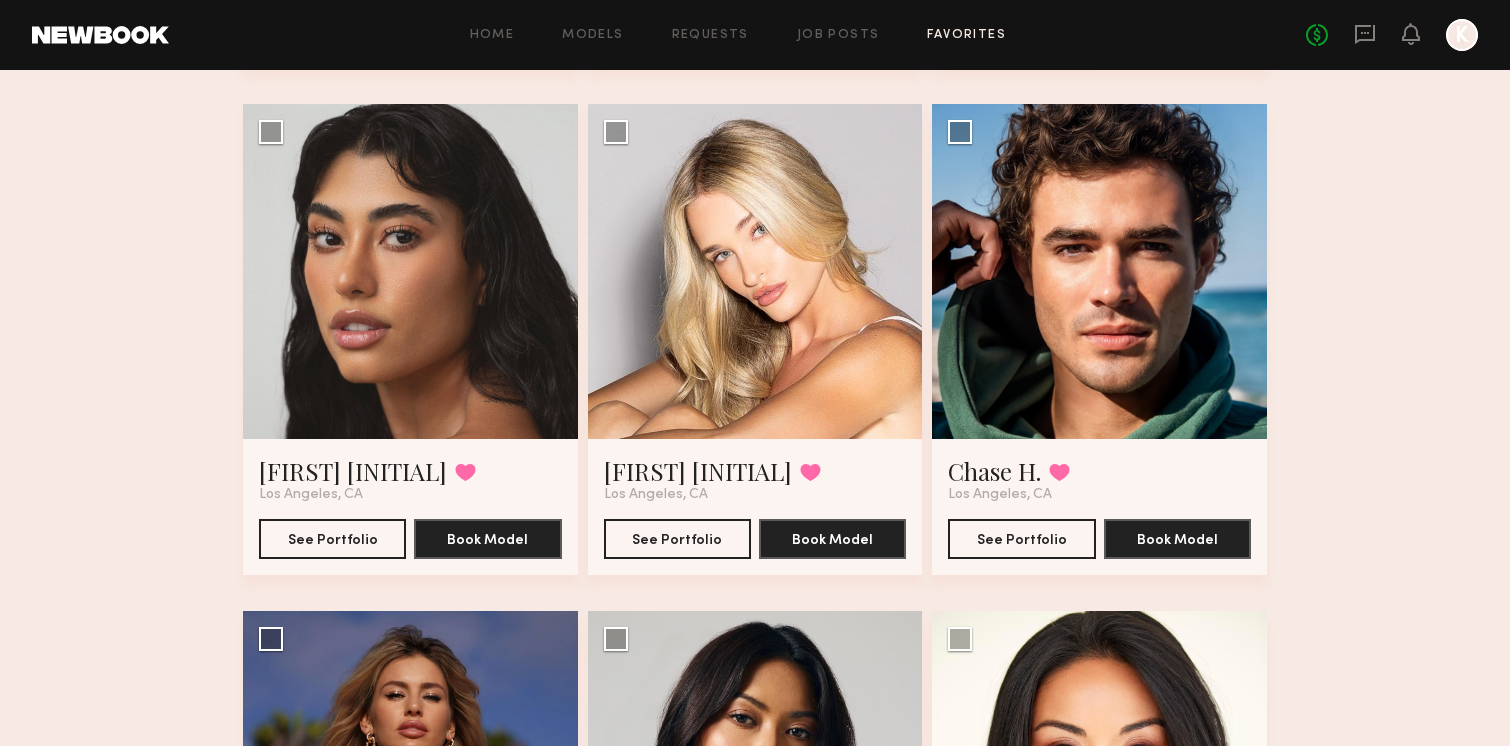 scroll, scrollTop: 4184, scrollLeft: 0, axis: vertical 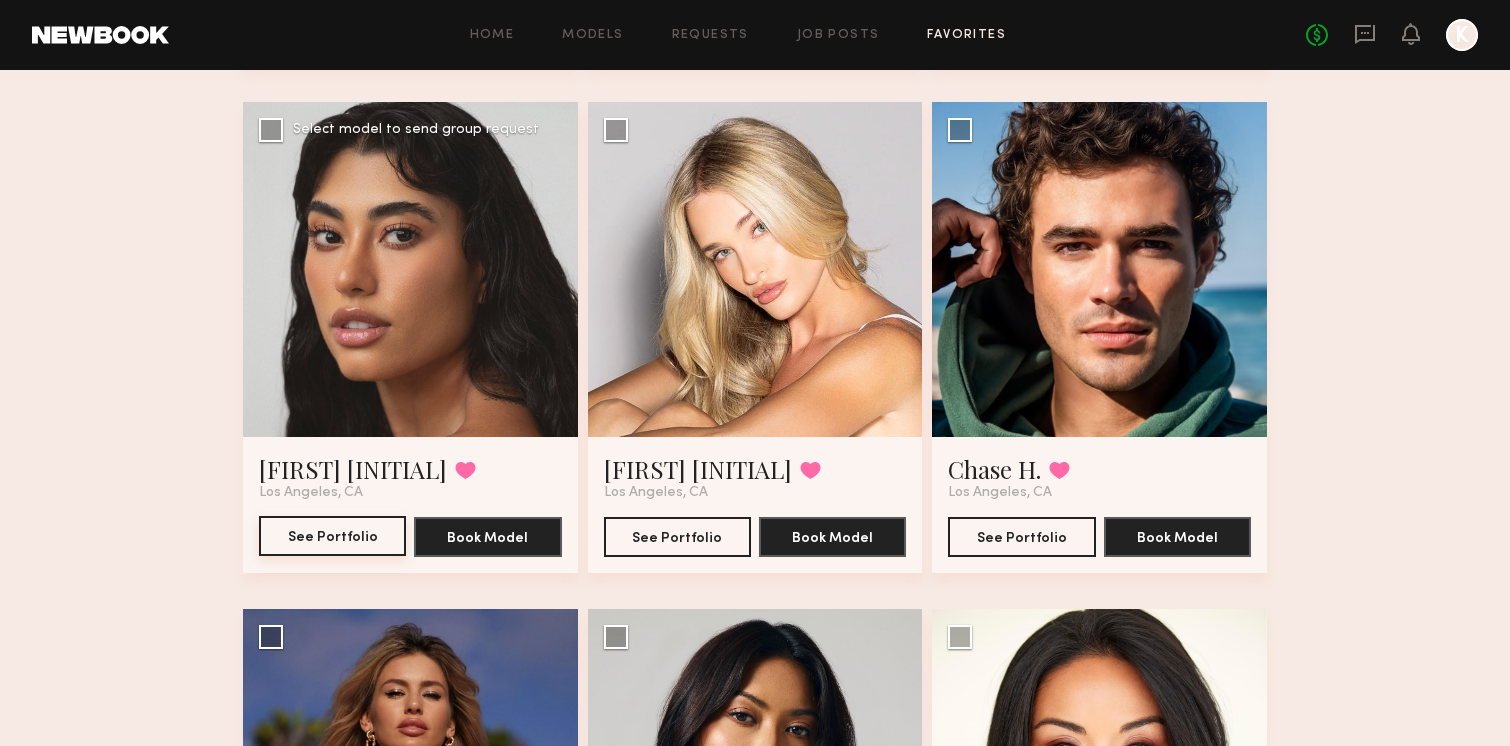 click on "See Portfolio" 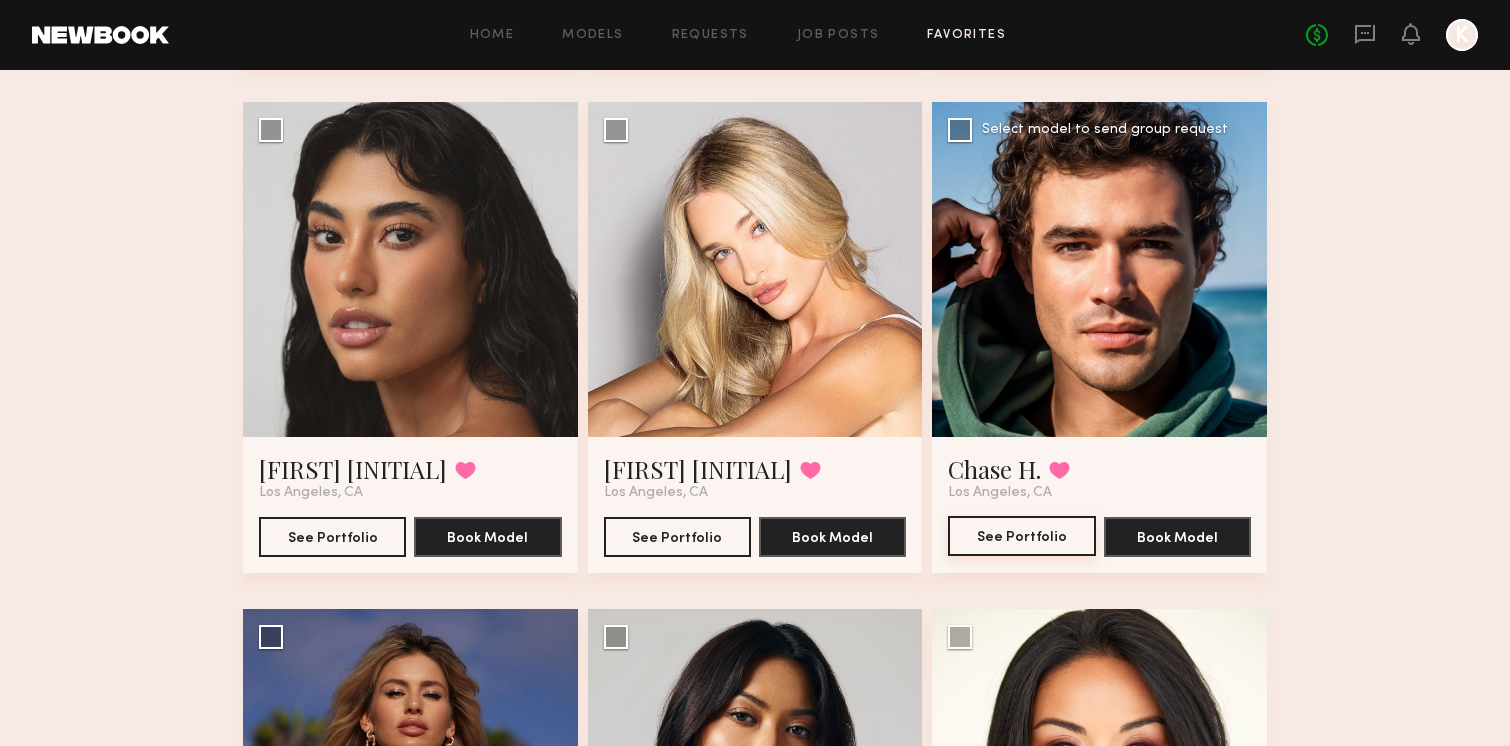 click on "See Portfolio" 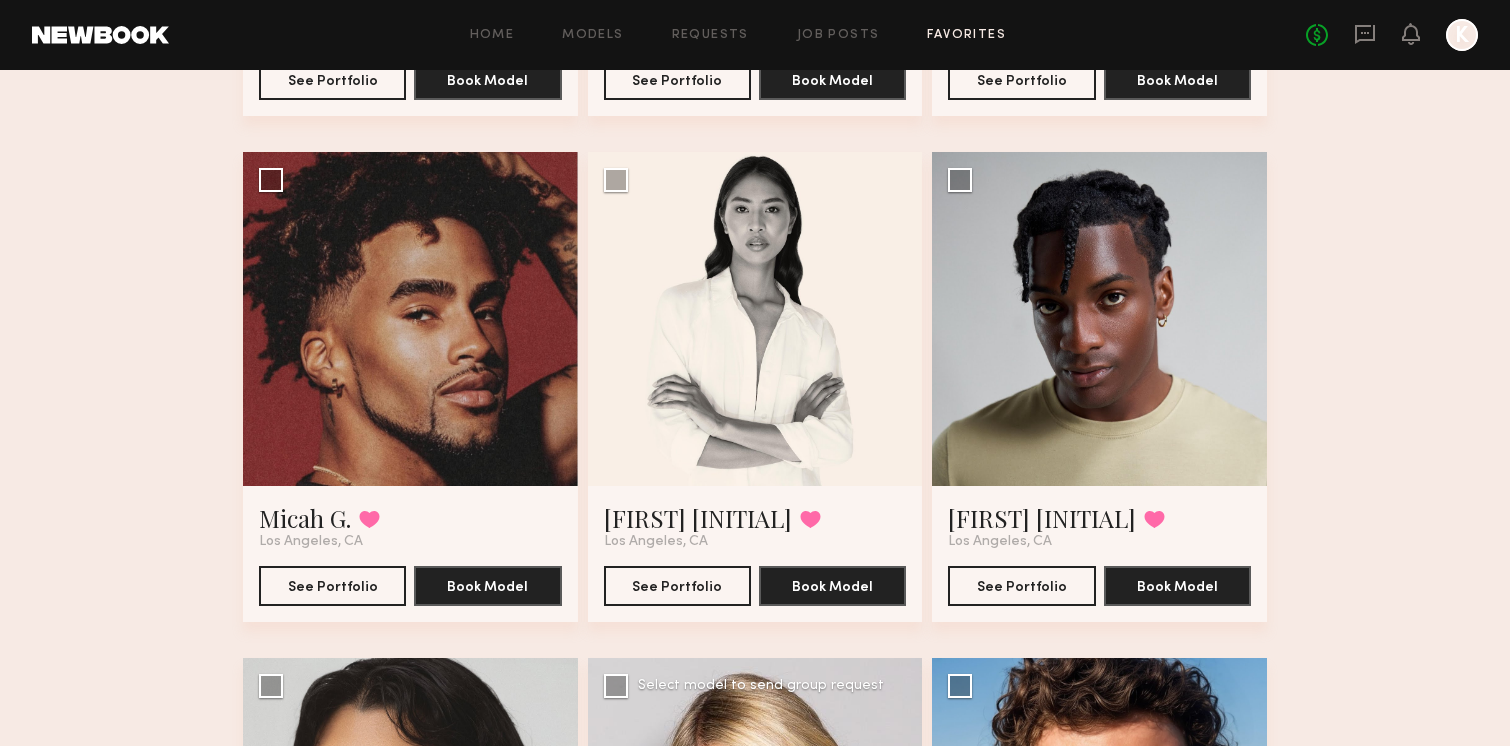 scroll, scrollTop: 3685, scrollLeft: 0, axis: vertical 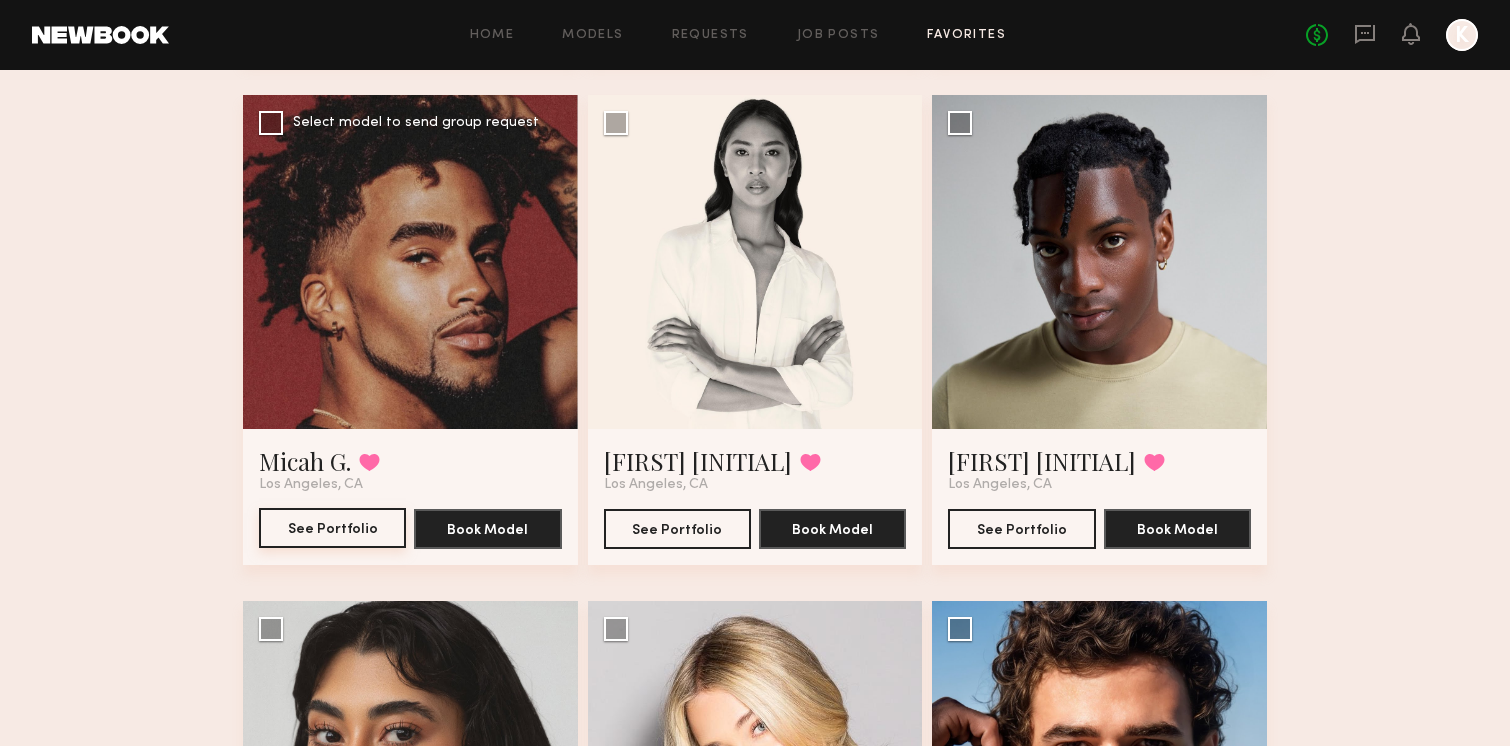 click on "See Portfolio" 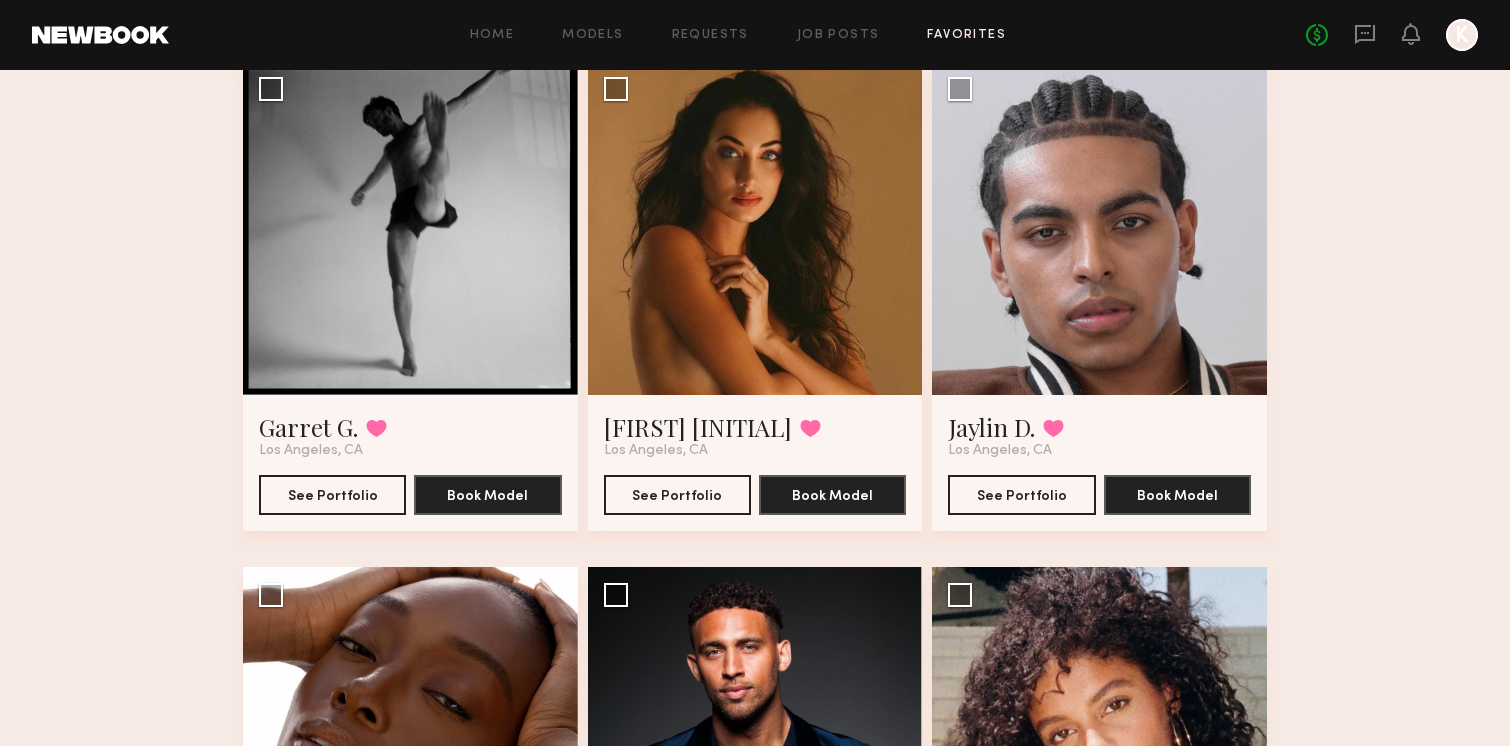 scroll, scrollTop: 2241, scrollLeft: 0, axis: vertical 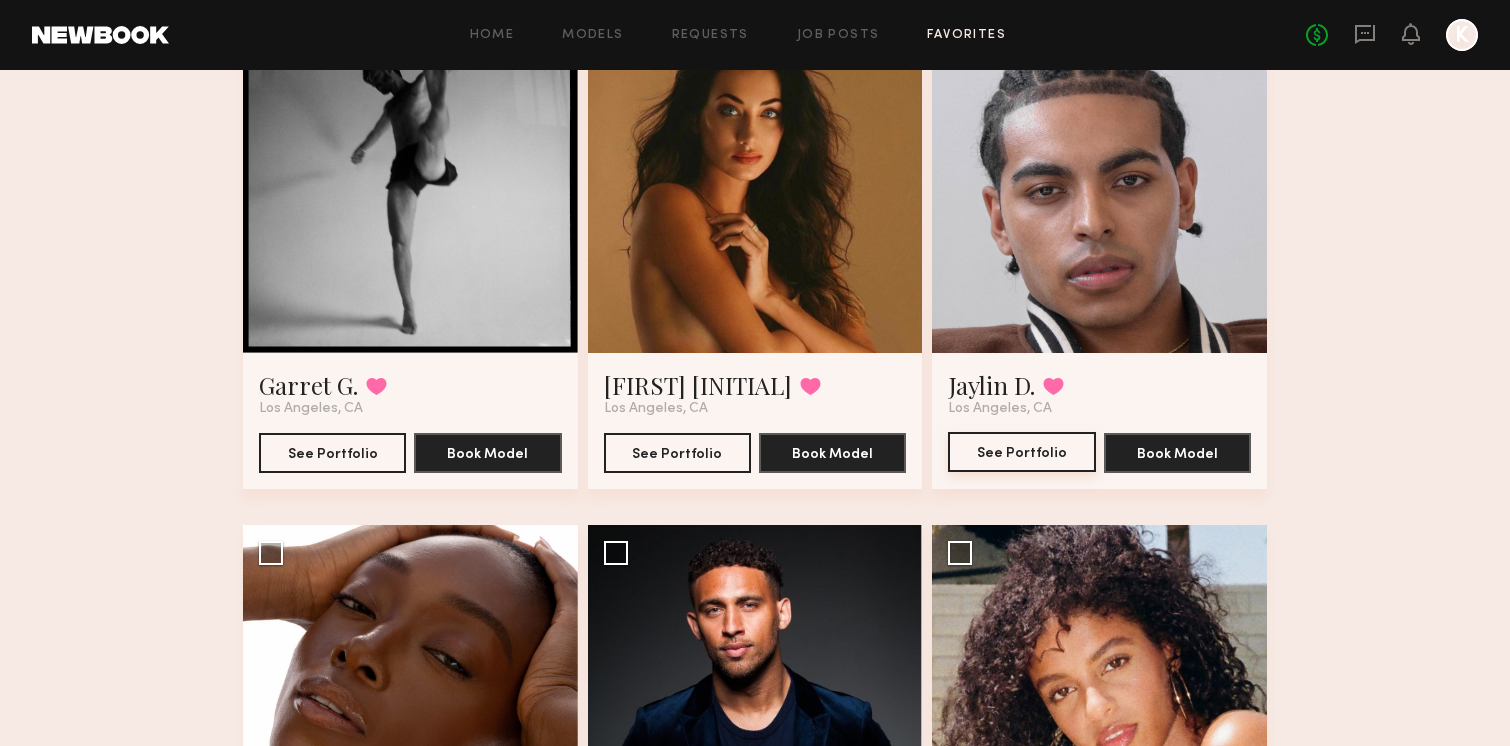click on "See Portfolio" 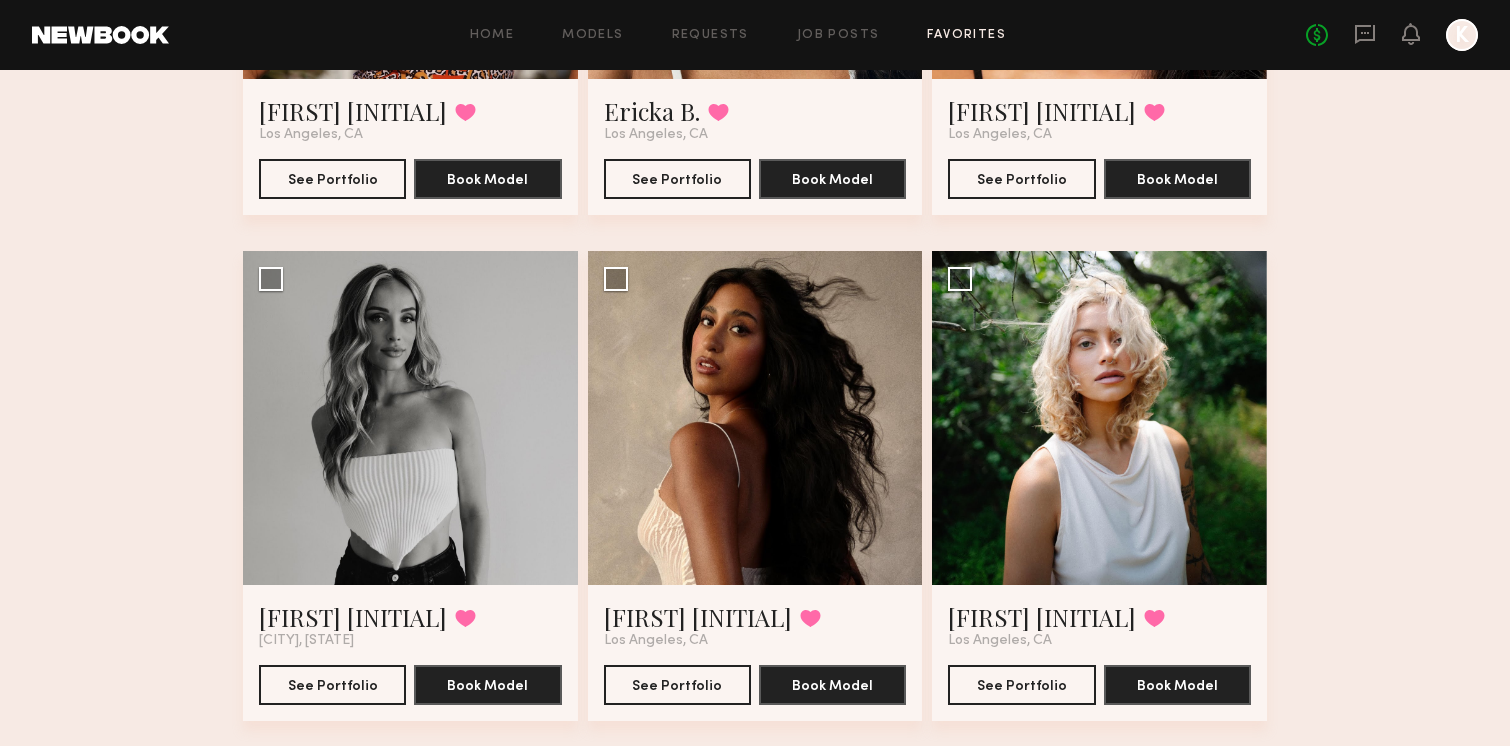 scroll, scrollTop: 5091, scrollLeft: 0, axis: vertical 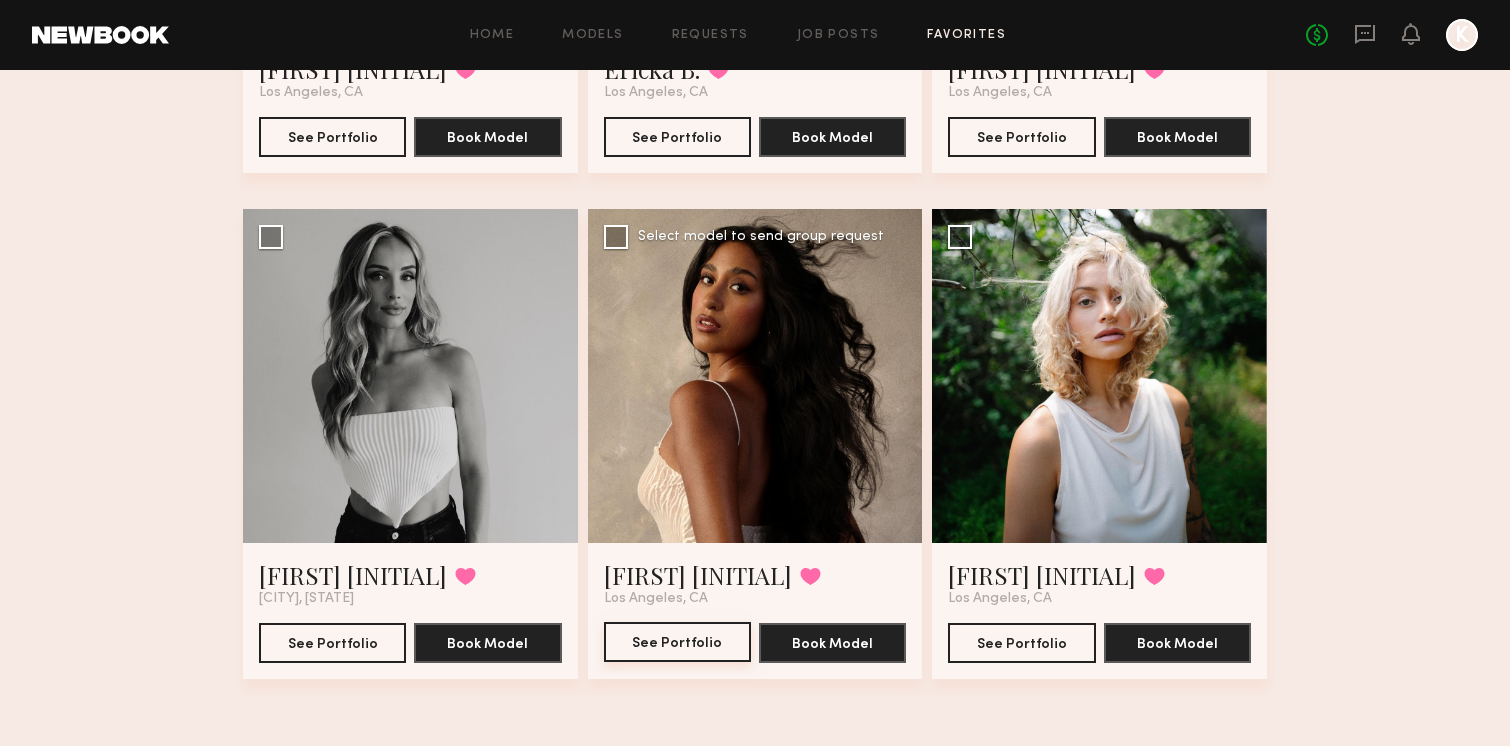 click on "See Portfolio" 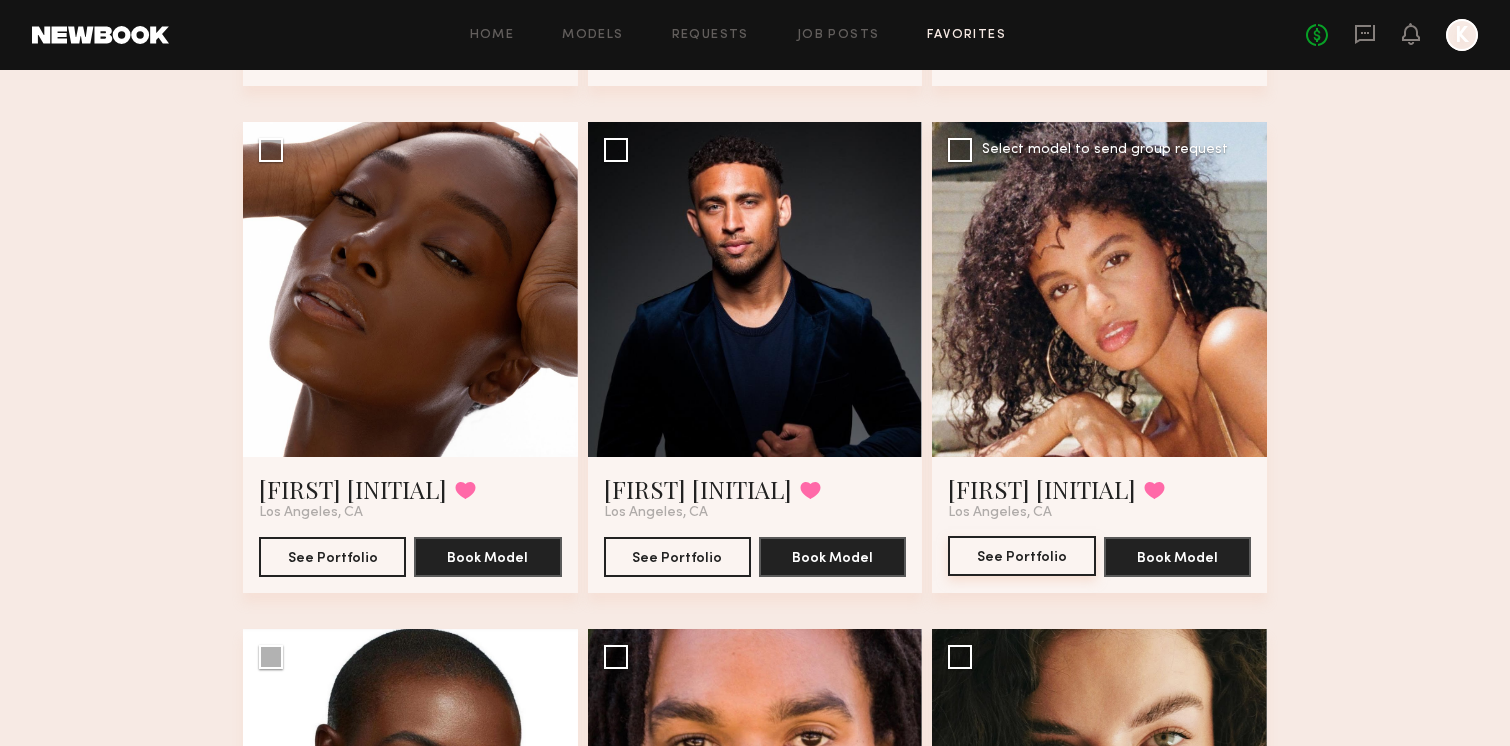 scroll, scrollTop: 2646, scrollLeft: 0, axis: vertical 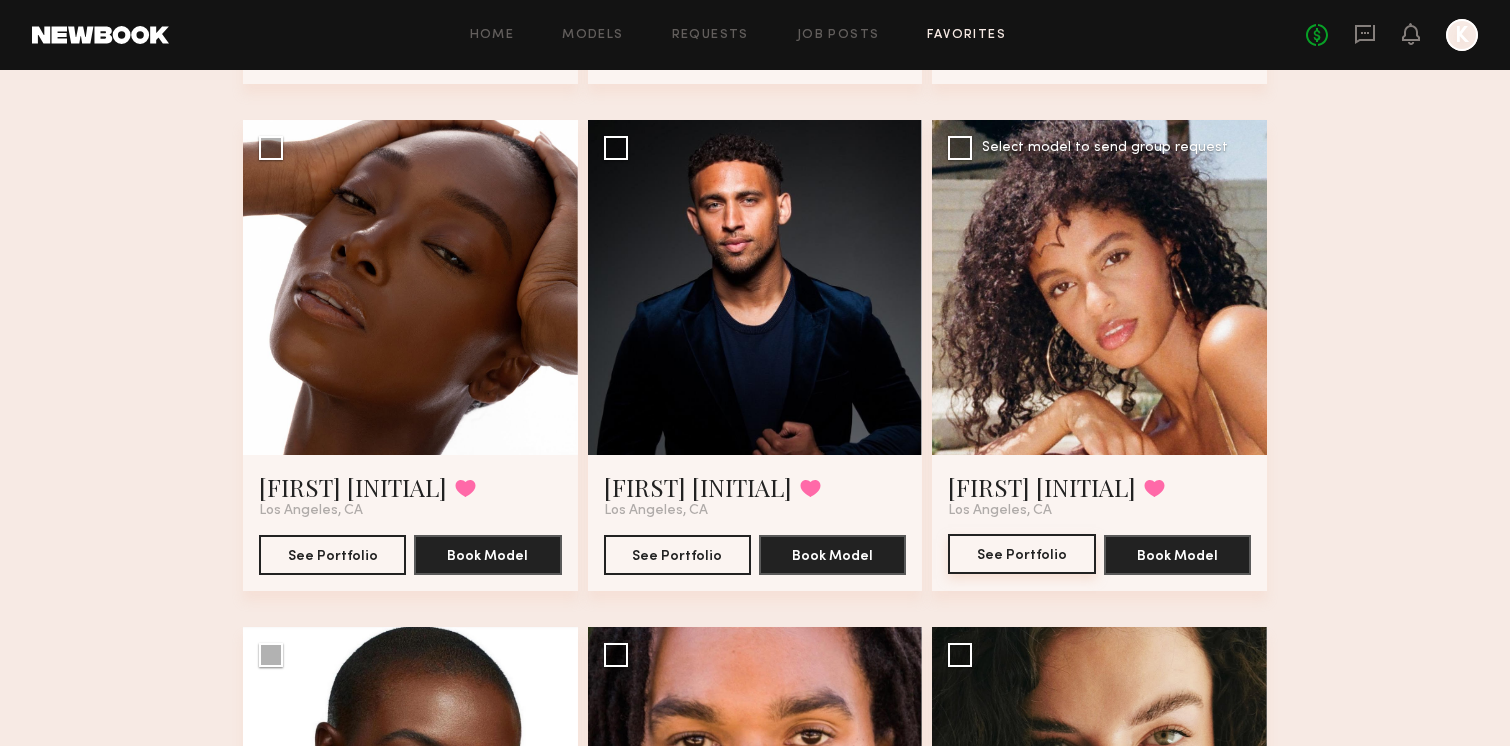 click on "See Portfolio" 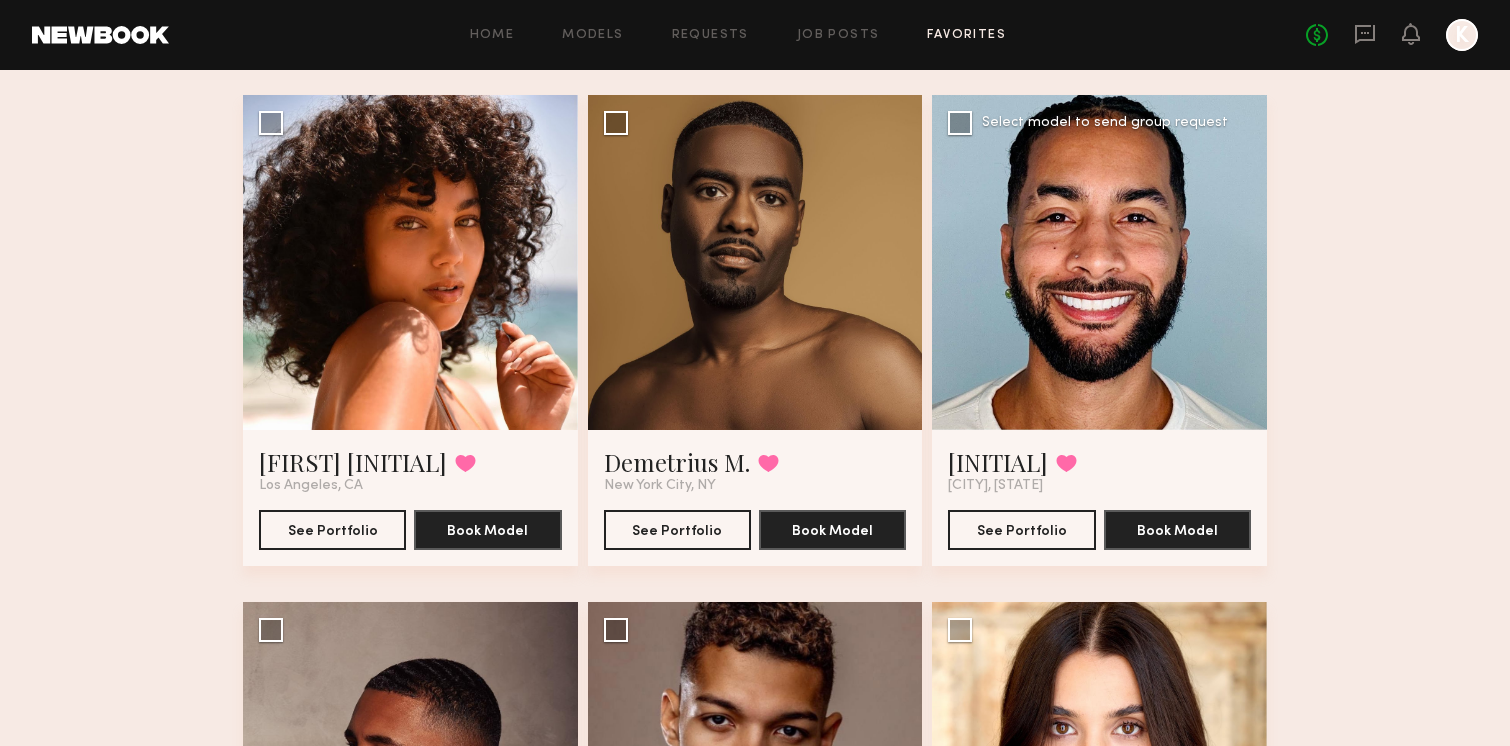scroll, scrollTop: 148, scrollLeft: 0, axis: vertical 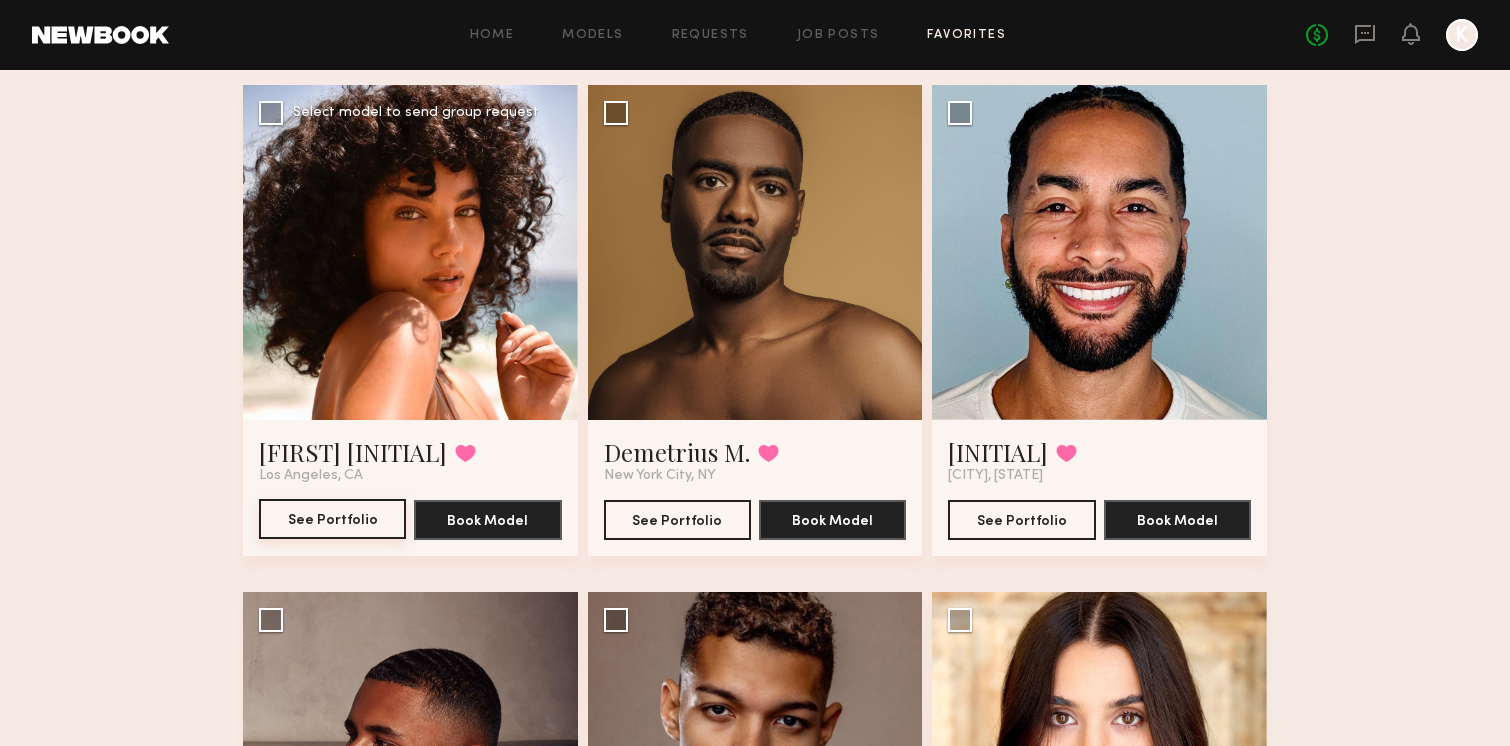 click on "See Portfolio" 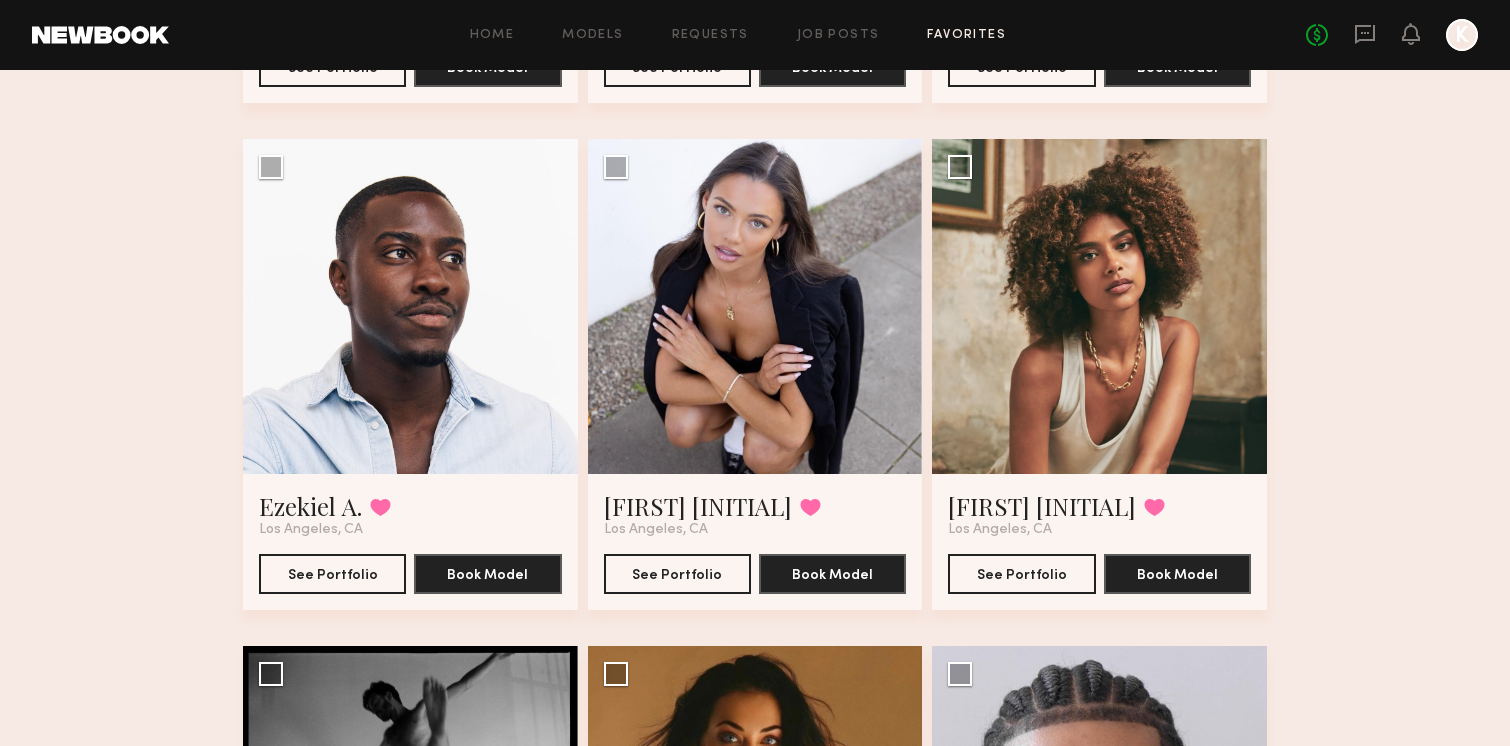 scroll, scrollTop: 1660, scrollLeft: 0, axis: vertical 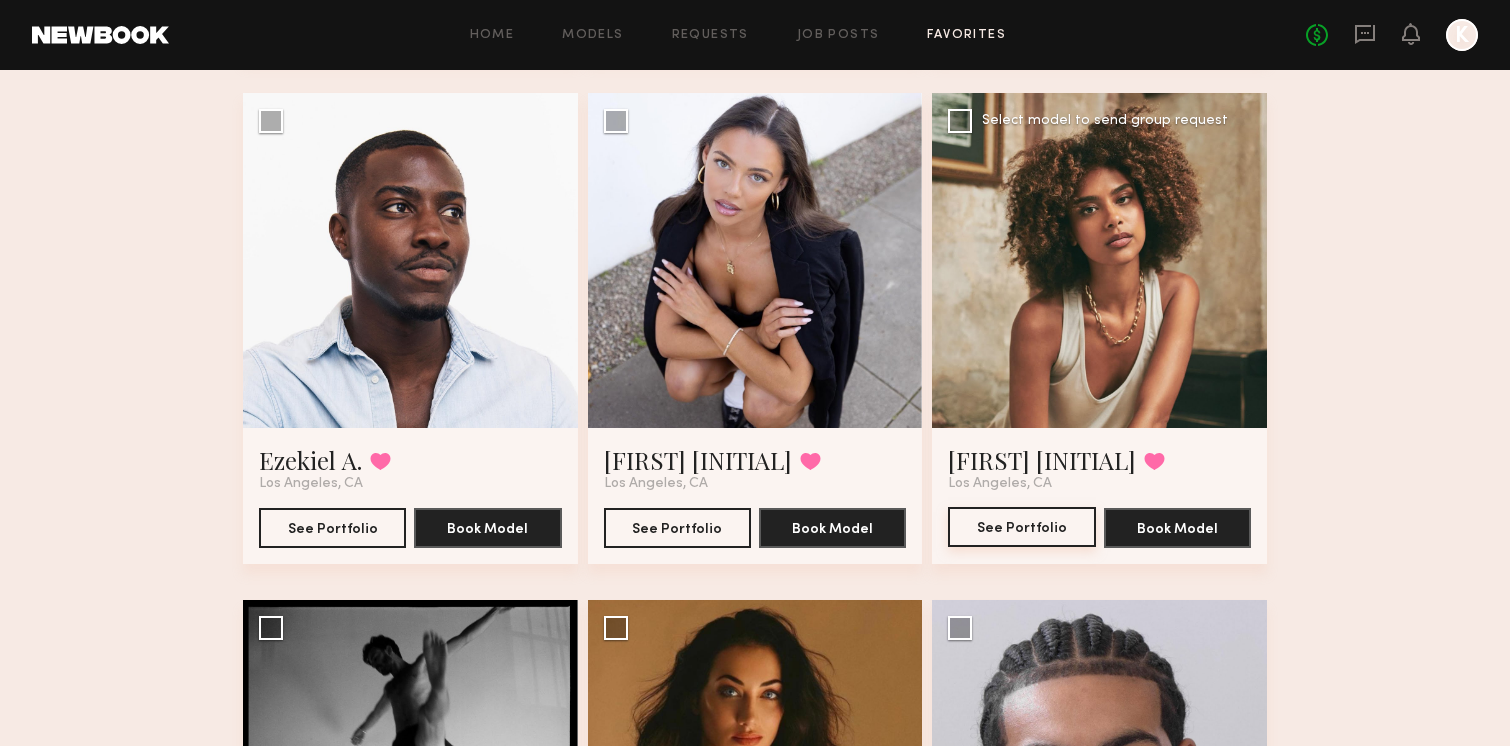 click on "See Portfolio" 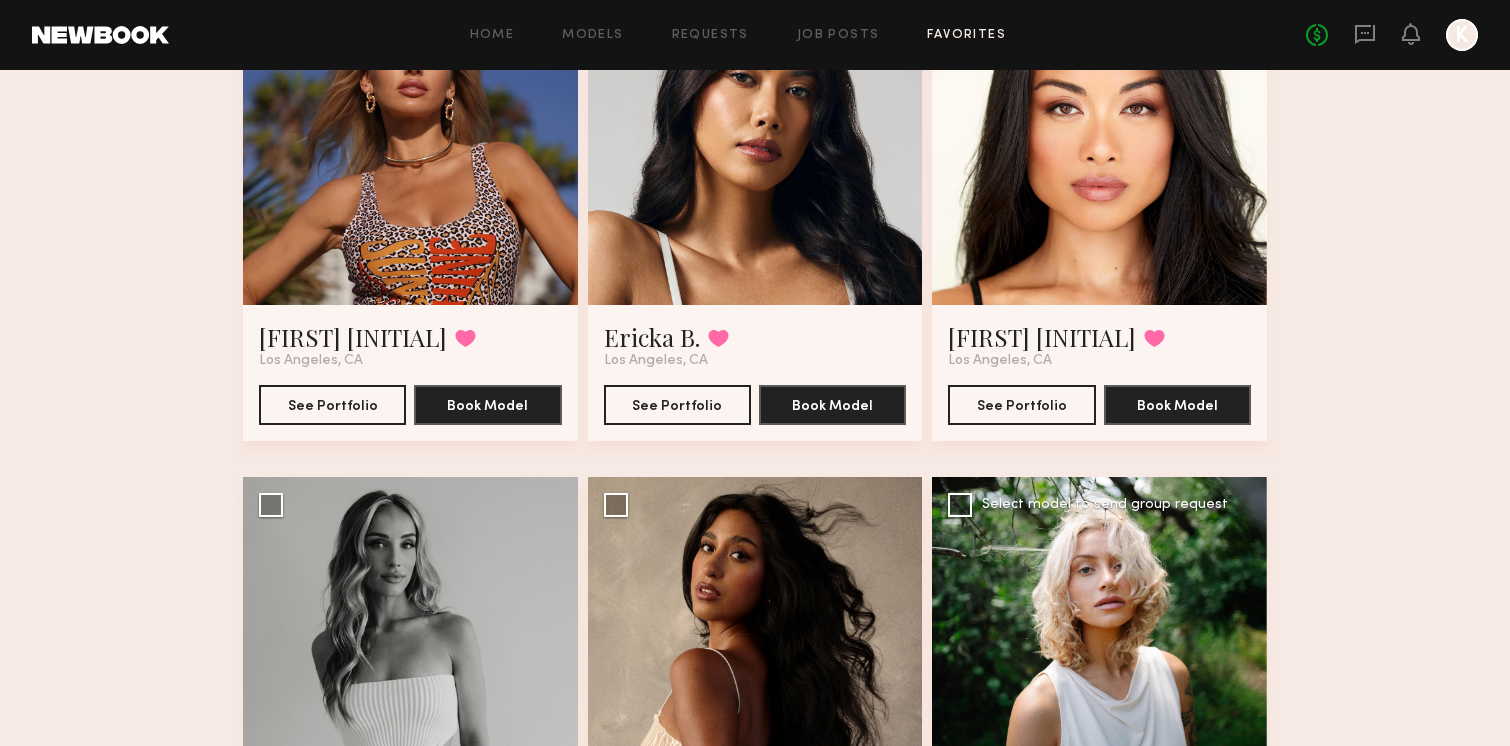 scroll, scrollTop: 5091, scrollLeft: 0, axis: vertical 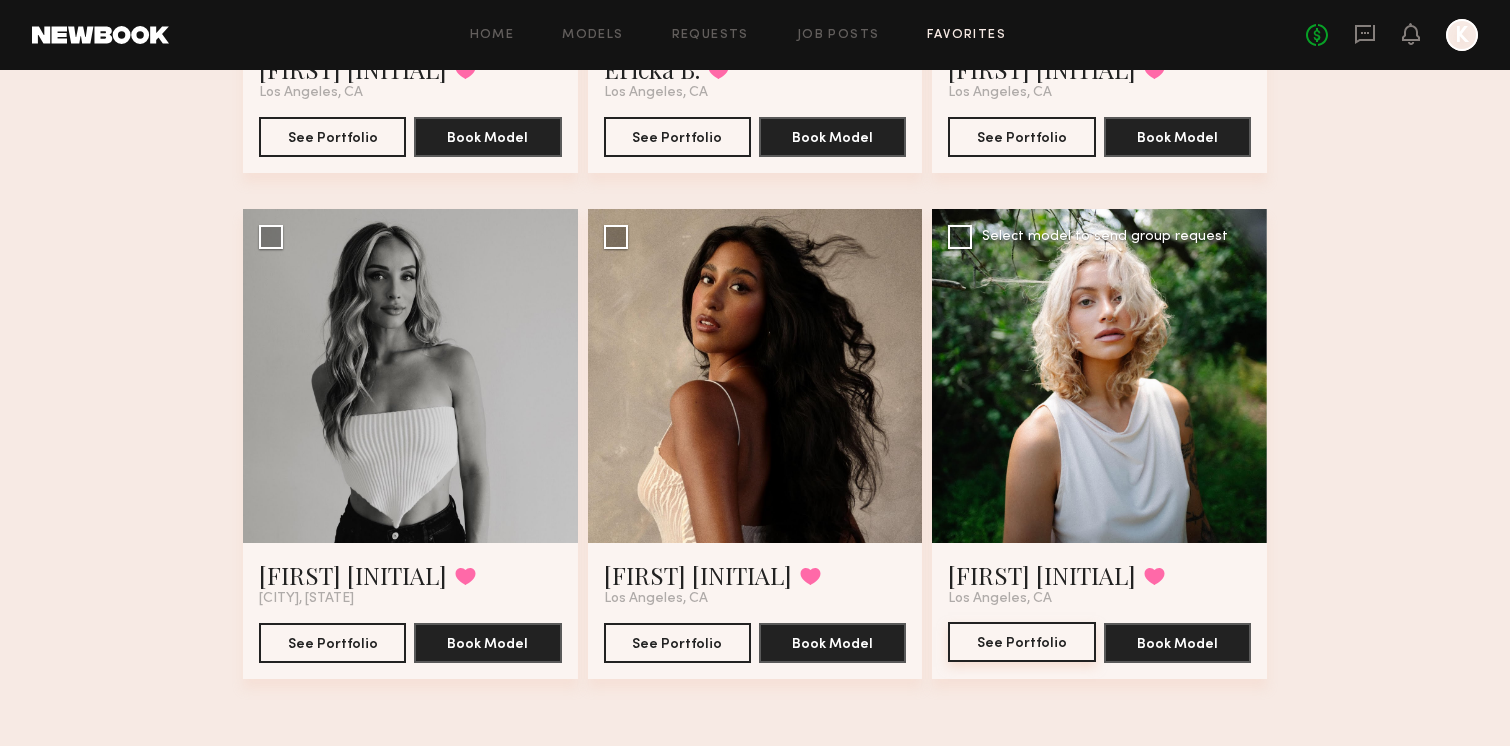 click on "See Portfolio" 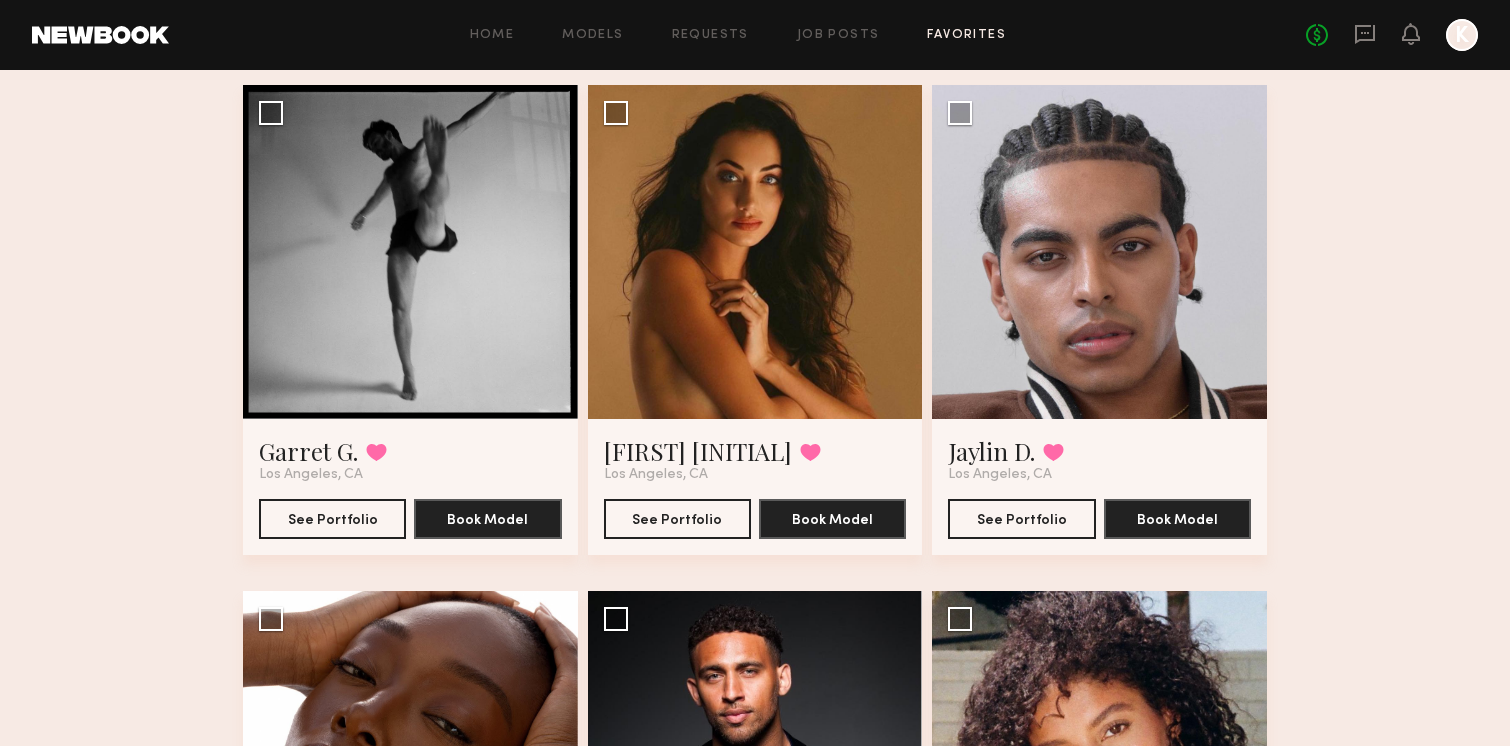 scroll, scrollTop: 2165, scrollLeft: 0, axis: vertical 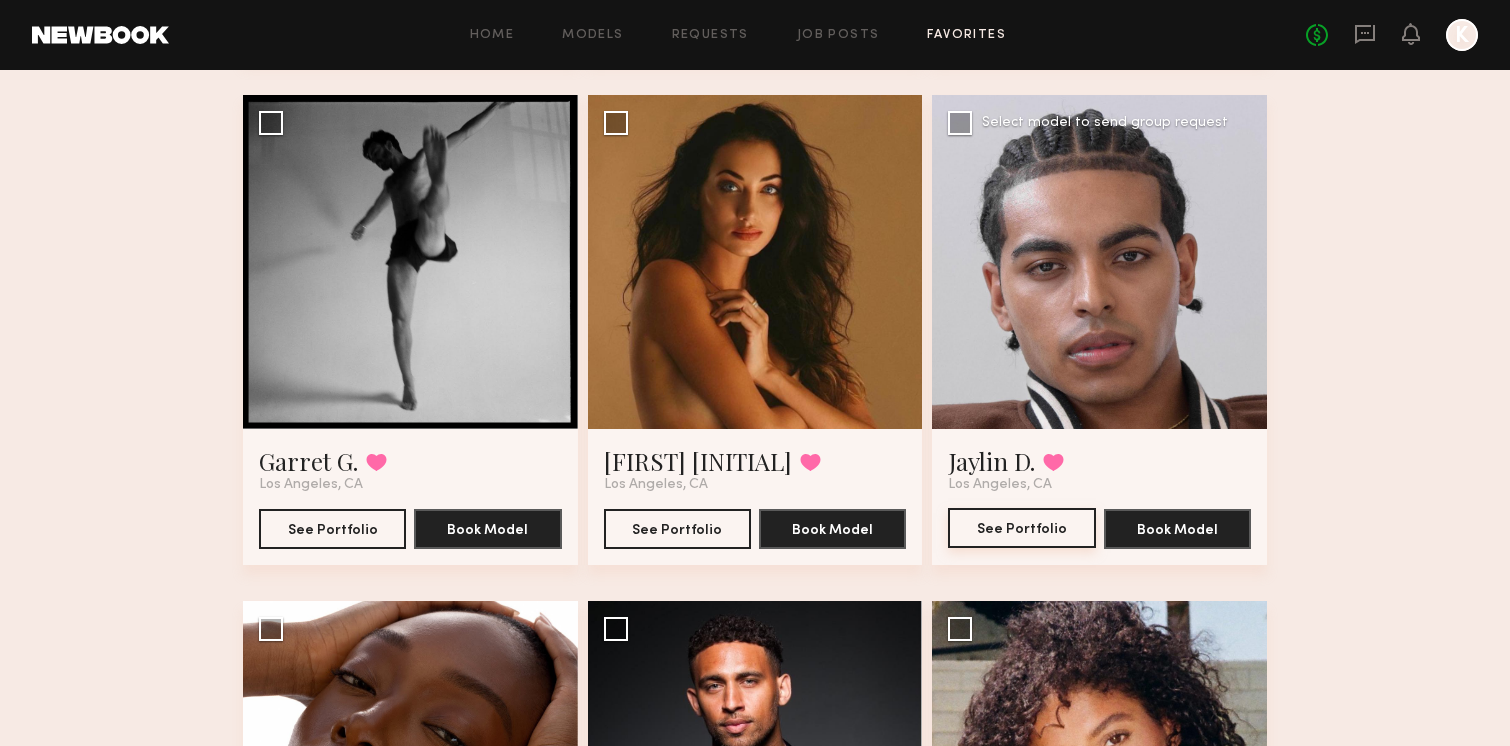 click on "See Portfolio" 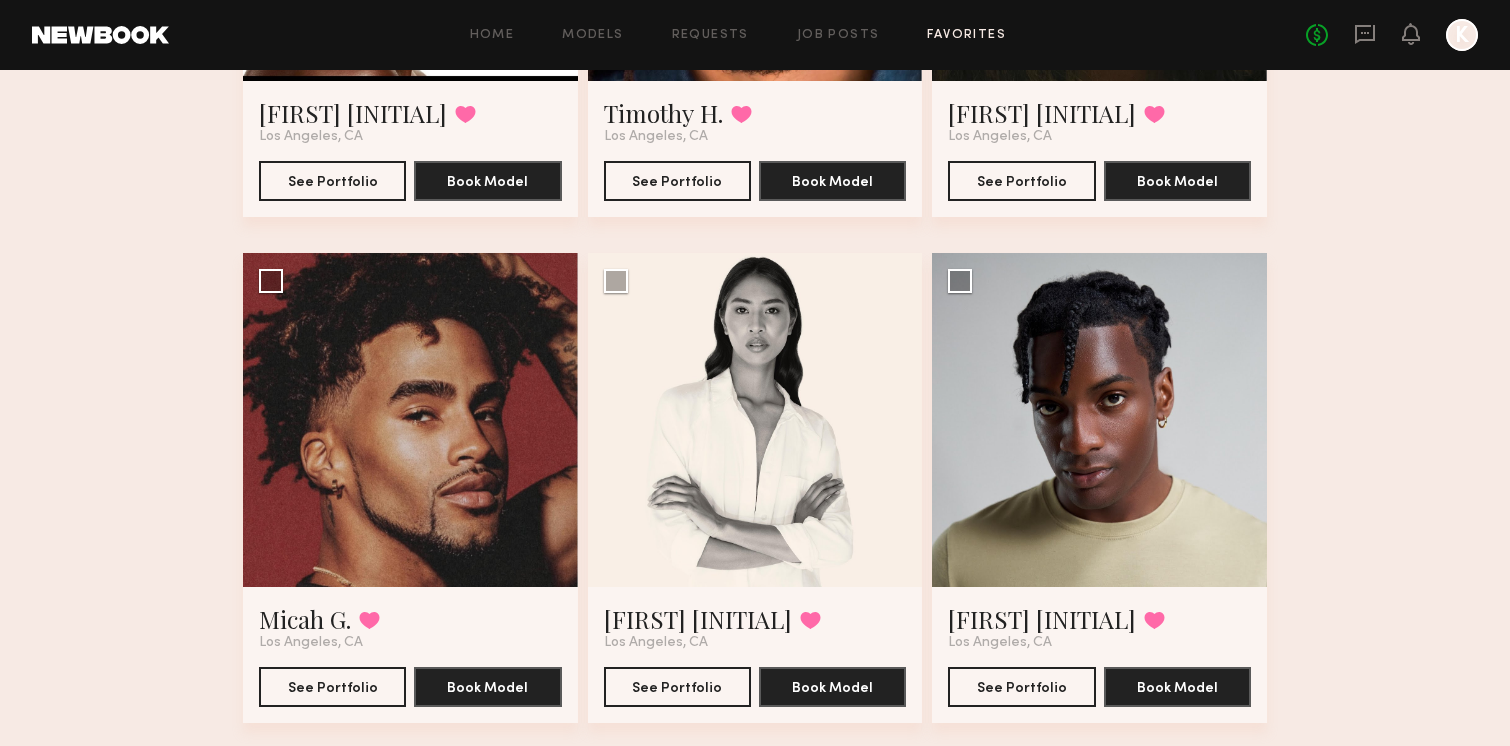 scroll, scrollTop: 3548, scrollLeft: 0, axis: vertical 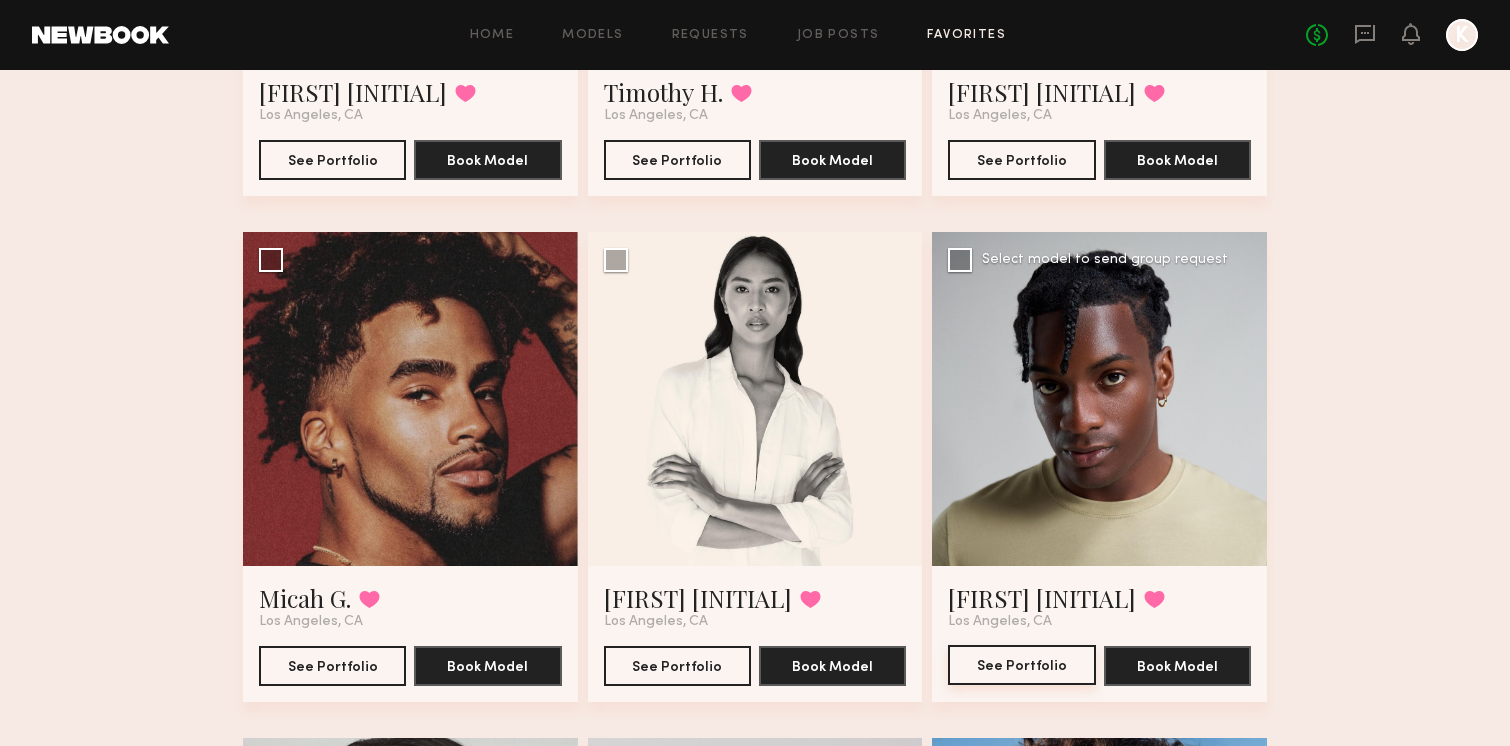 click on "See Portfolio" 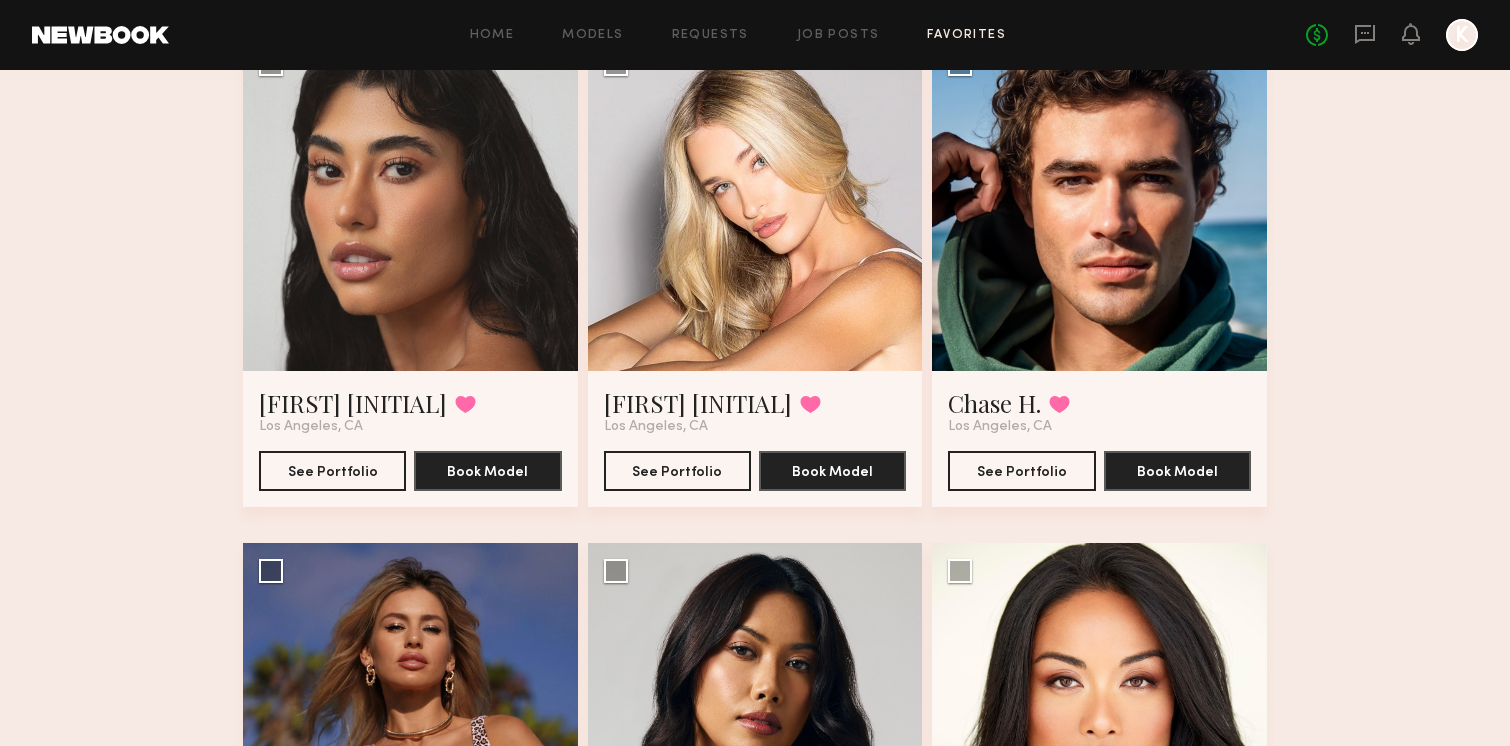 scroll, scrollTop: 4199, scrollLeft: 0, axis: vertical 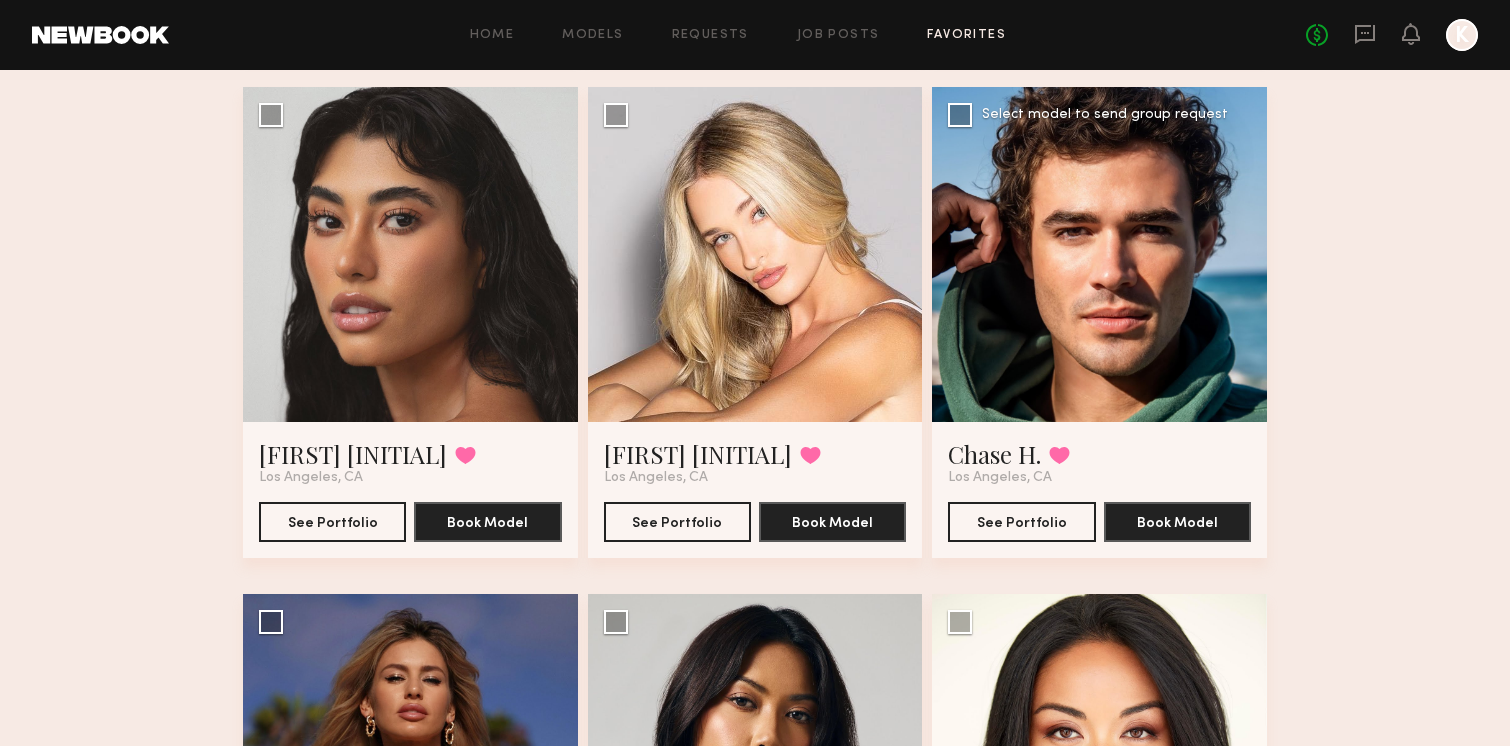 click 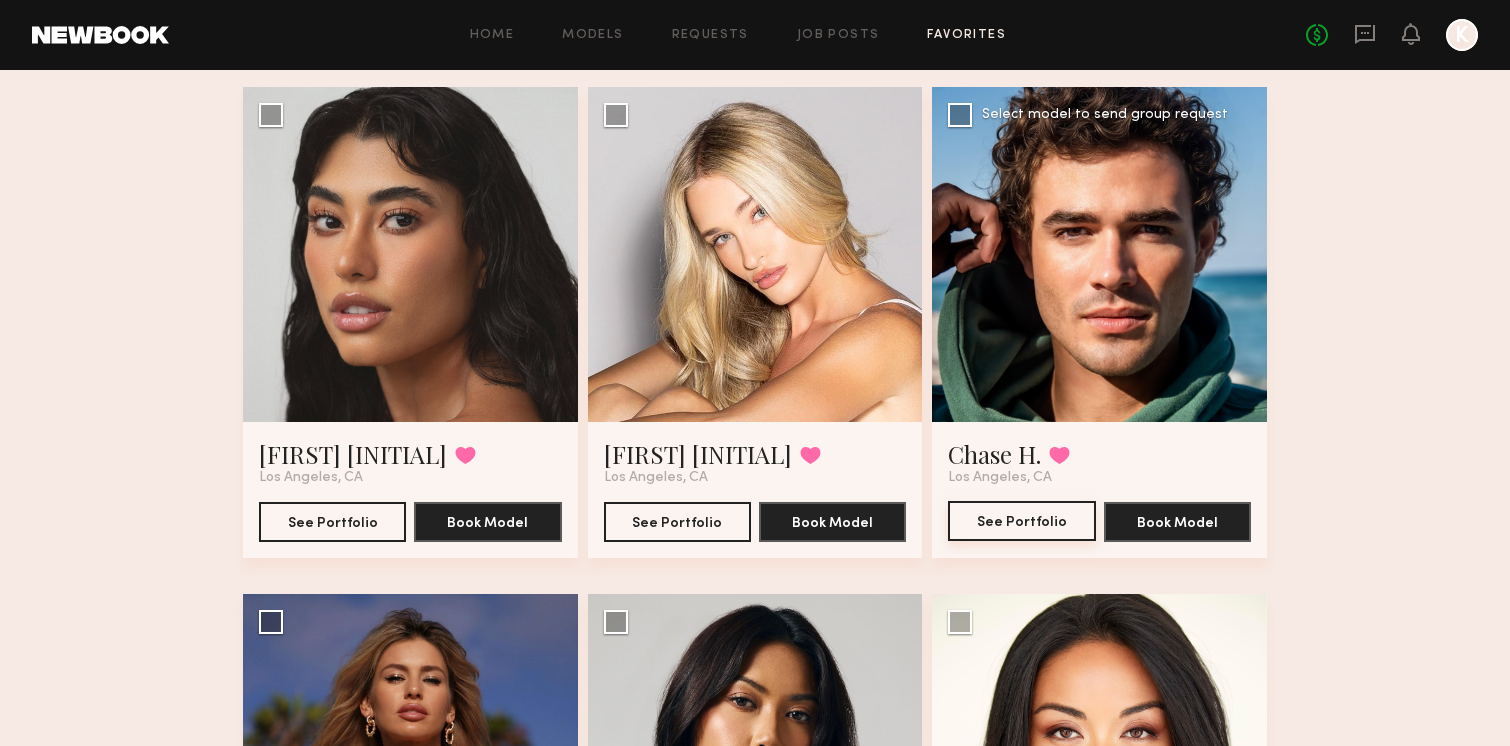 click on "See Portfolio" 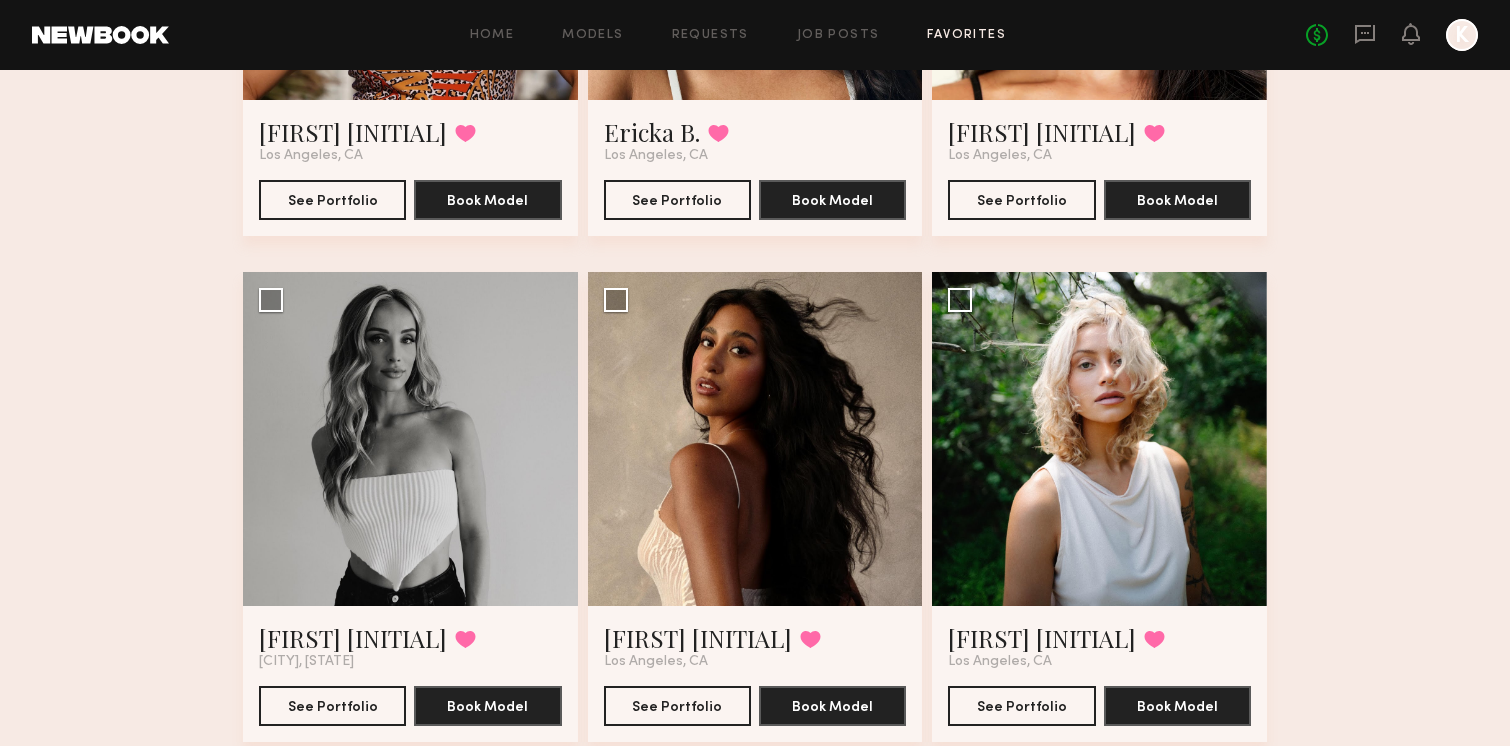 scroll, scrollTop: 5091, scrollLeft: 0, axis: vertical 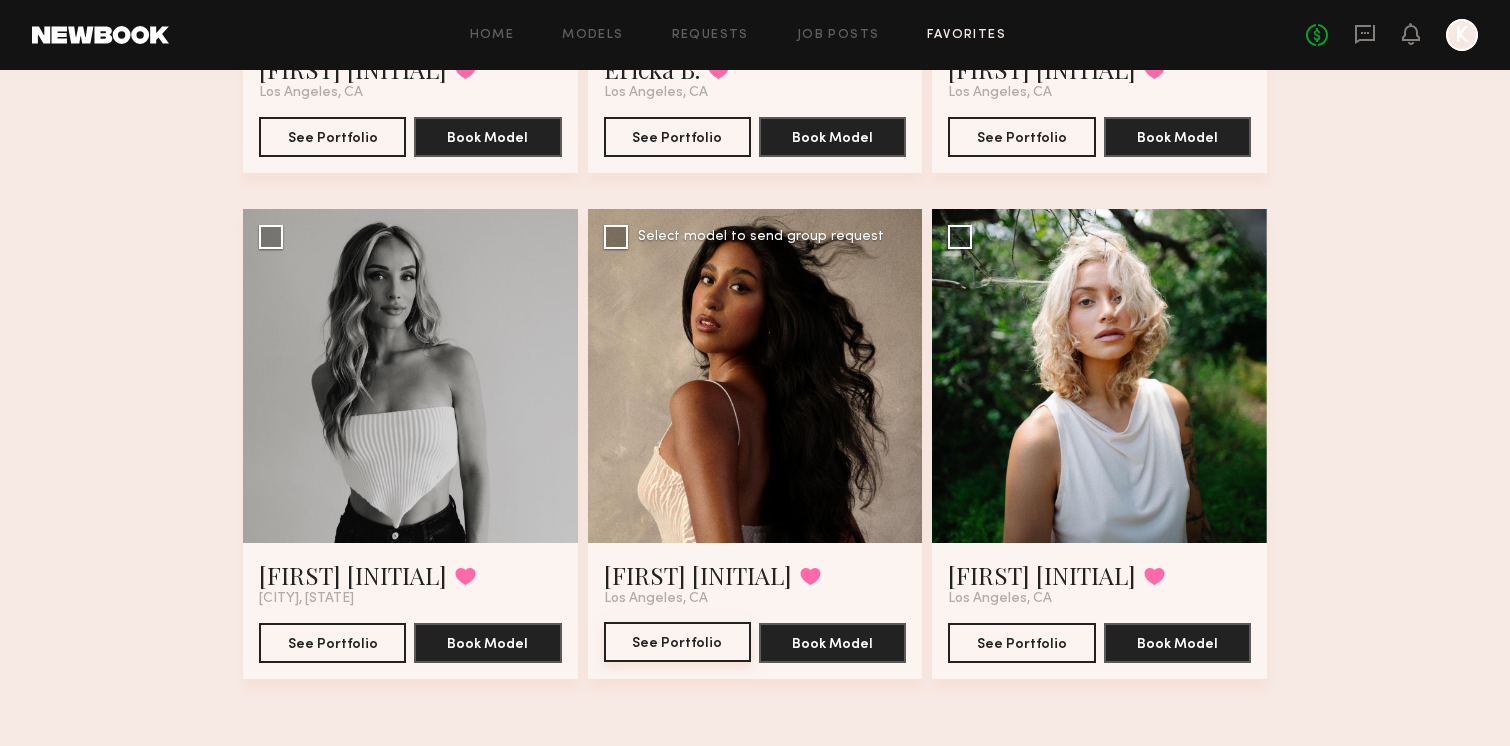 click on "See Portfolio" 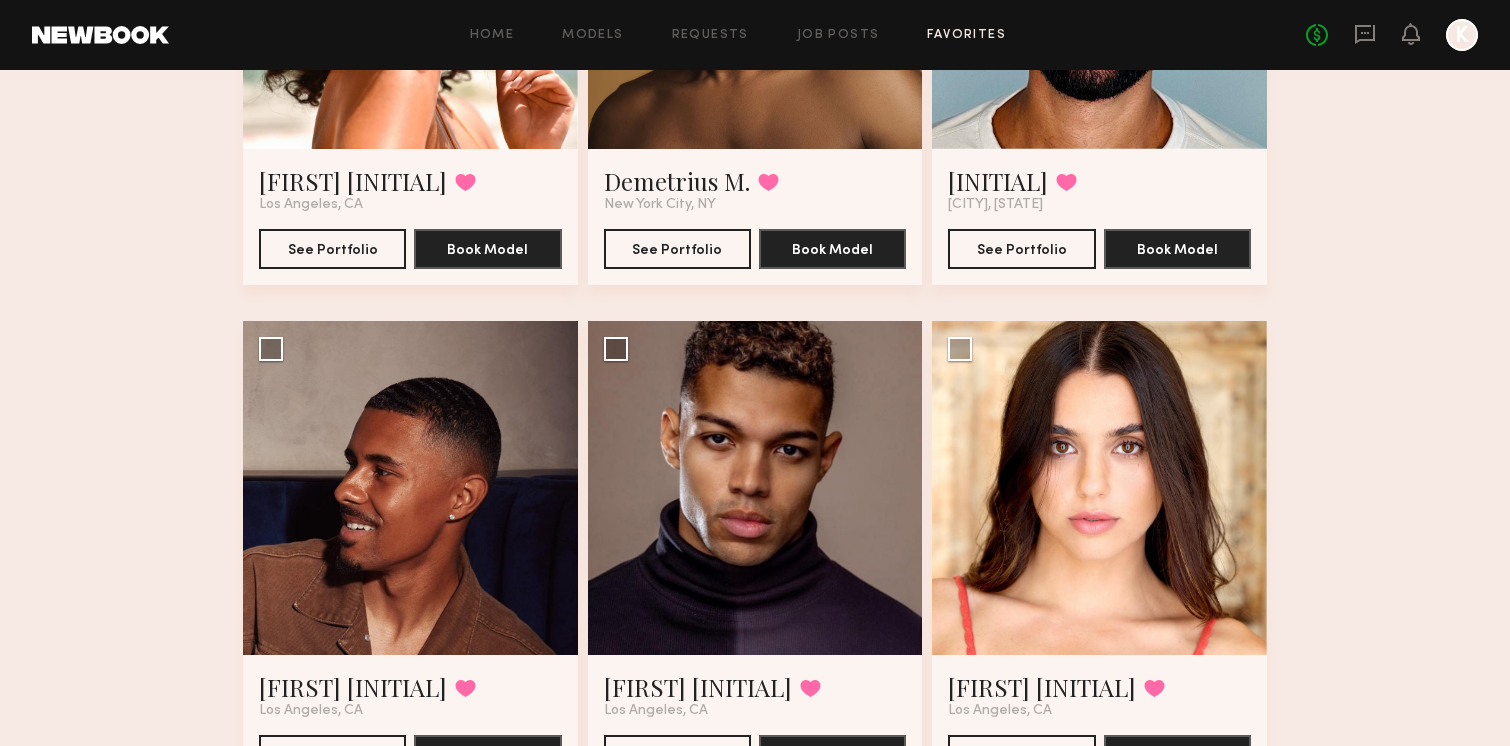 scroll, scrollTop: 0, scrollLeft: 0, axis: both 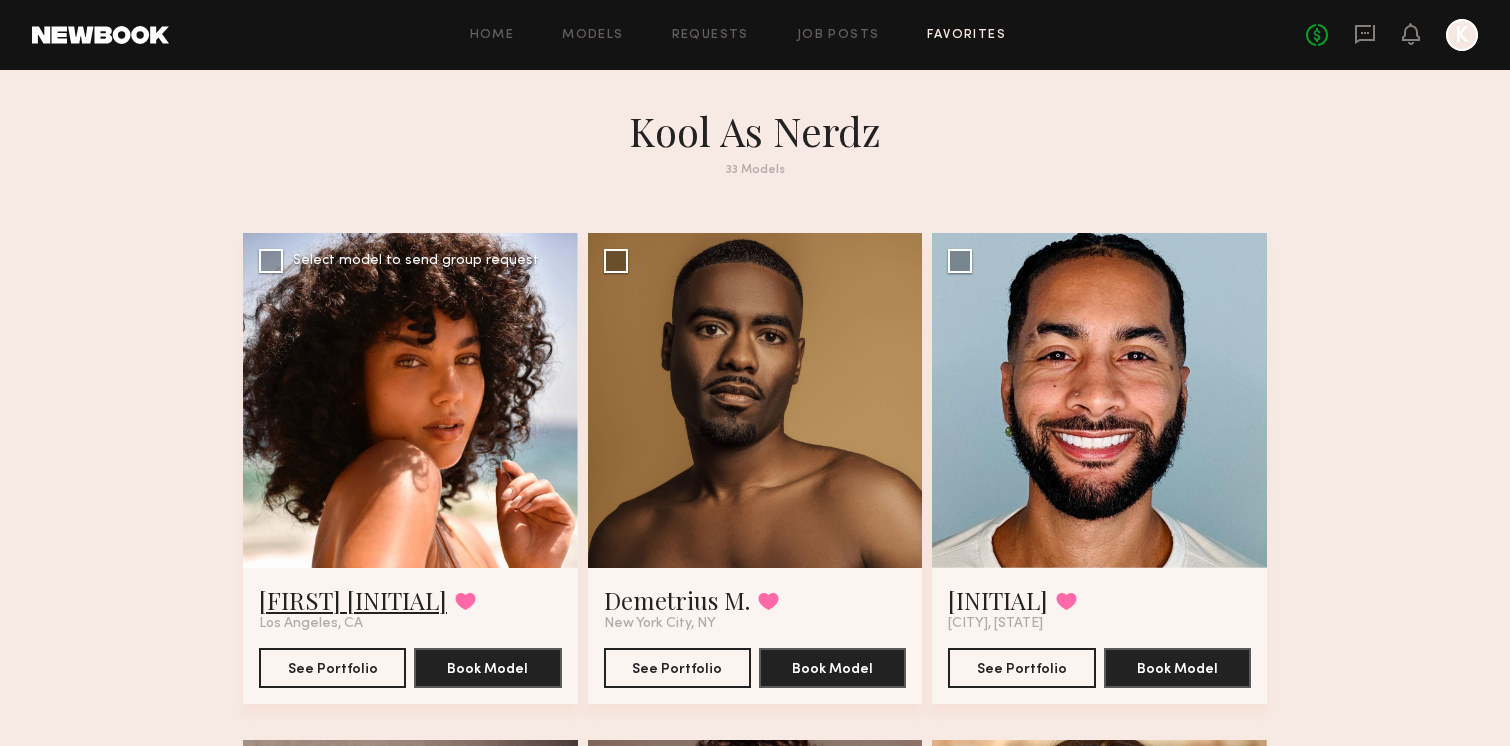 click on "Emely M." 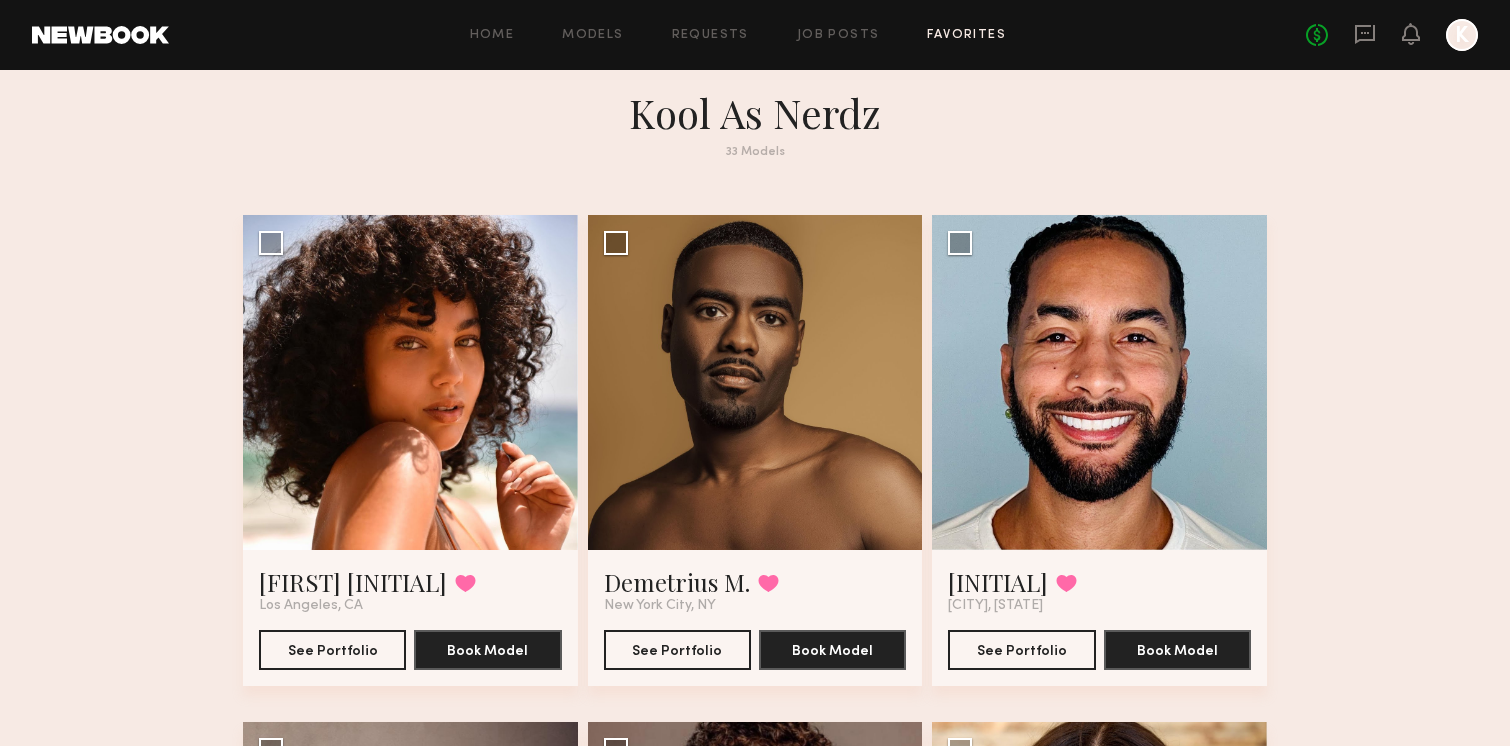 scroll, scrollTop: 0, scrollLeft: 0, axis: both 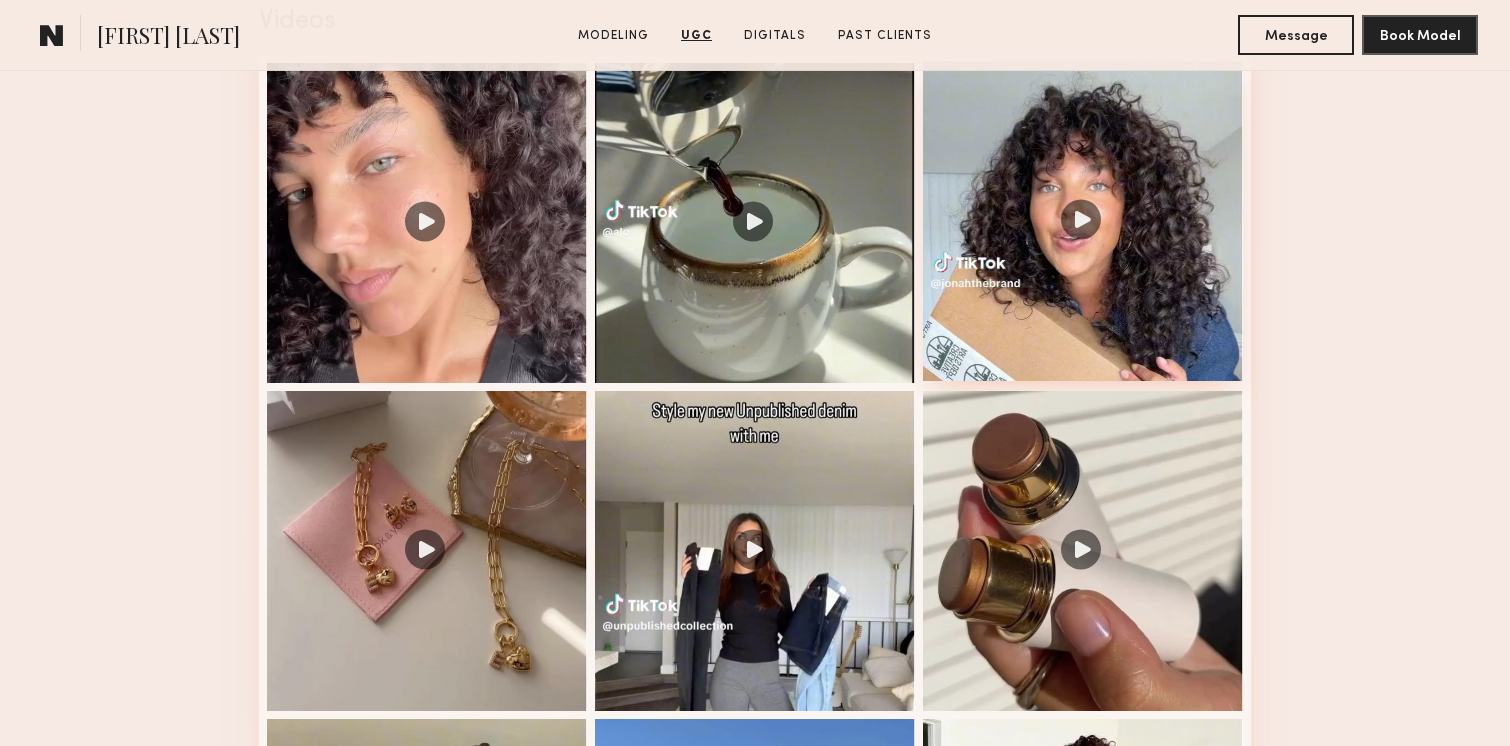 click at bounding box center [1083, 221] 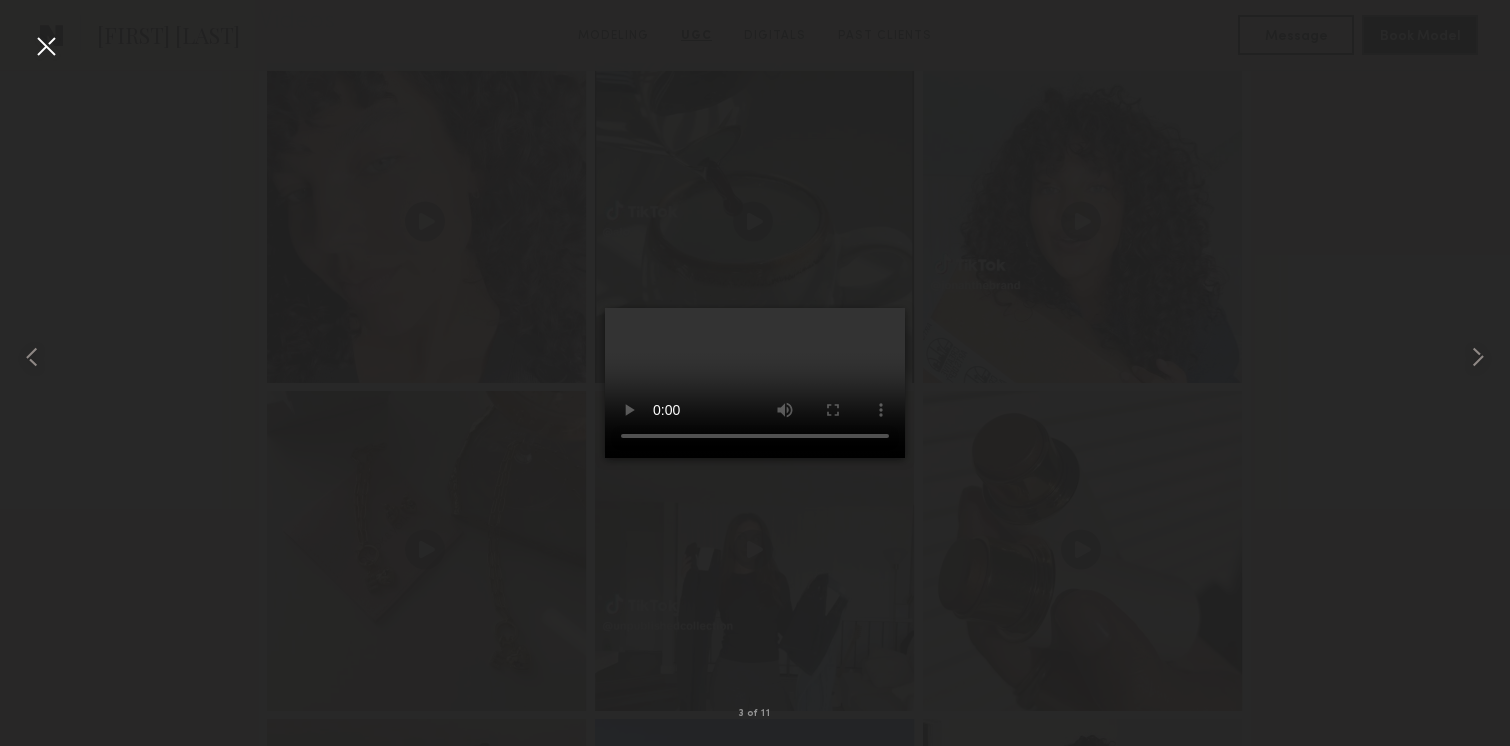 click at bounding box center (46, 46) 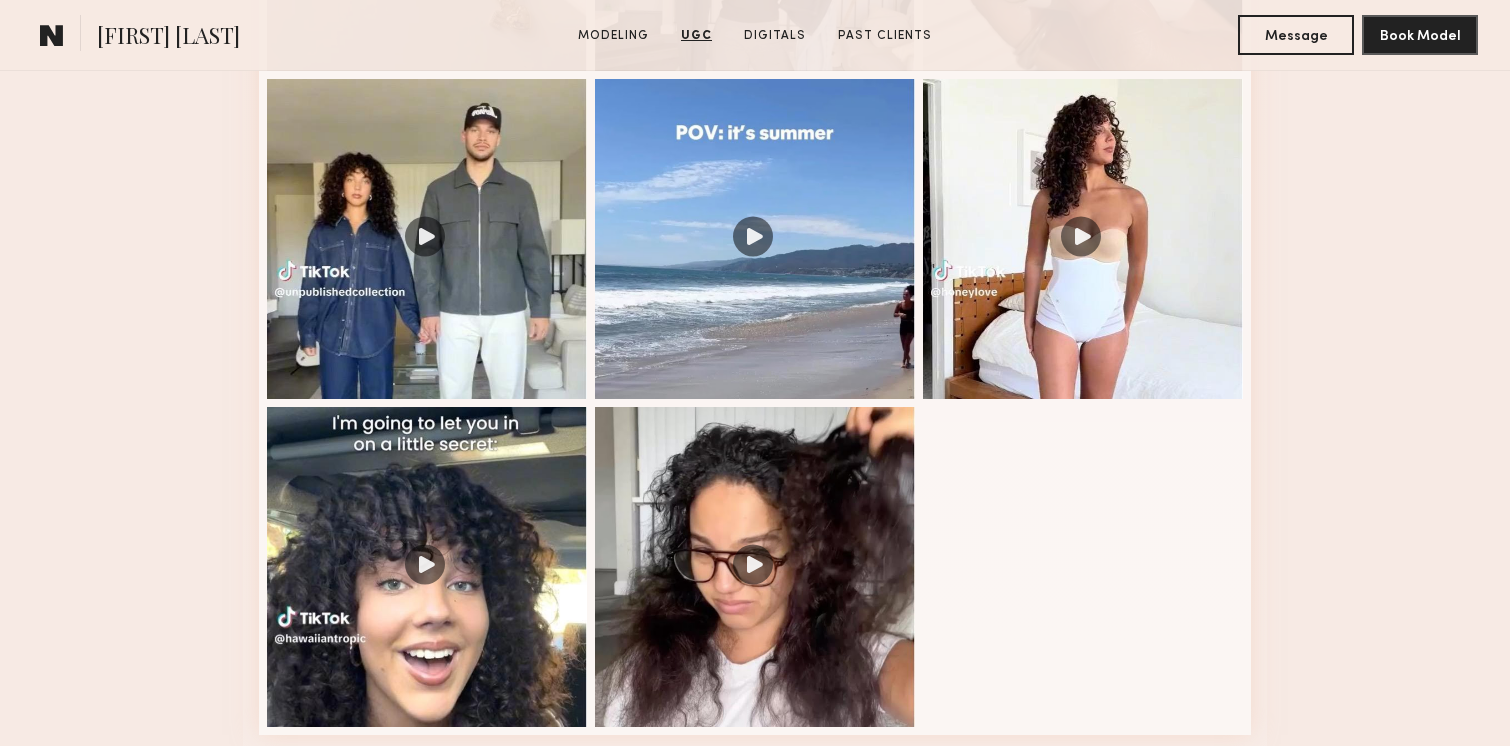 scroll, scrollTop: 2712, scrollLeft: 0, axis: vertical 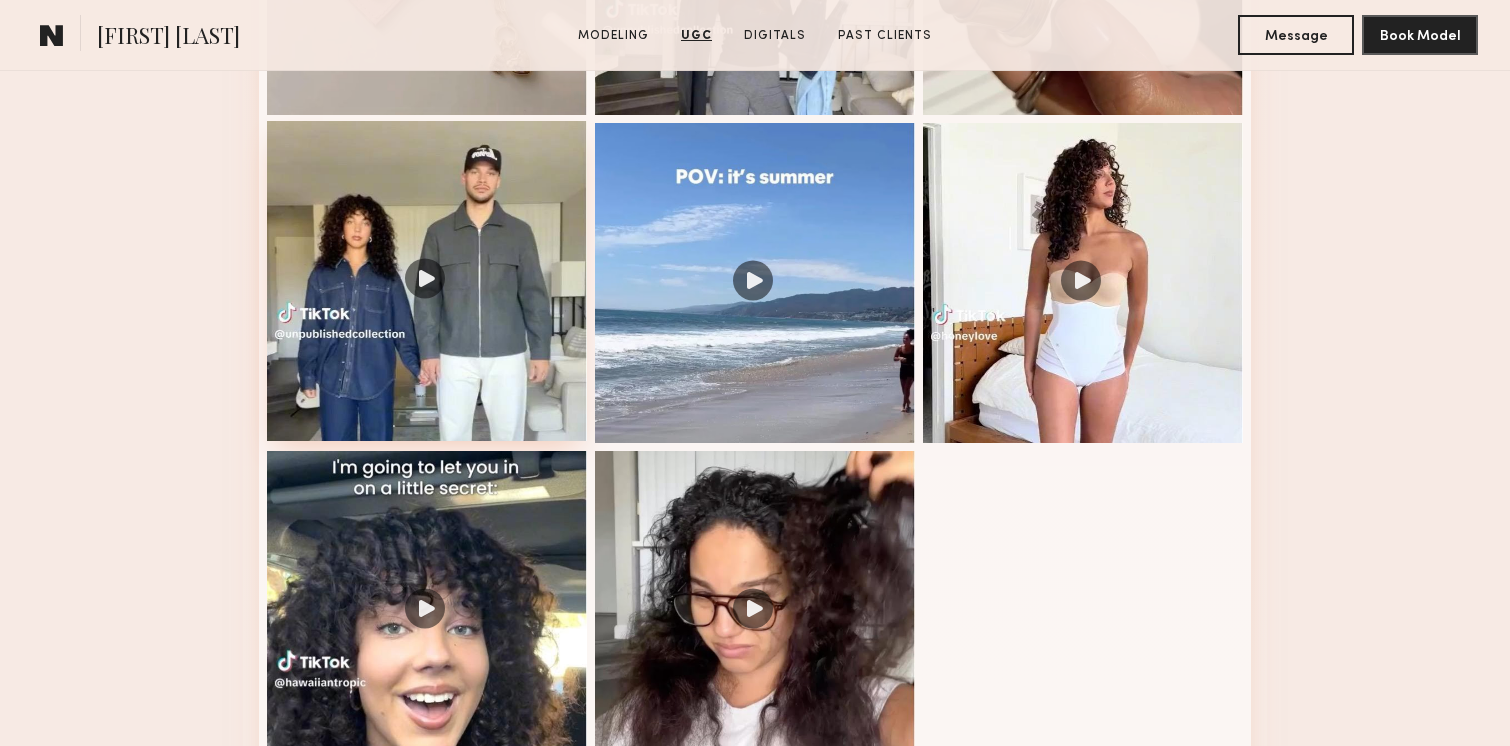 click at bounding box center [427, 281] 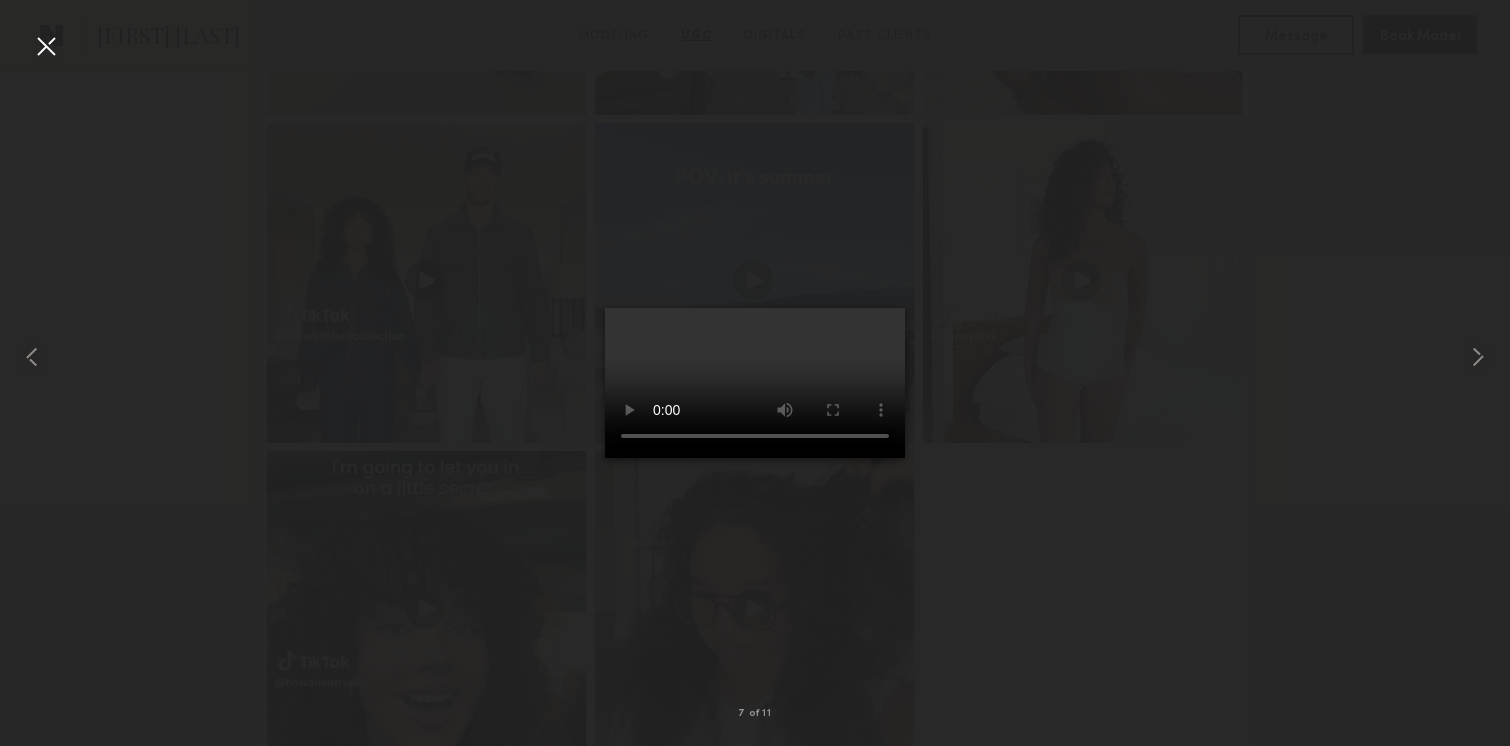 click at bounding box center (46, 46) 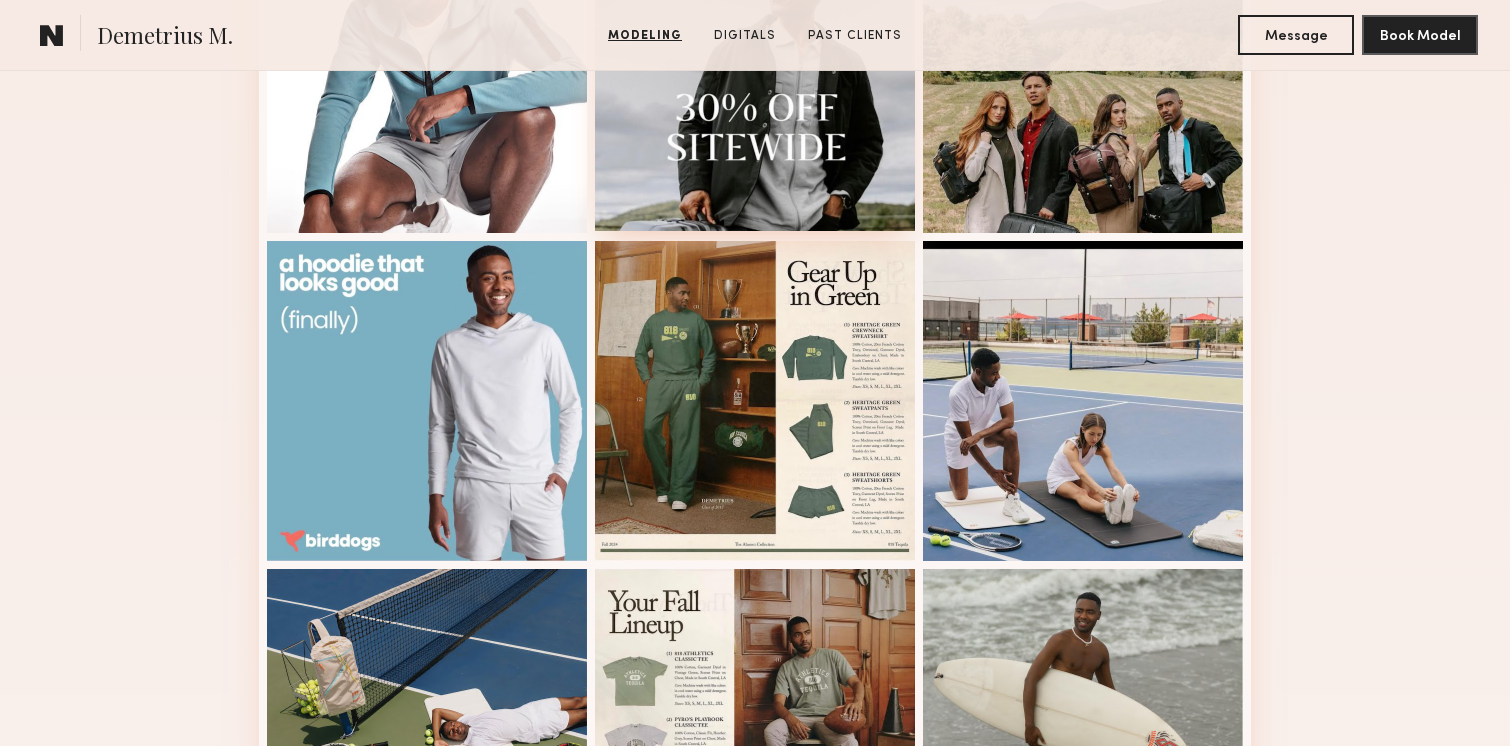 scroll, scrollTop: 1009, scrollLeft: 0, axis: vertical 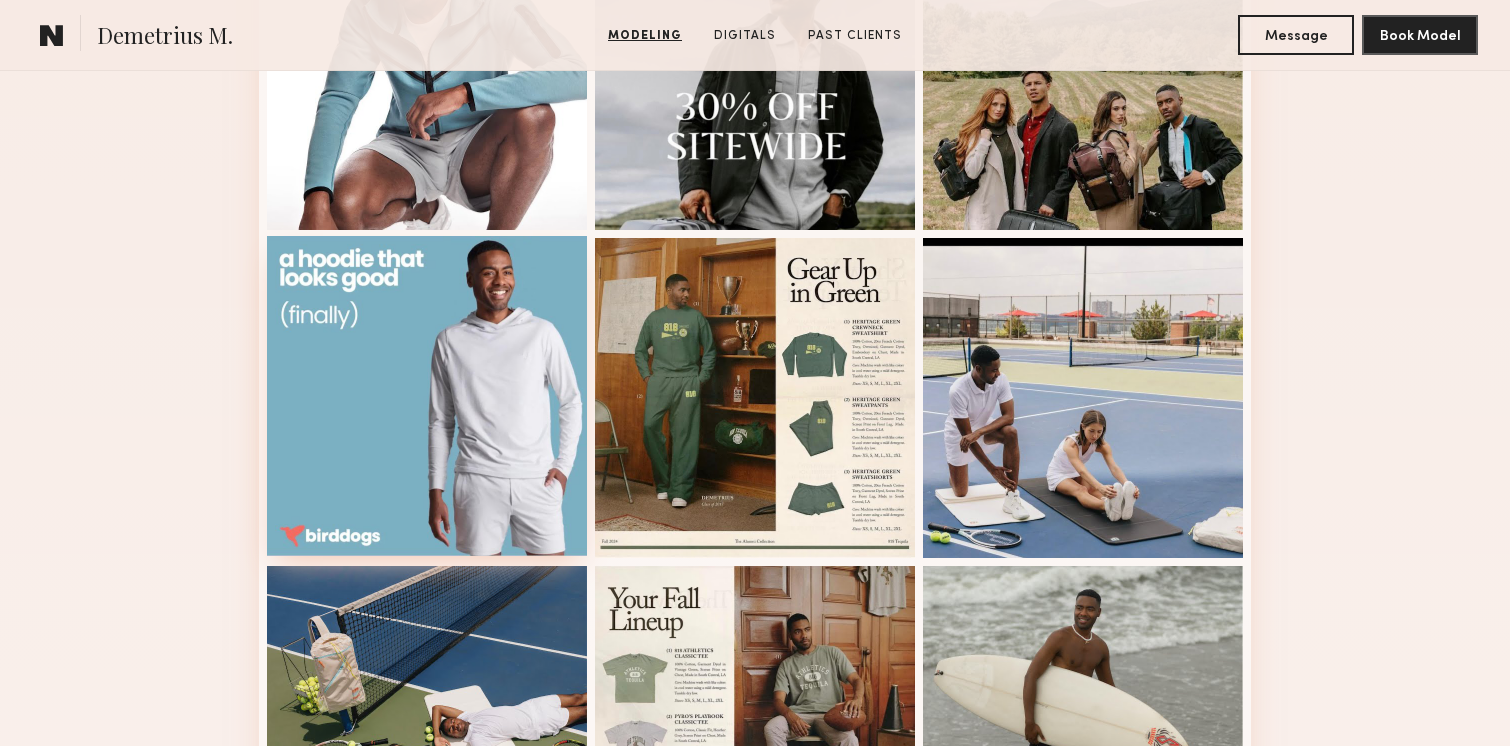 click at bounding box center (427, 396) 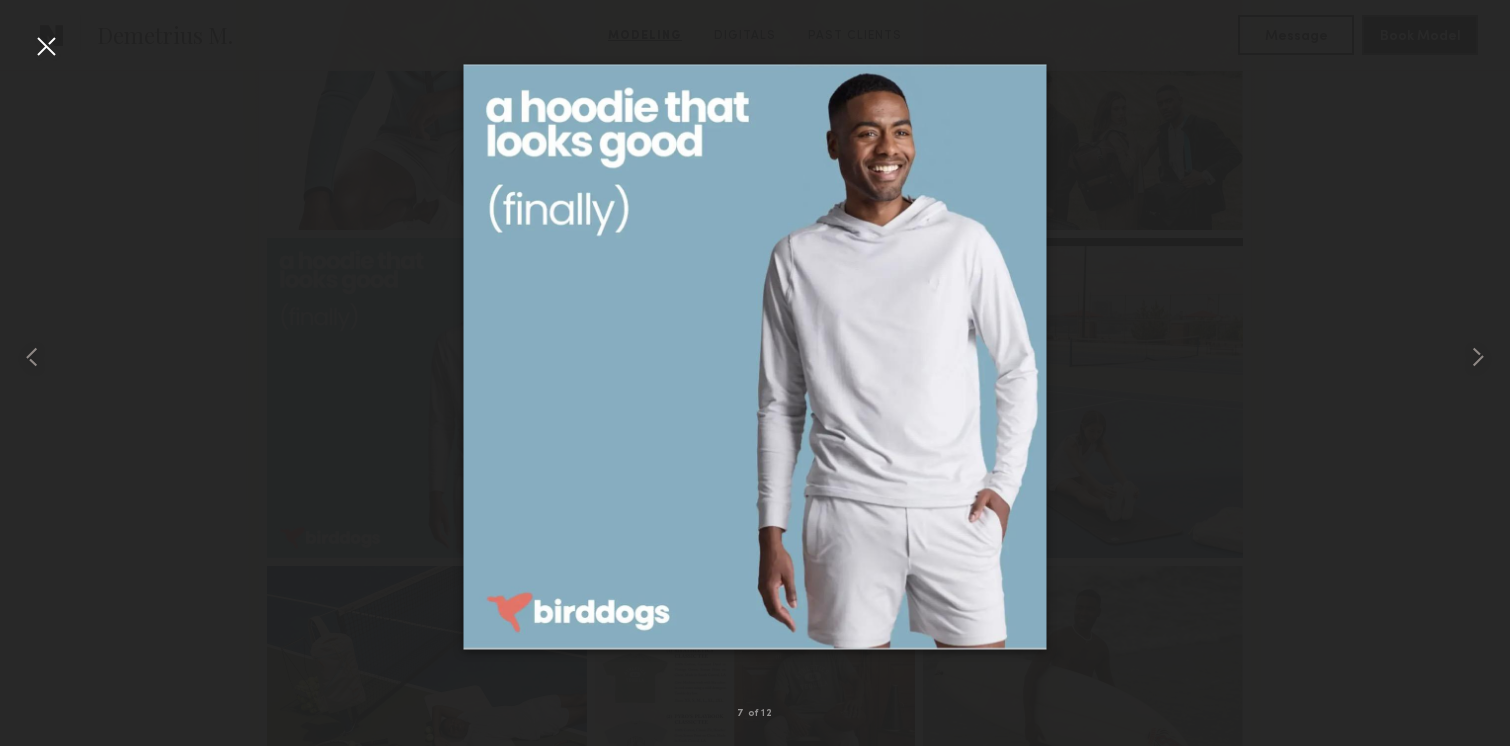 click at bounding box center [46, 46] 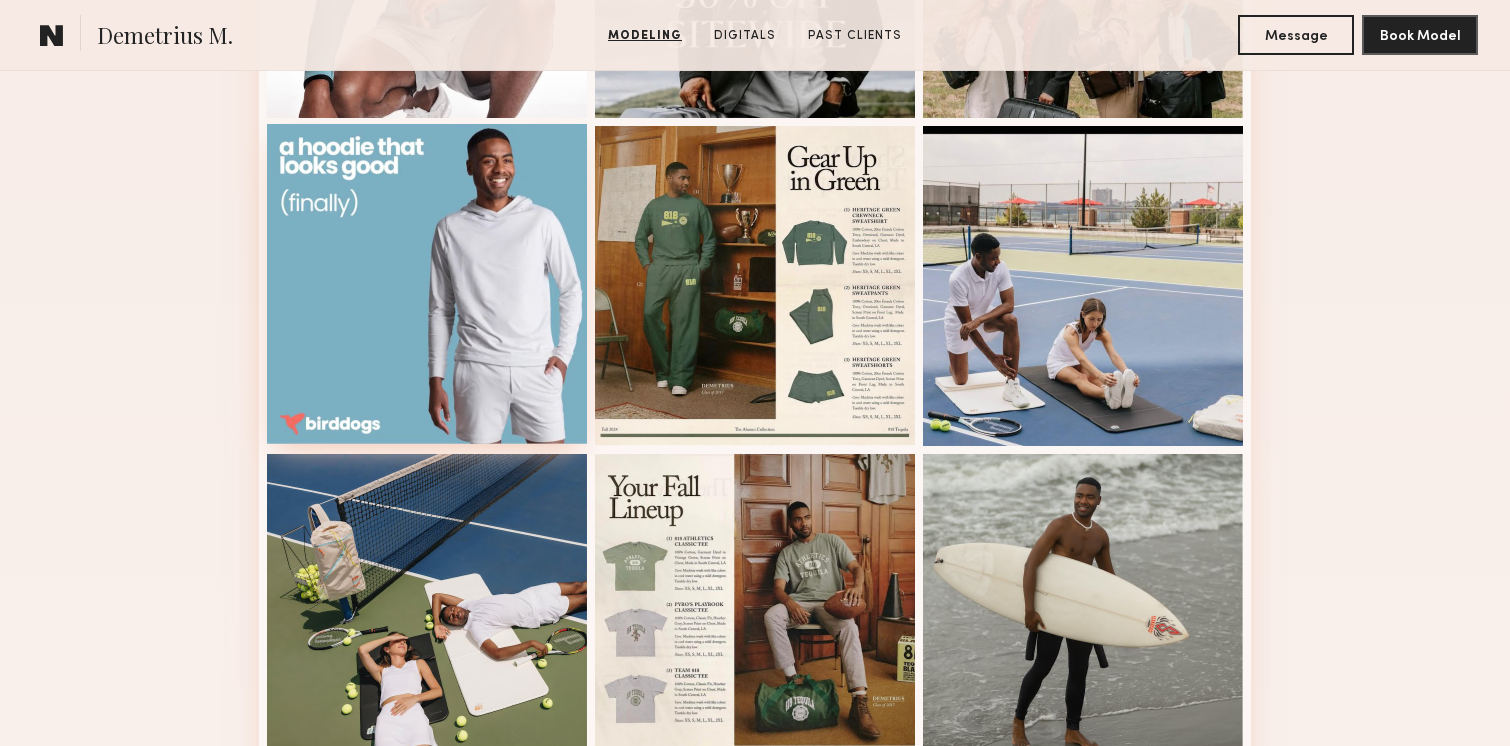 scroll, scrollTop: 1127, scrollLeft: 0, axis: vertical 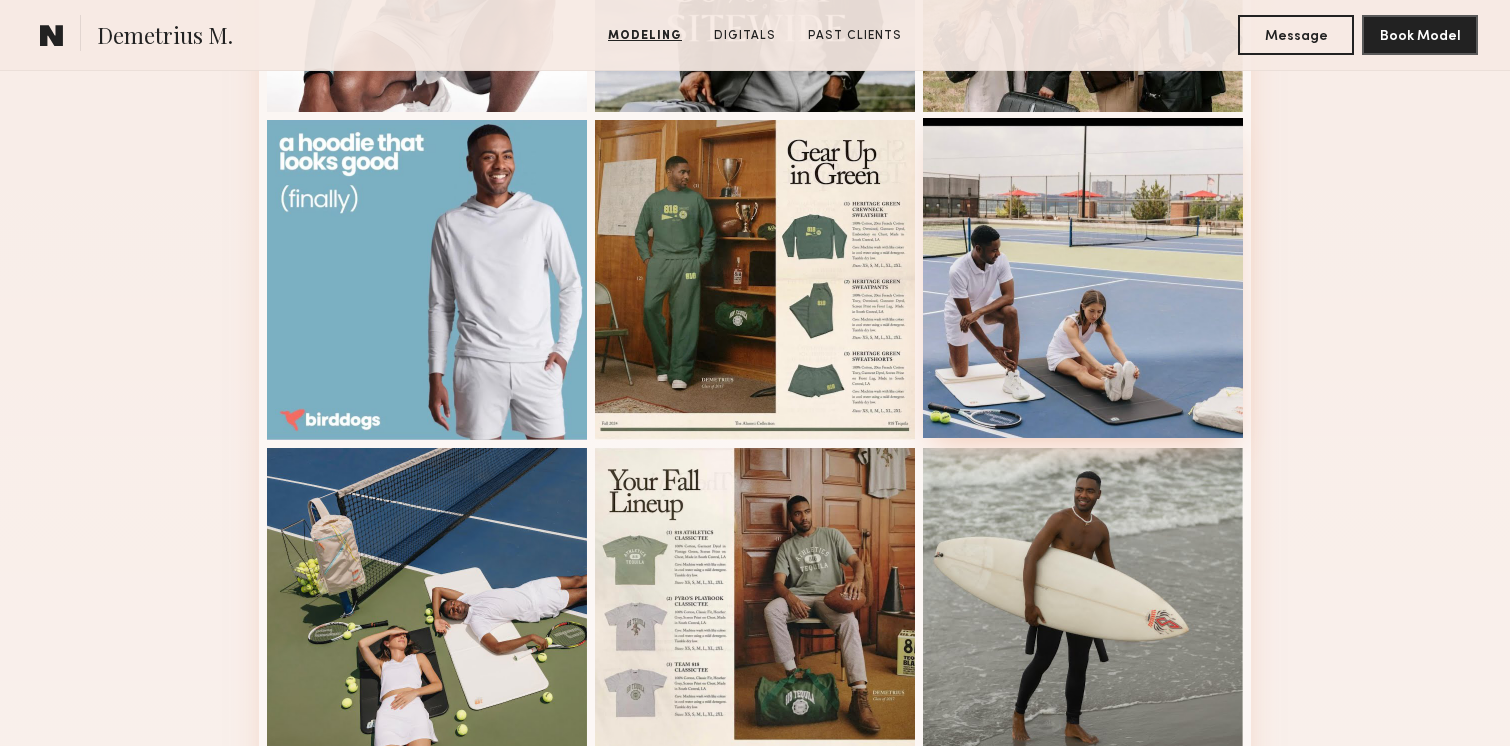 click at bounding box center [1083, 278] 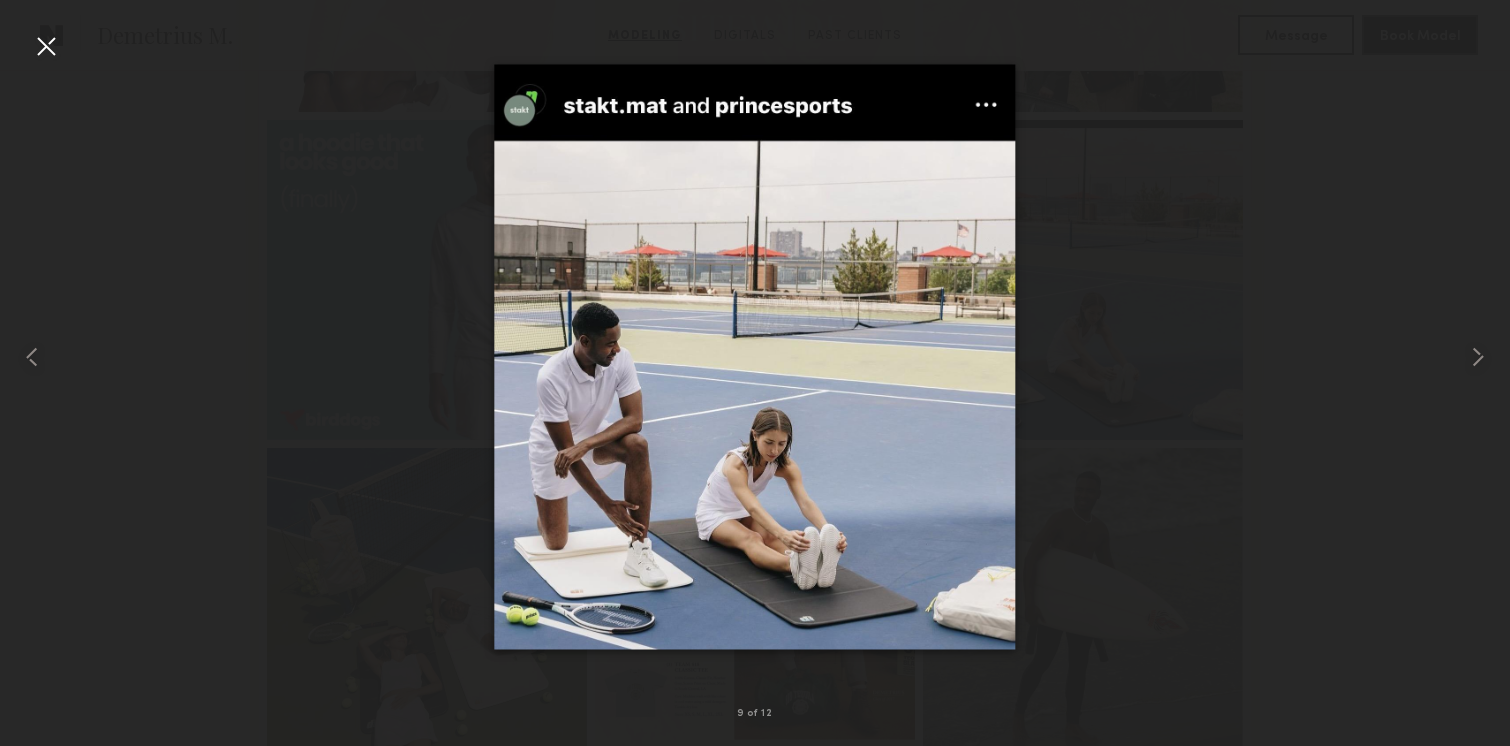 click at bounding box center [46, 46] 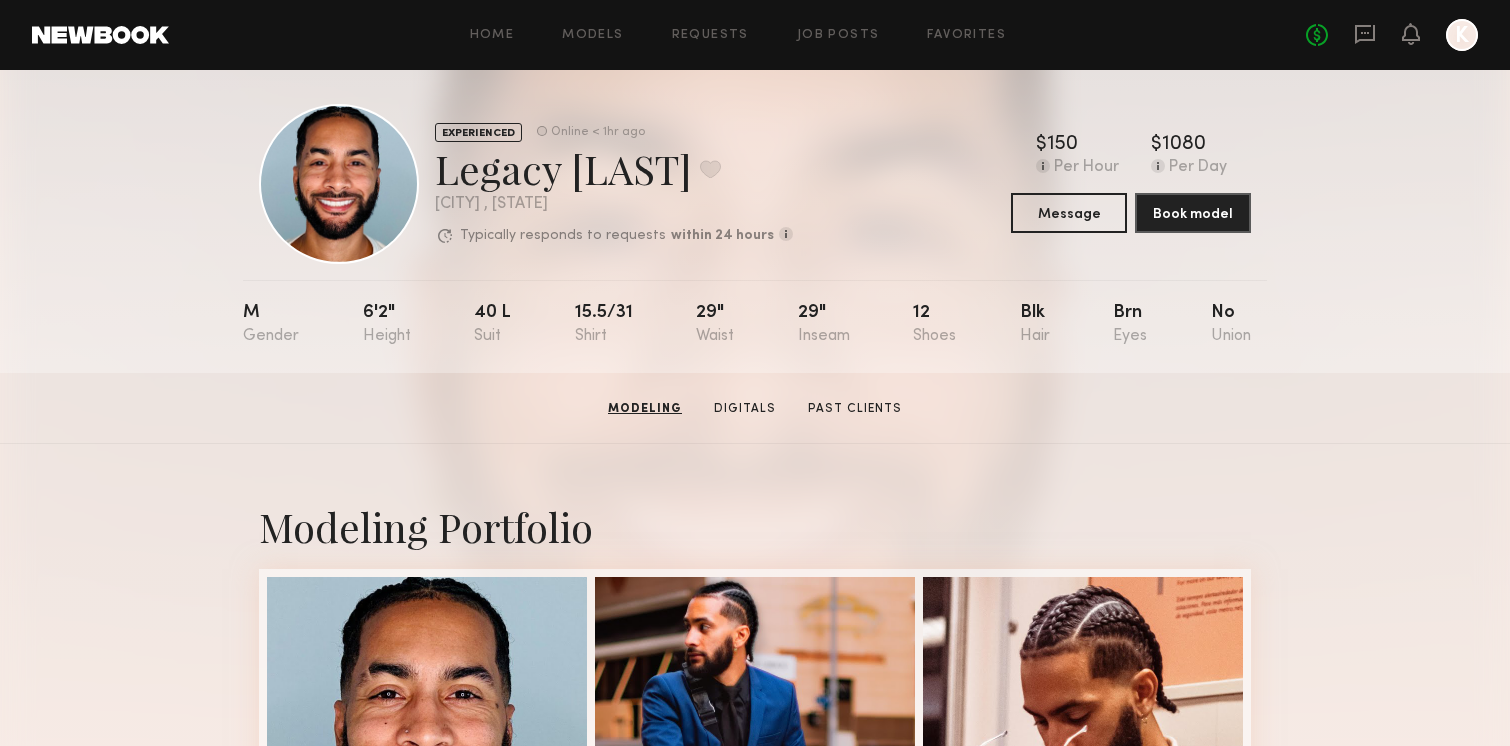 scroll, scrollTop: 0, scrollLeft: 0, axis: both 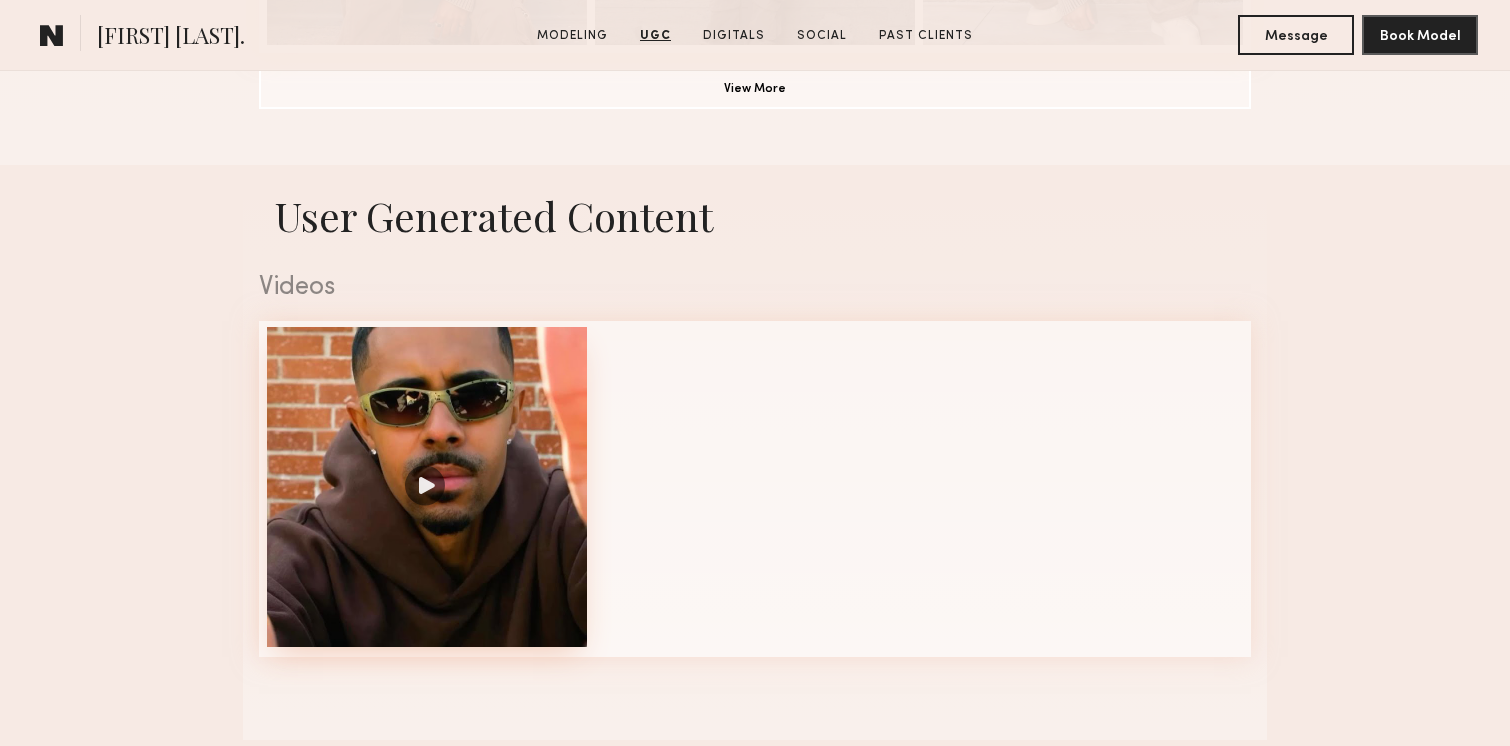 click at bounding box center (427, 487) 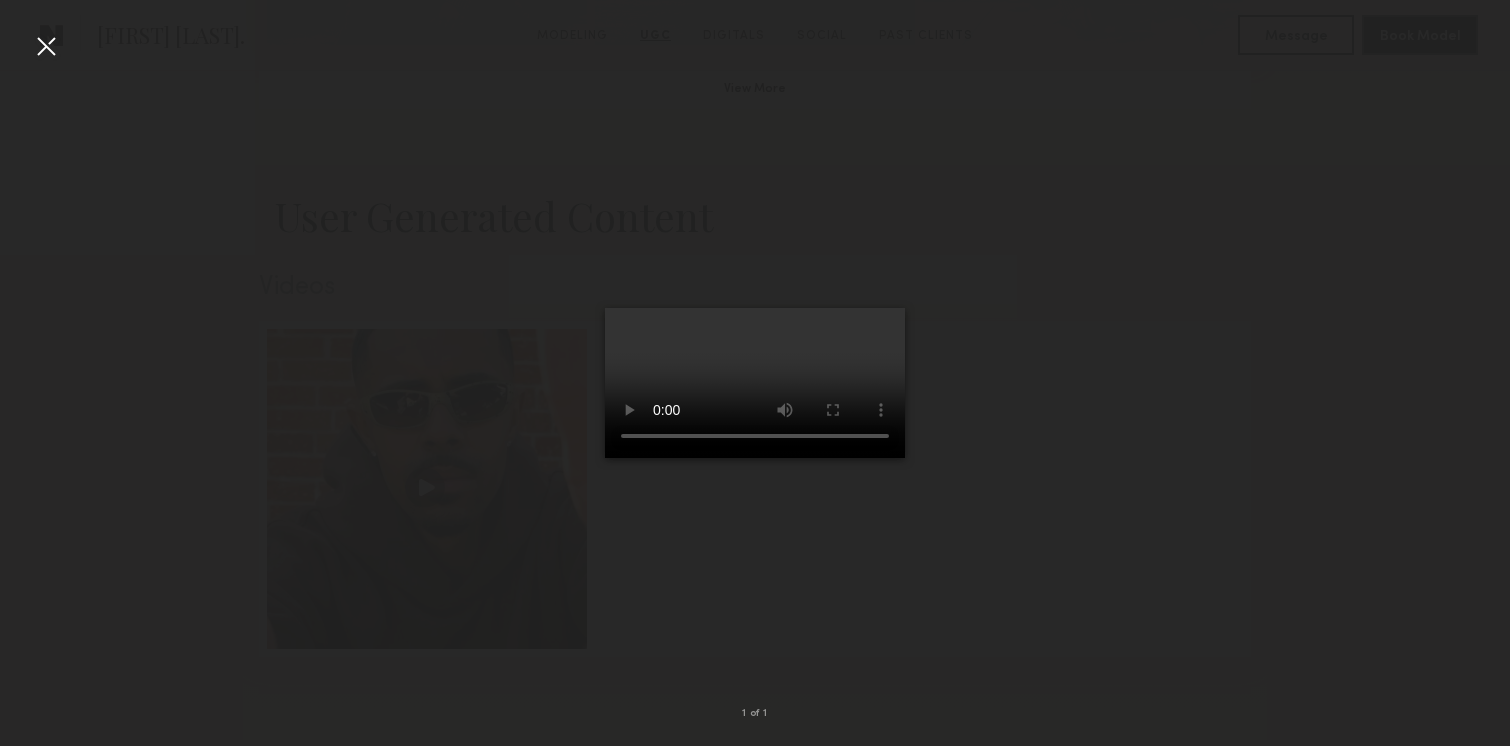 click at bounding box center (755, 383) 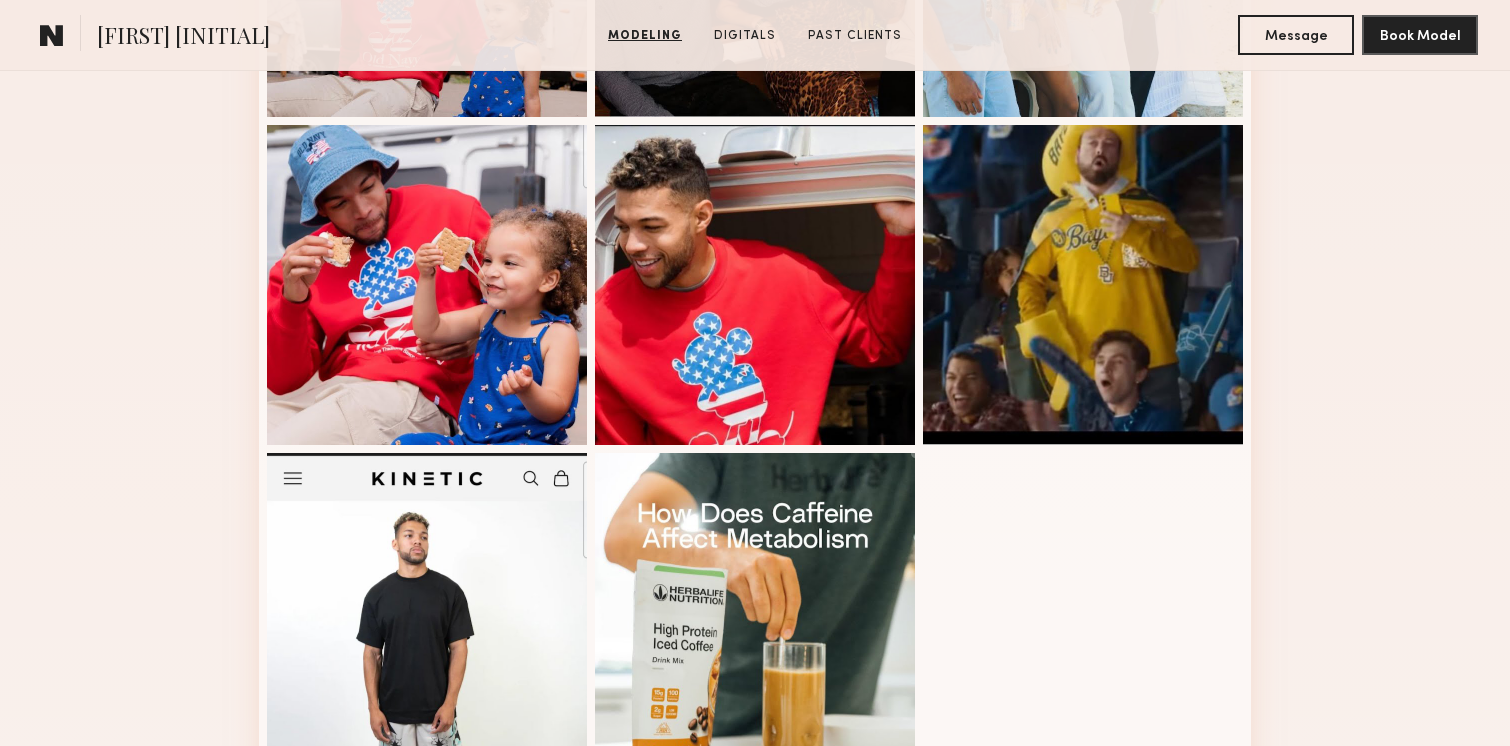 scroll, scrollTop: 1181, scrollLeft: 0, axis: vertical 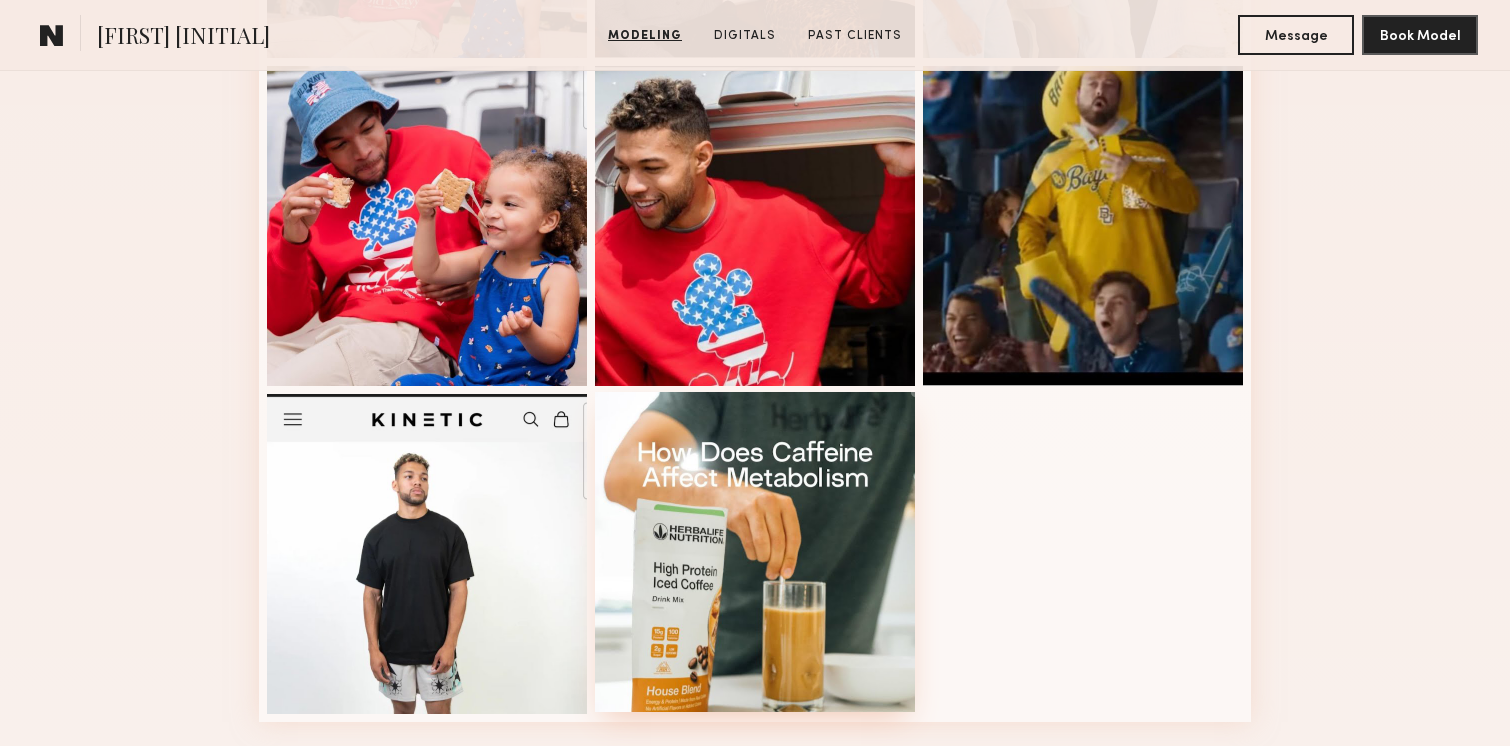 click at bounding box center [755, 552] 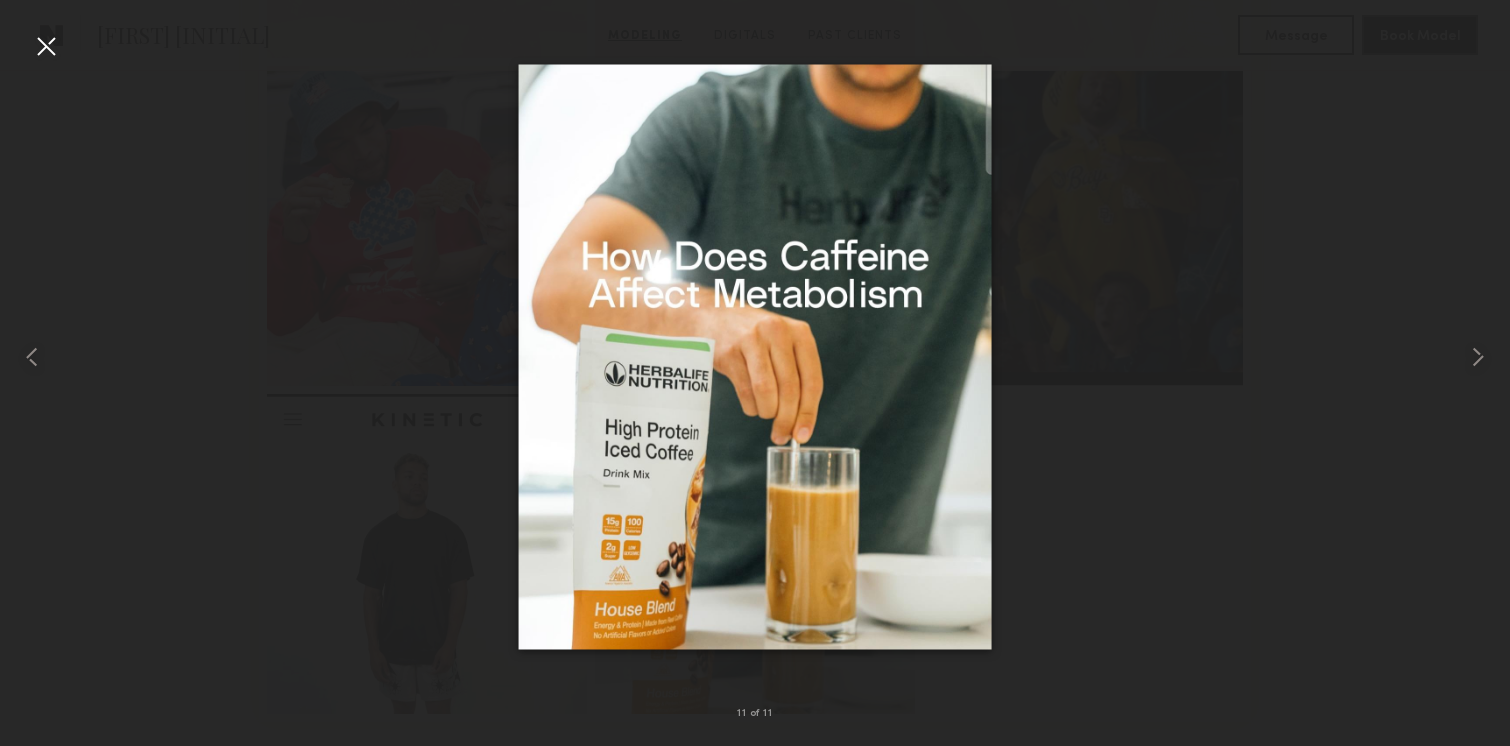 click at bounding box center [46, 46] 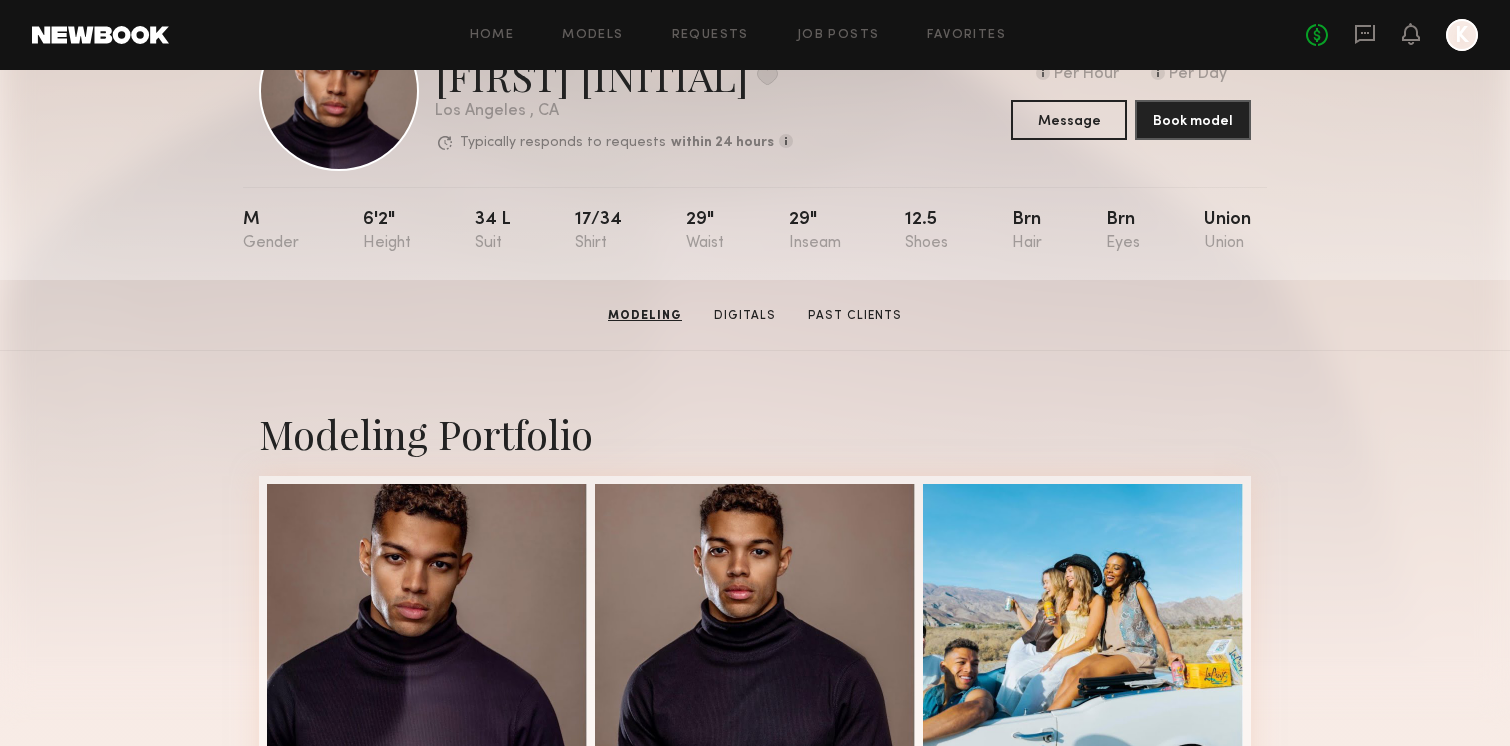 scroll, scrollTop: 0, scrollLeft: 0, axis: both 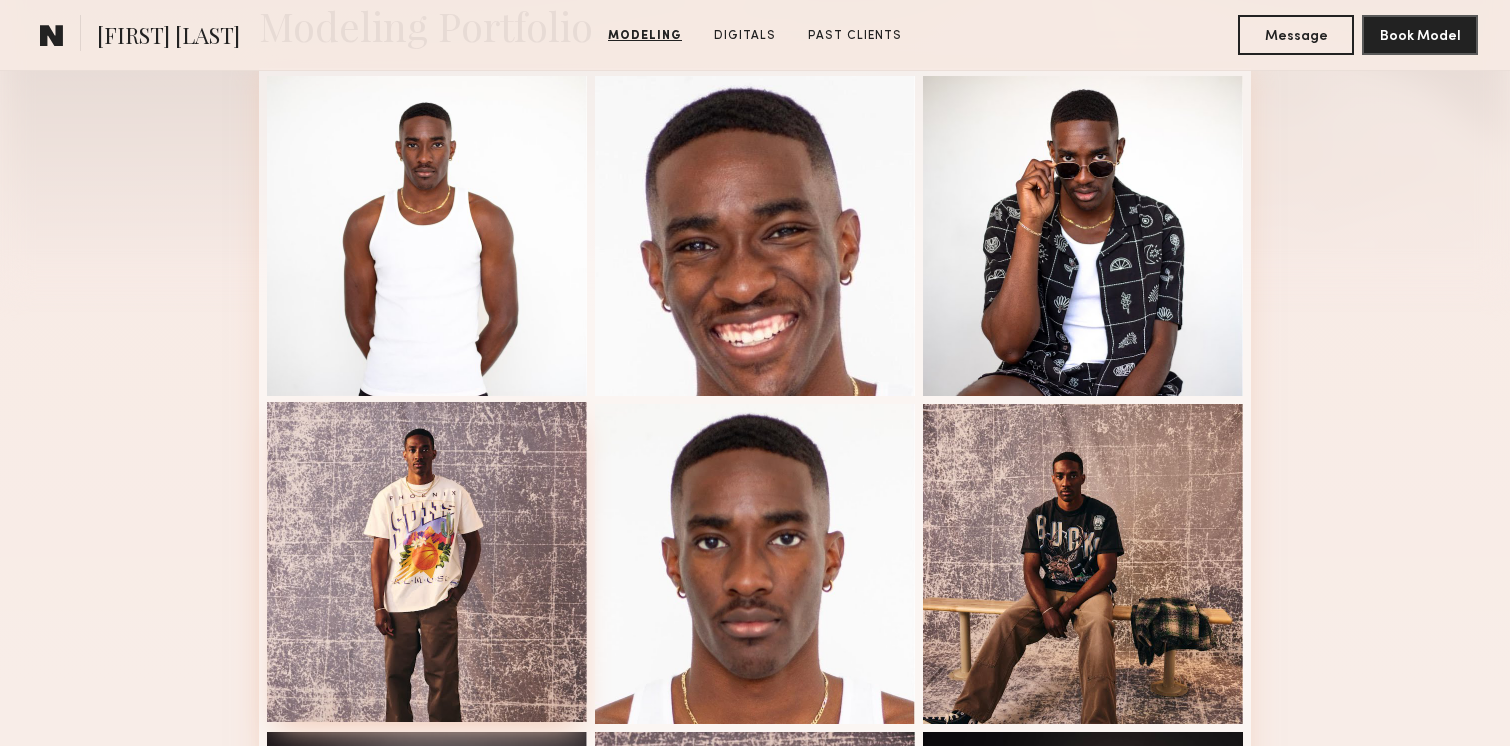 click at bounding box center (427, 562) 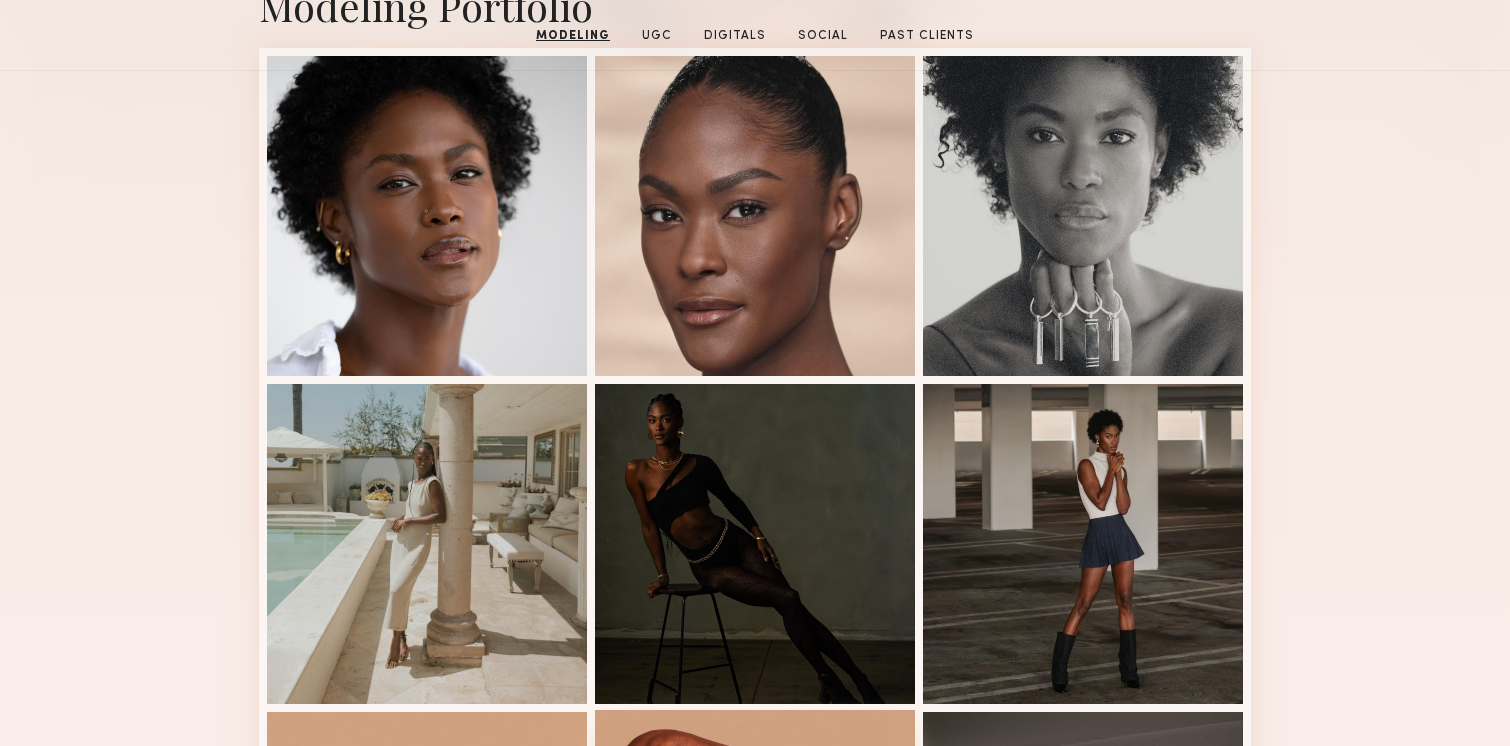 scroll, scrollTop: 0, scrollLeft: 0, axis: both 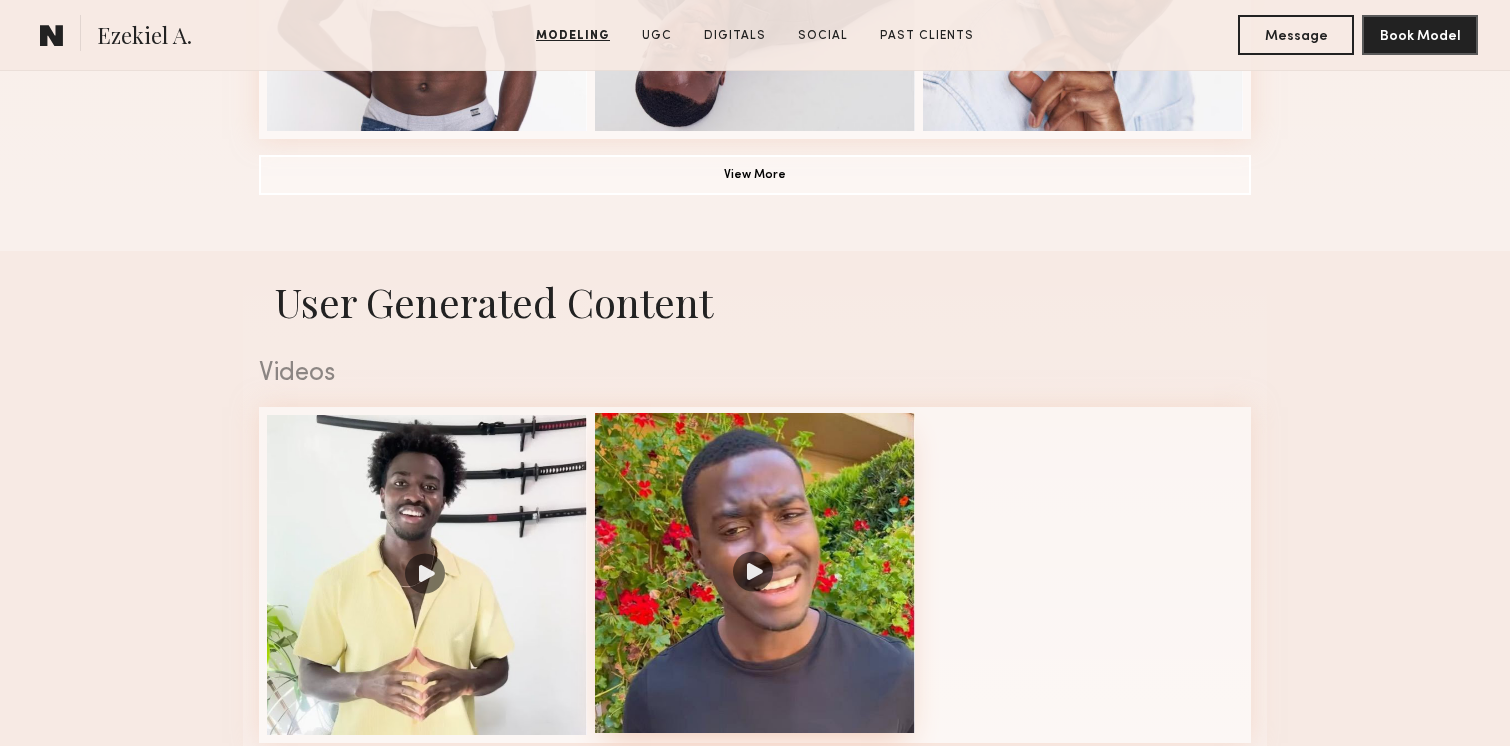click at bounding box center [755, 573] 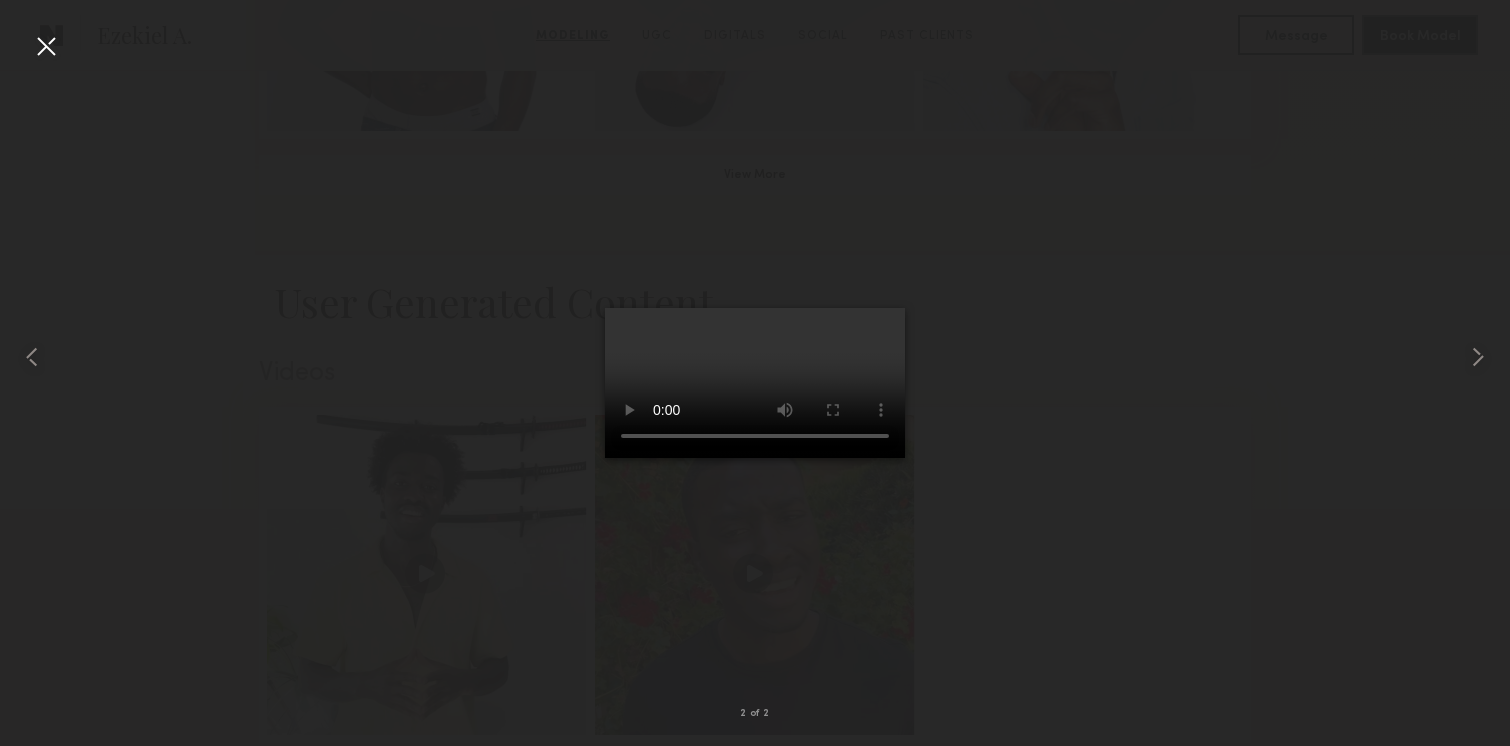 click at bounding box center [46, 46] 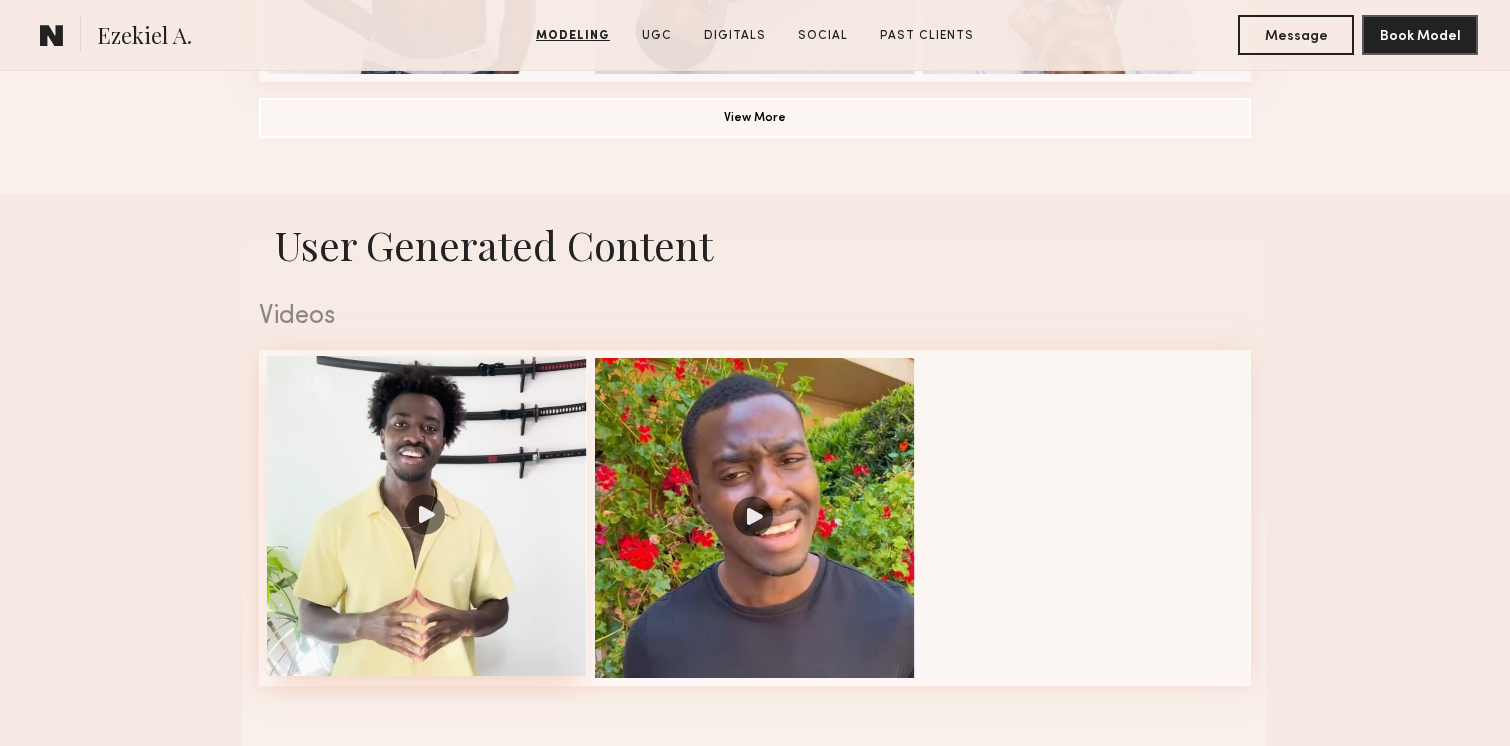 scroll, scrollTop: 1820, scrollLeft: 0, axis: vertical 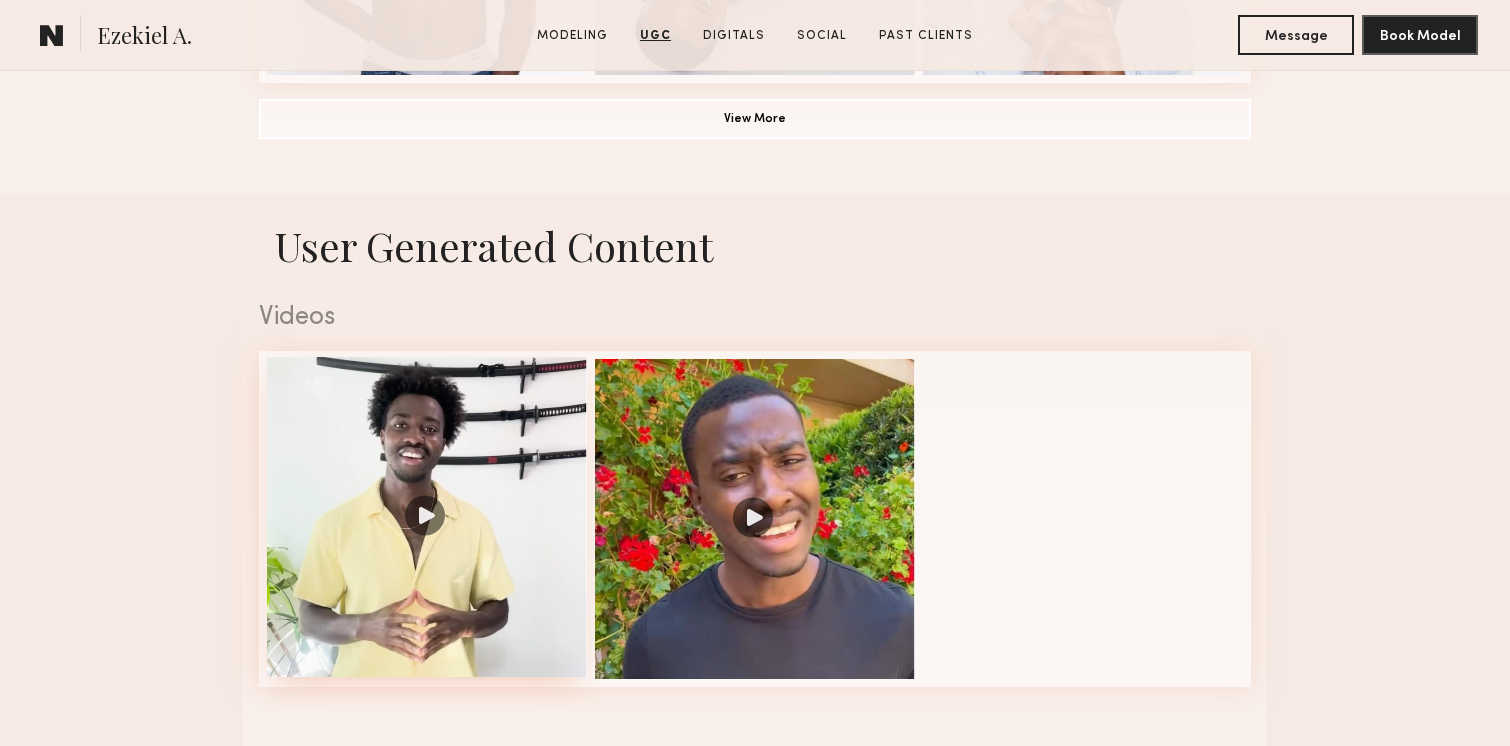 click at bounding box center [427, 517] 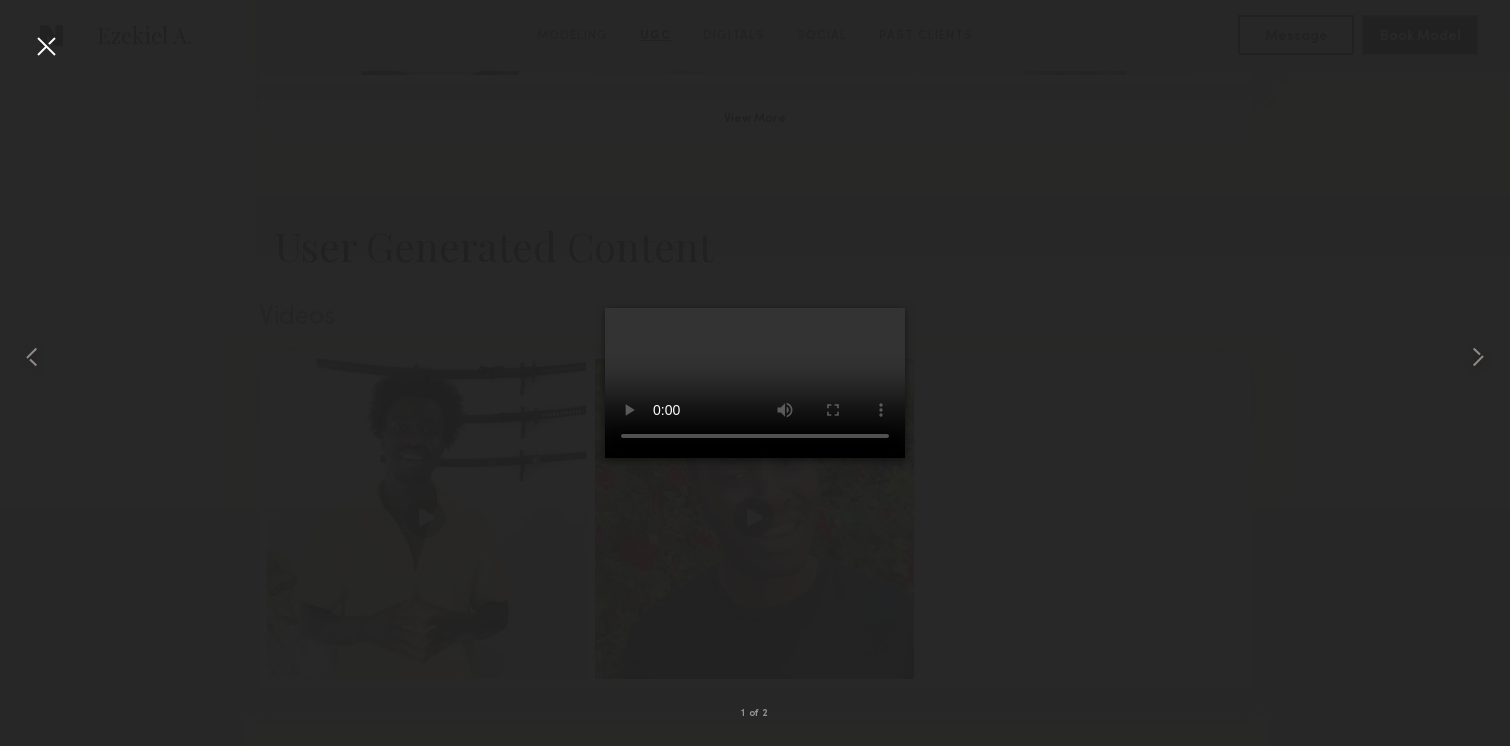 click at bounding box center [46, 46] 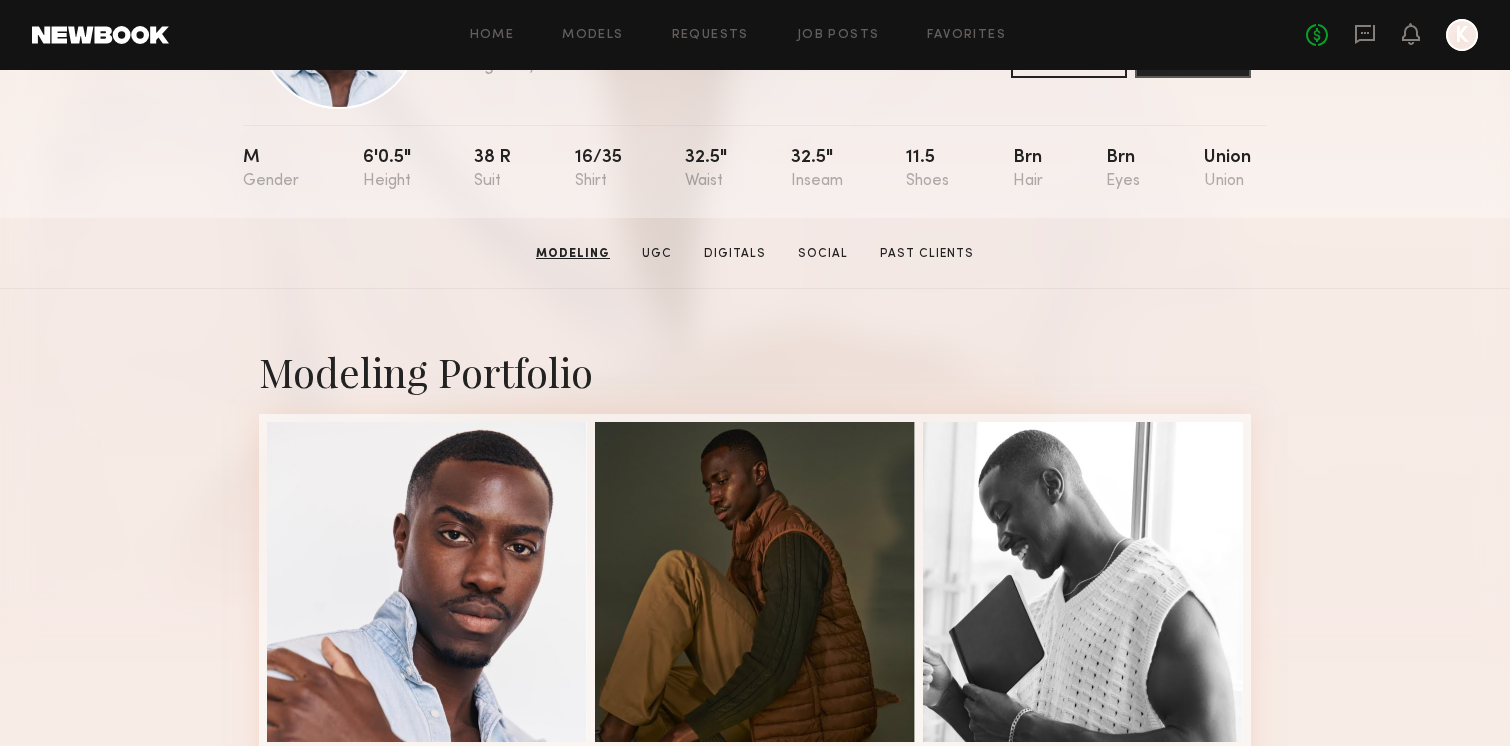 scroll, scrollTop: 0, scrollLeft: 0, axis: both 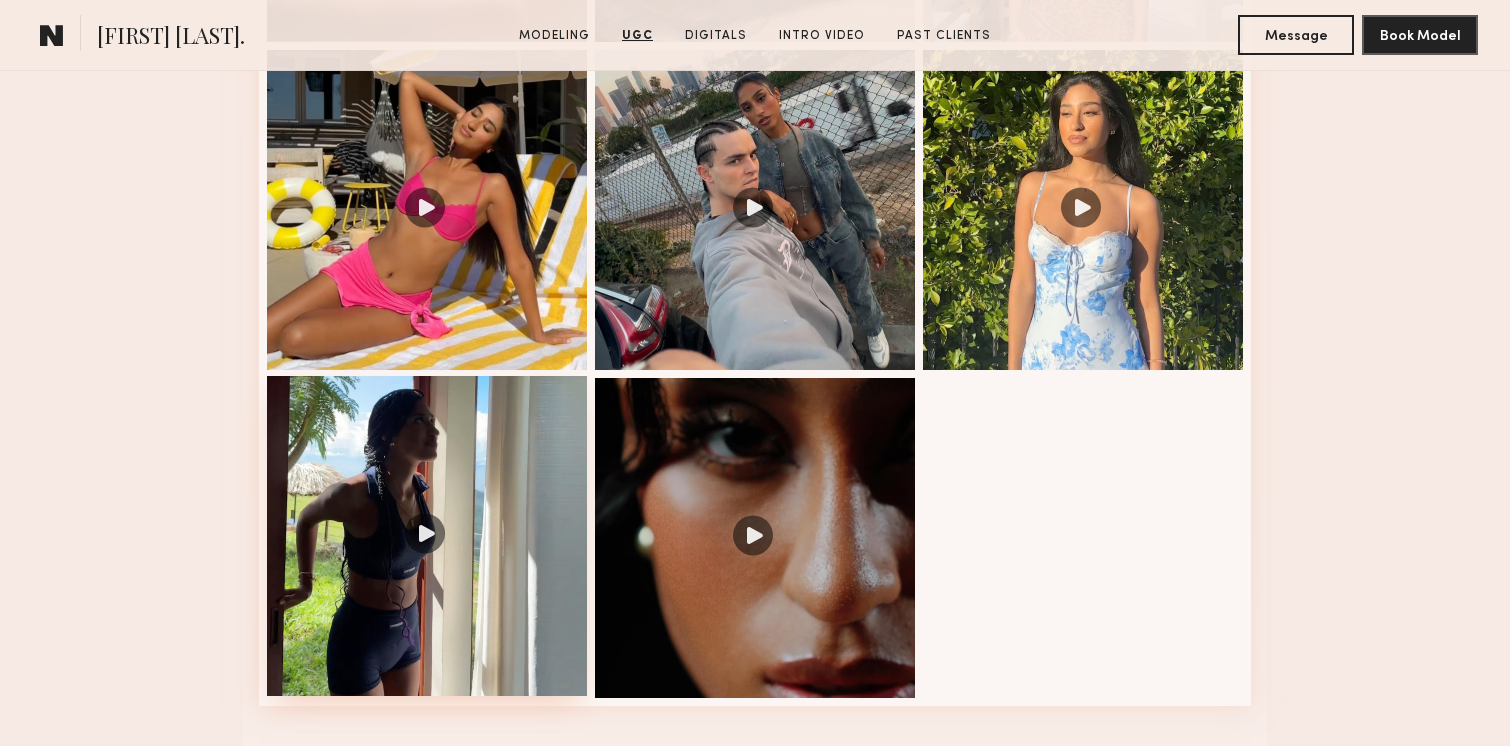 click at bounding box center [427, 536] 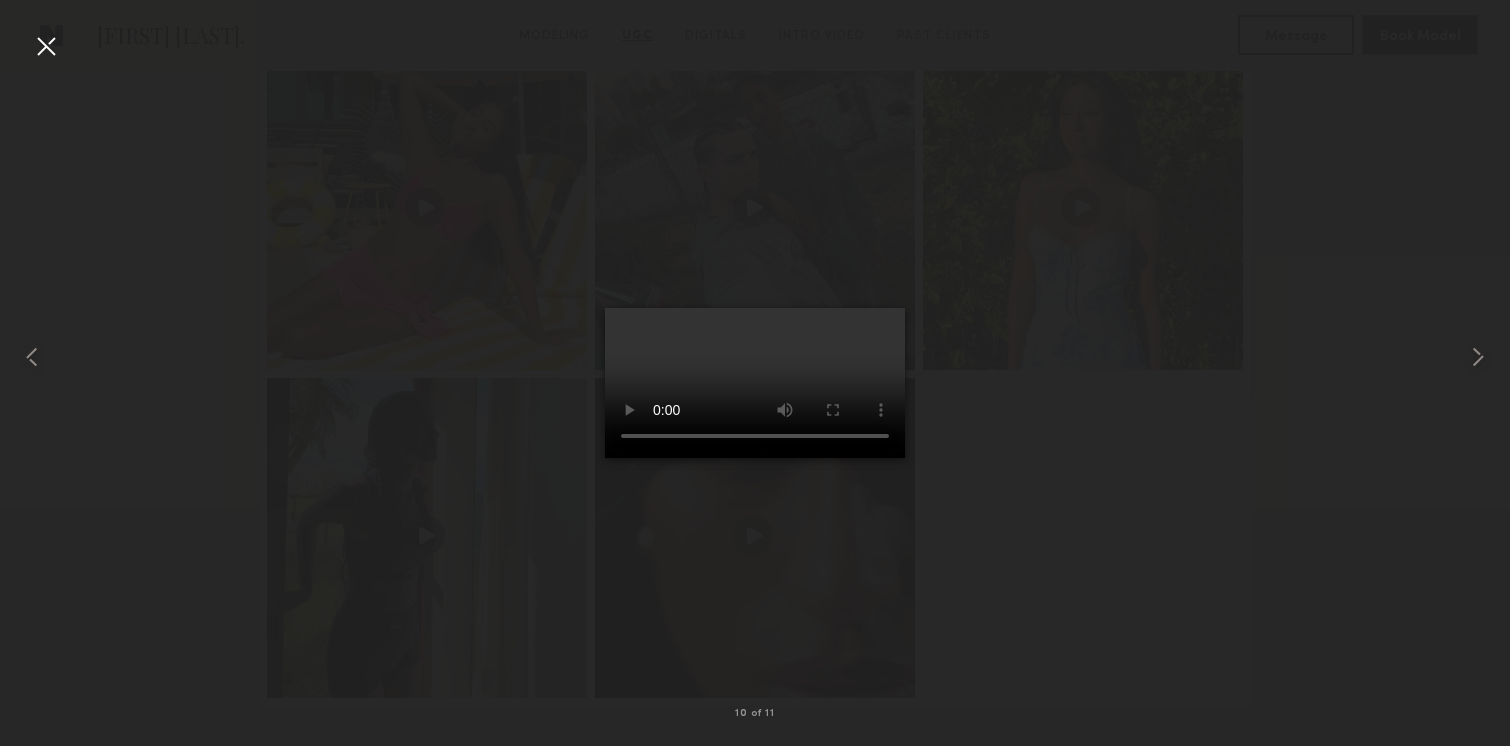click at bounding box center [46, 46] 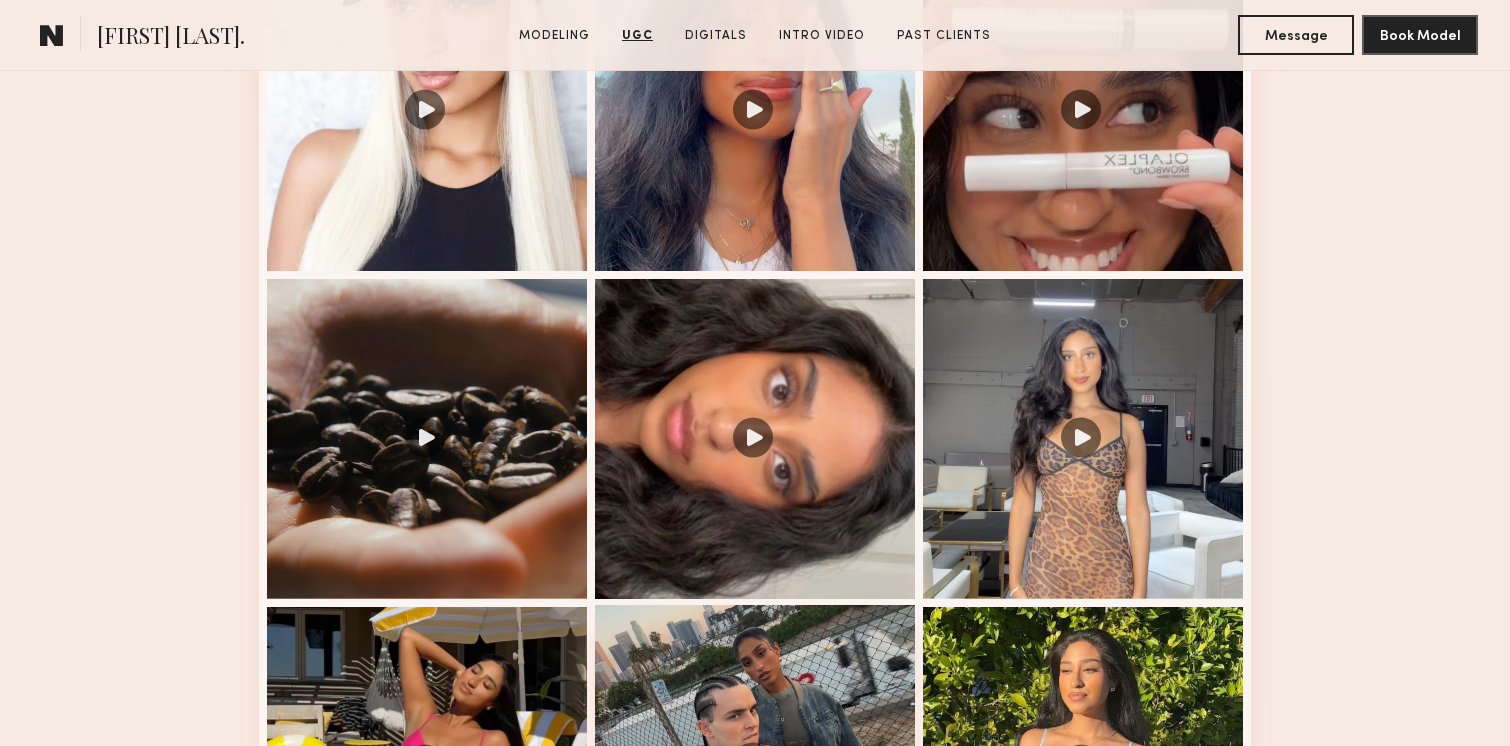 scroll, scrollTop: 2215, scrollLeft: 0, axis: vertical 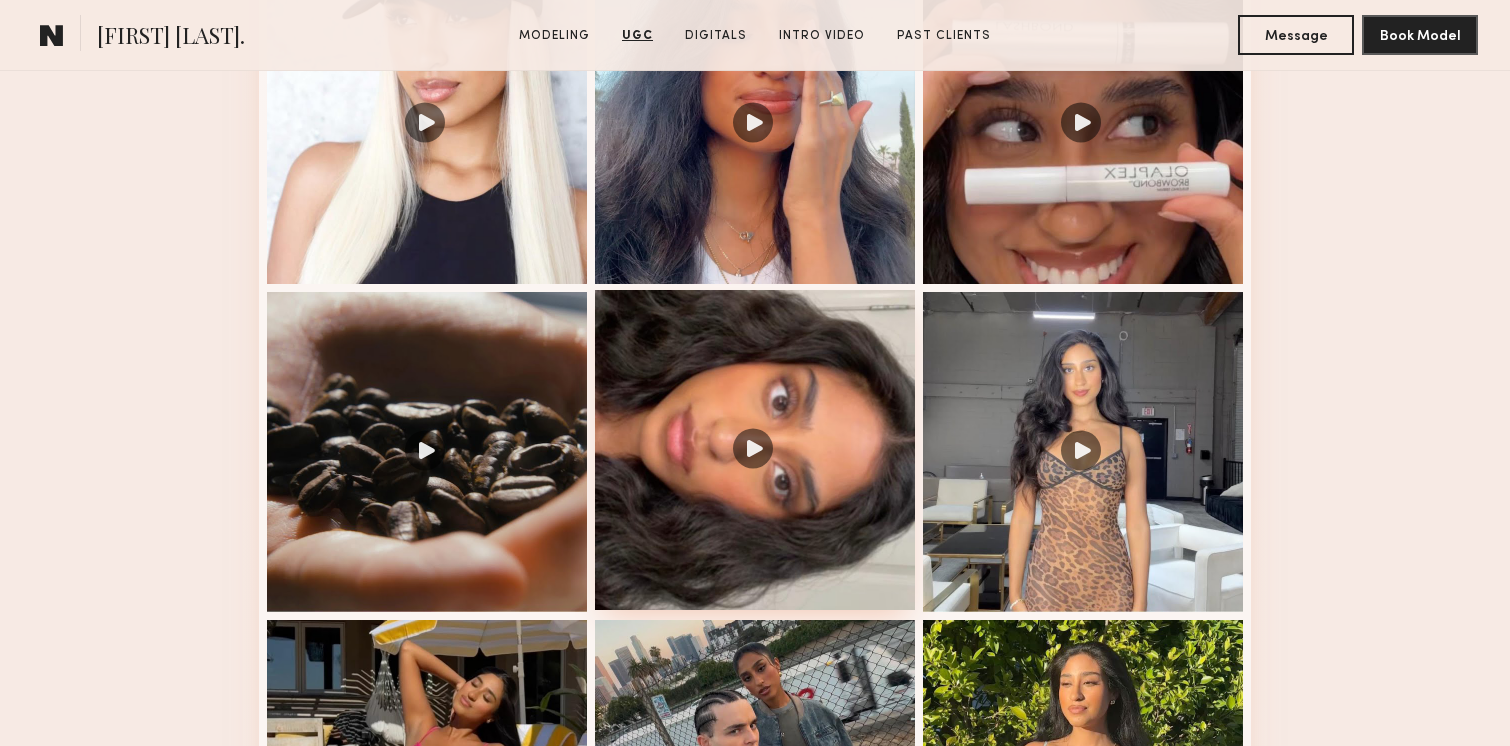 click at bounding box center [755, 450] 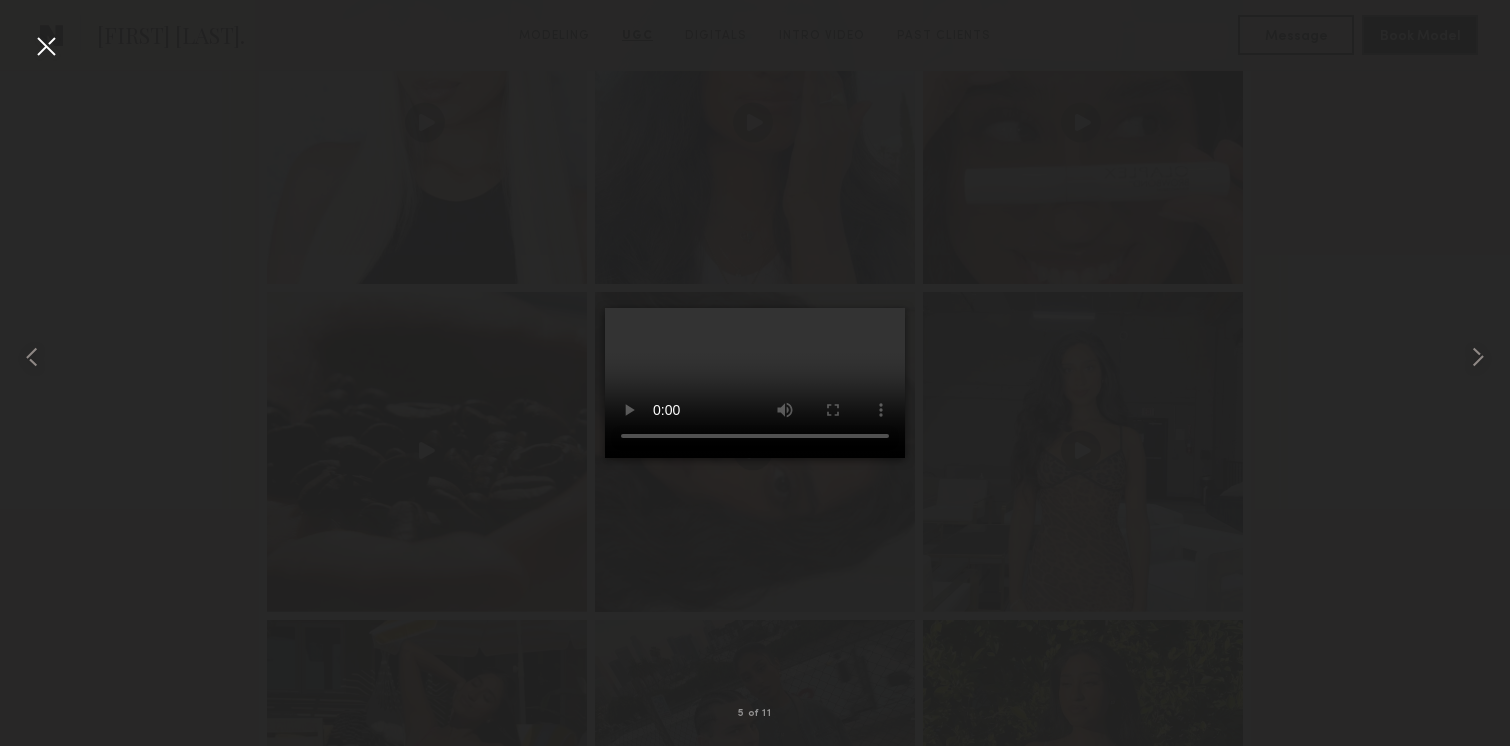click at bounding box center [46, 46] 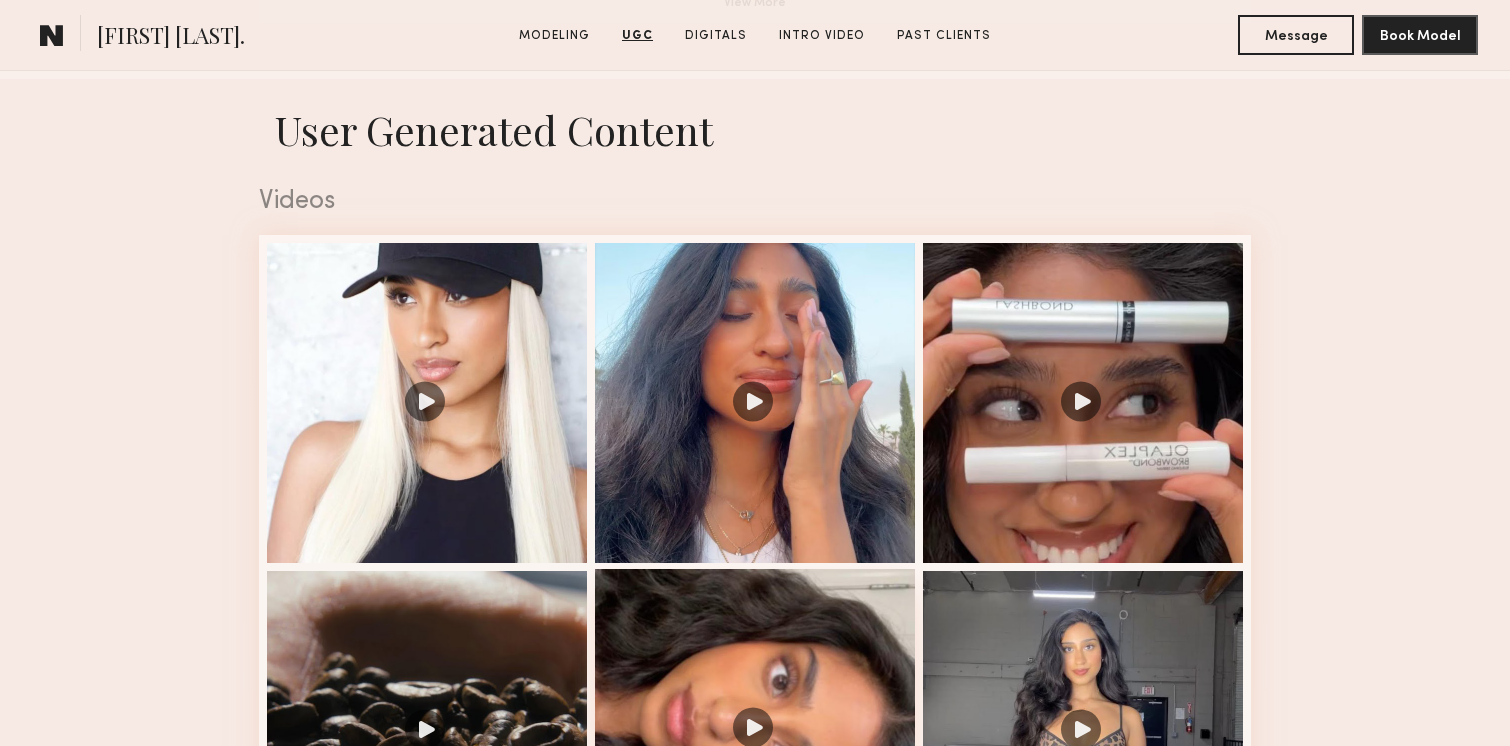 scroll, scrollTop: 1925, scrollLeft: 0, axis: vertical 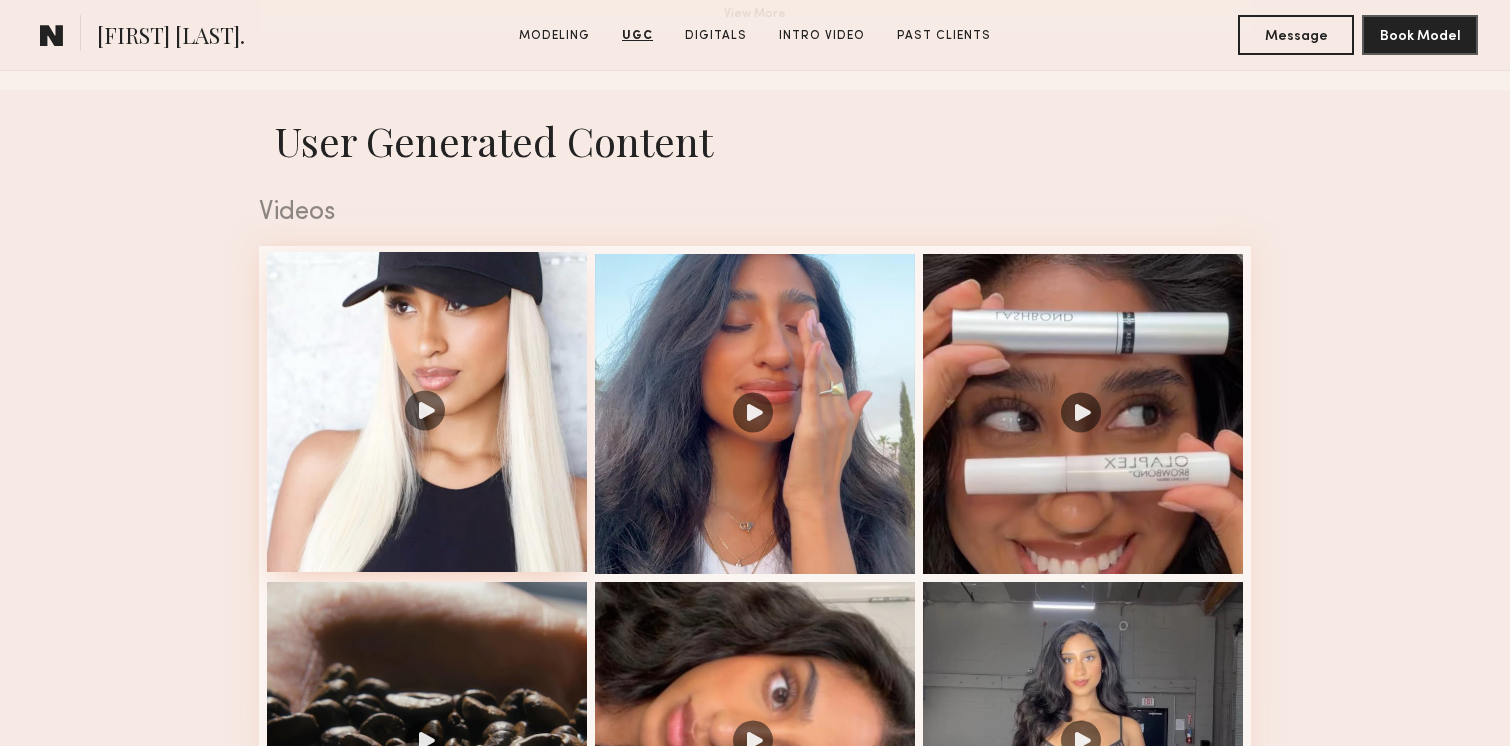 click at bounding box center [427, 412] 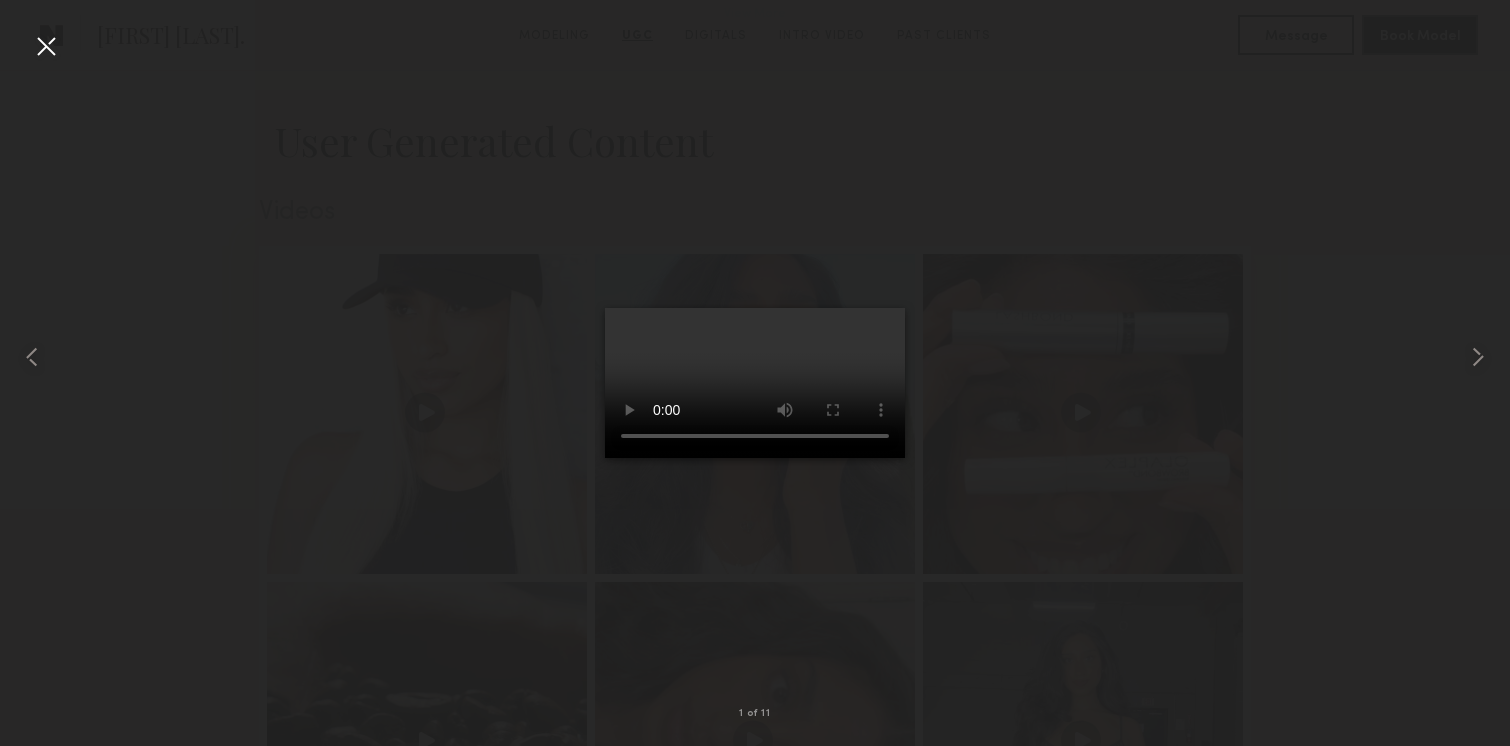 click at bounding box center (46, 46) 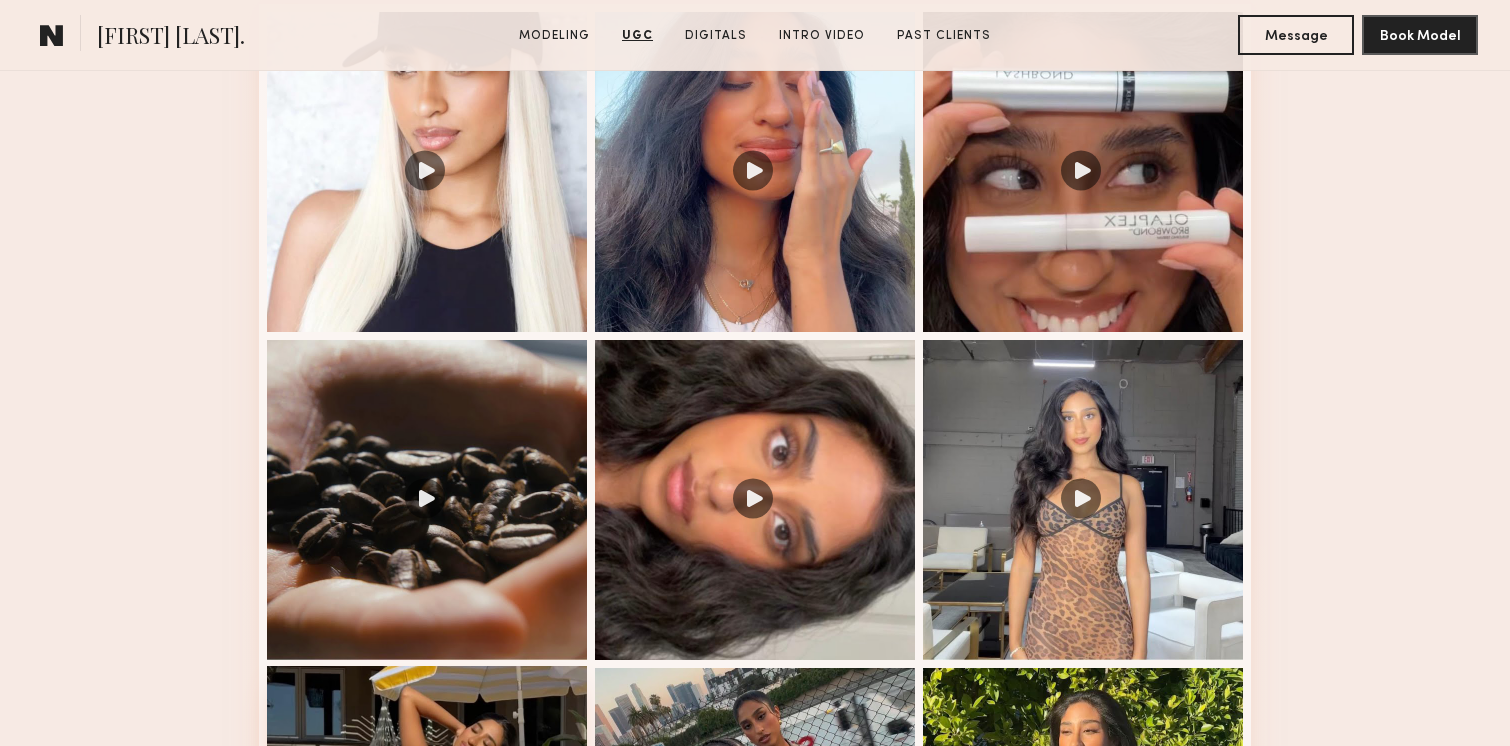 scroll, scrollTop: 1703, scrollLeft: 0, axis: vertical 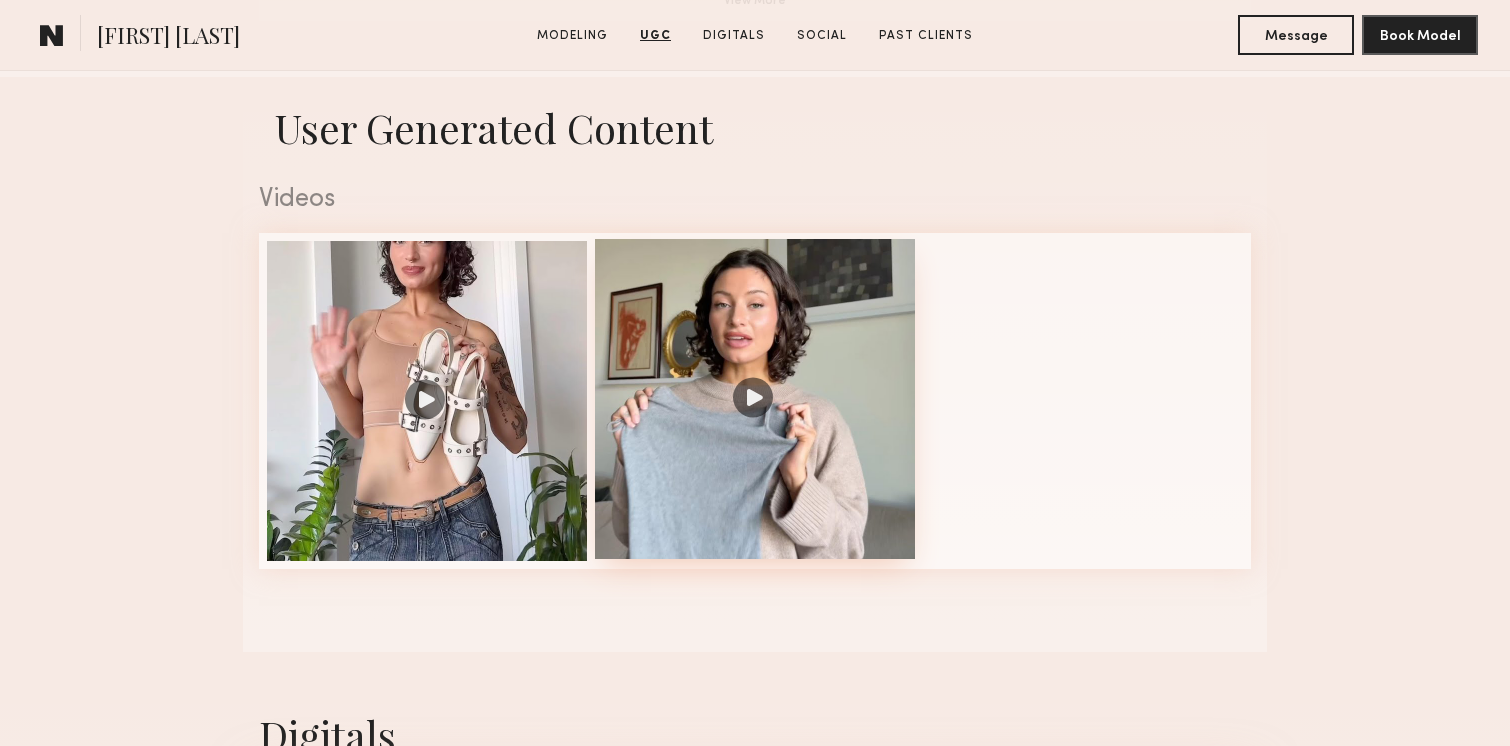 click at bounding box center (755, 399) 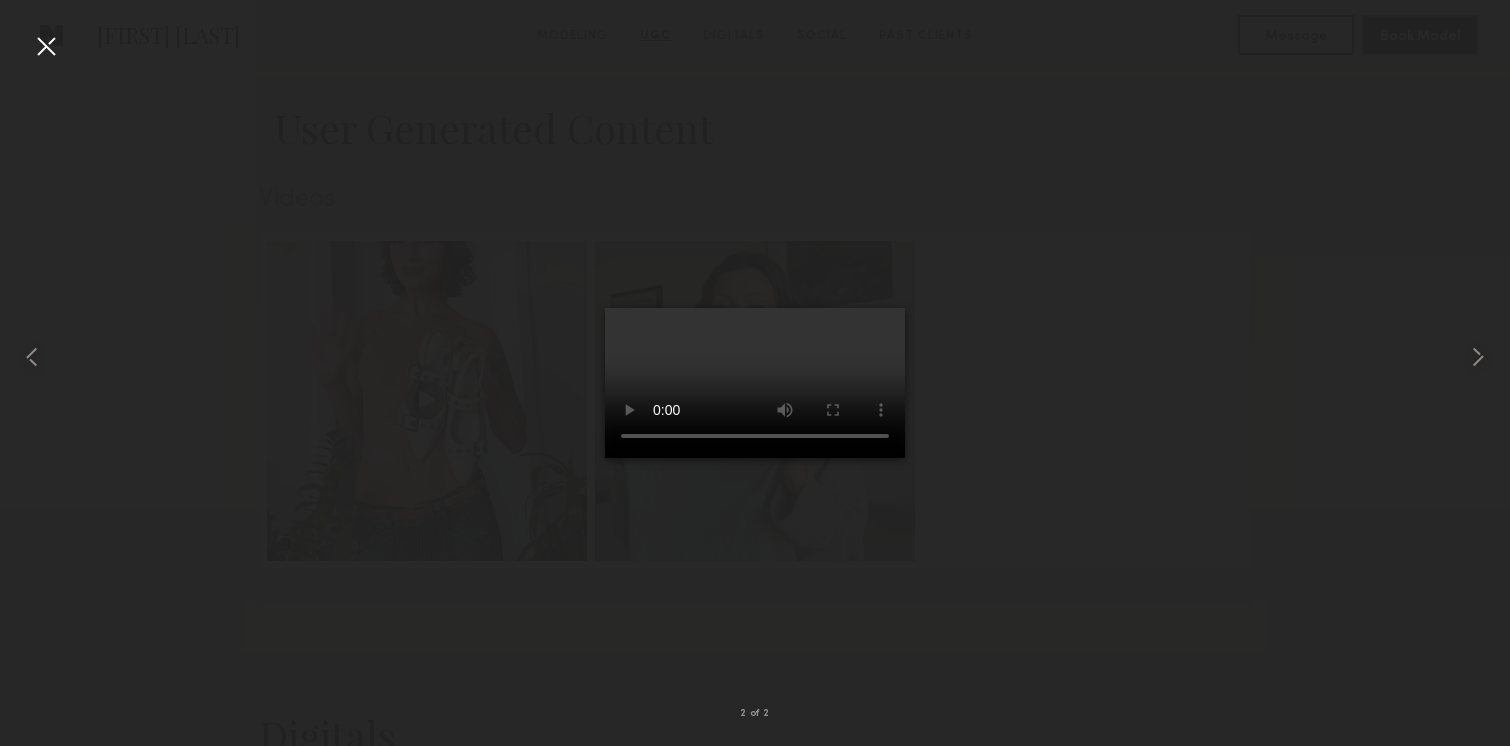 click at bounding box center [46, 46] 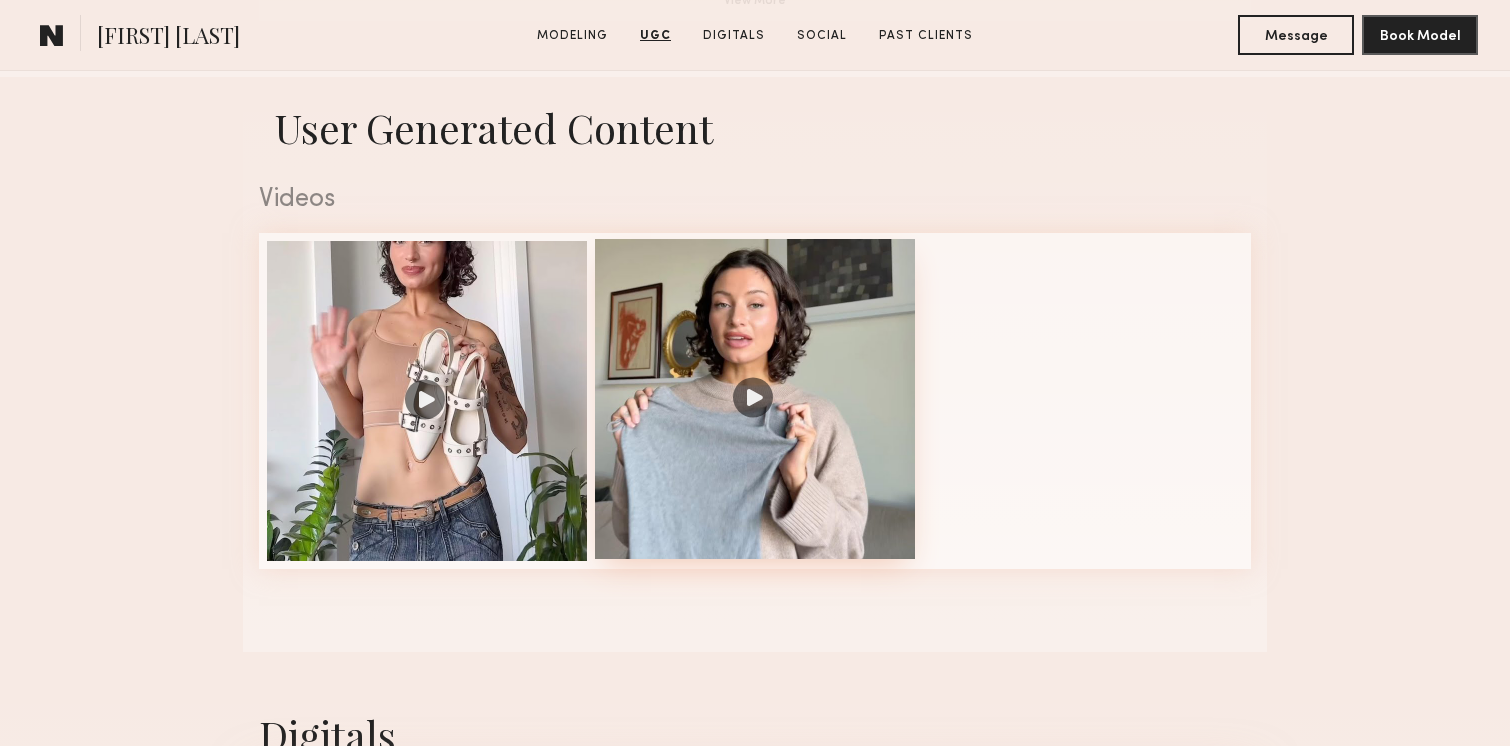 click at bounding box center (755, 399) 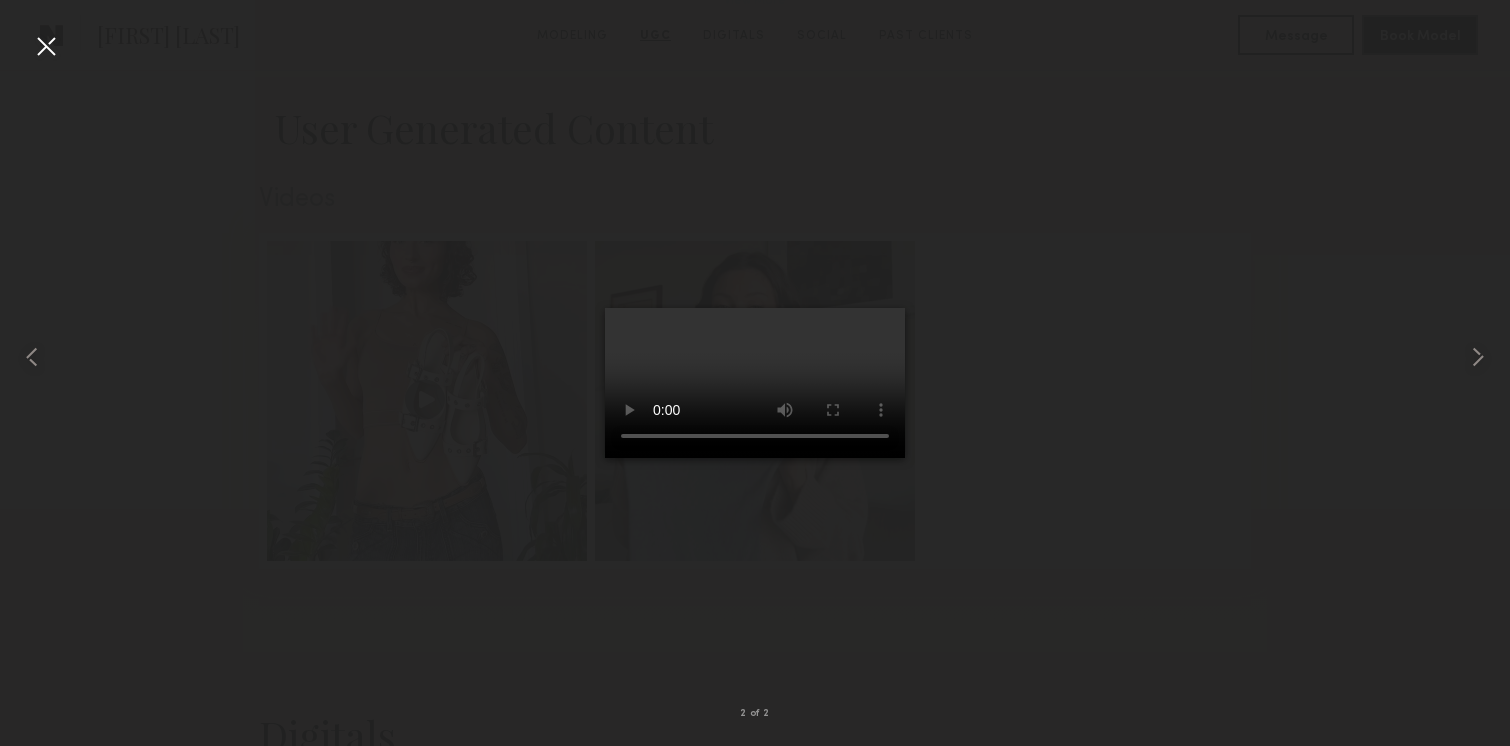 click at bounding box center (46, 46) 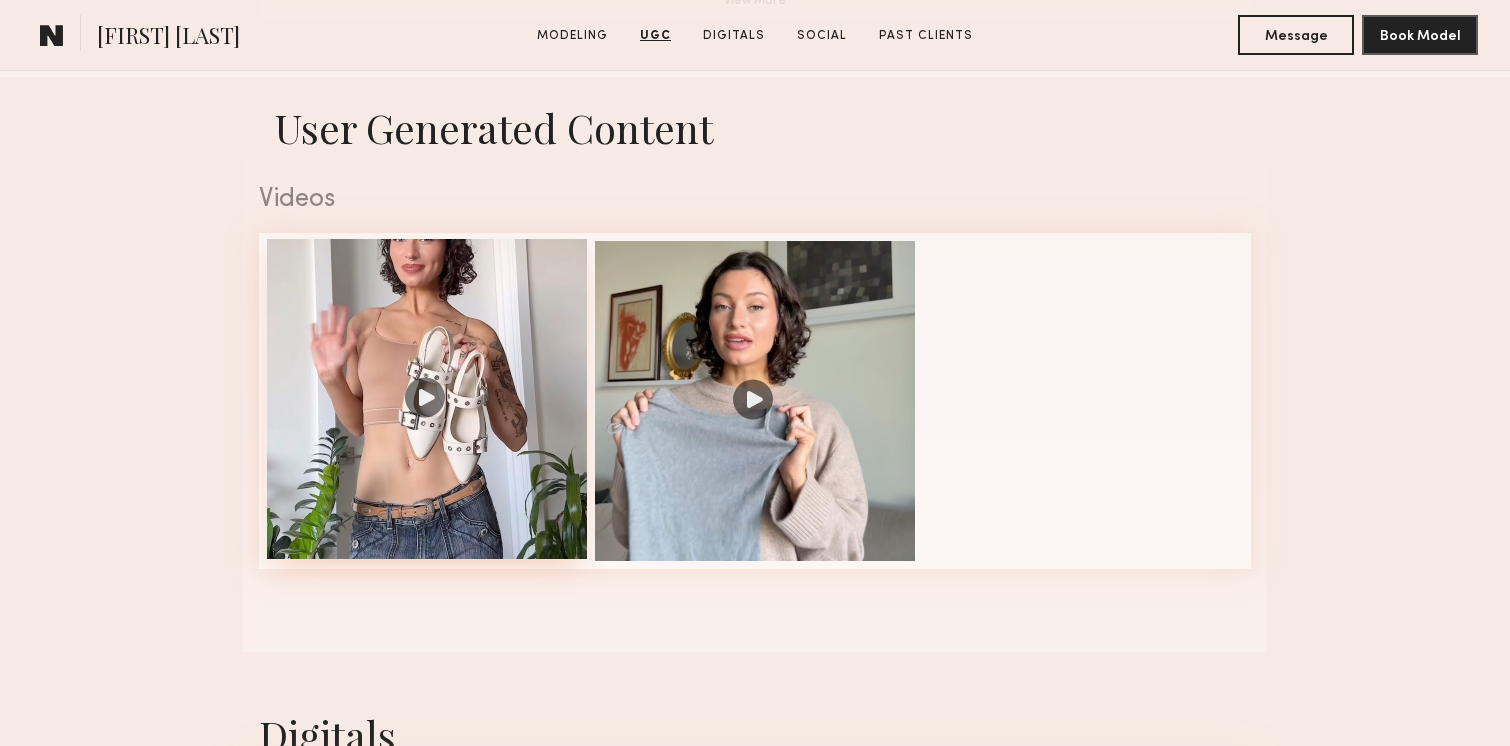 click at bounding box center (427, 399) 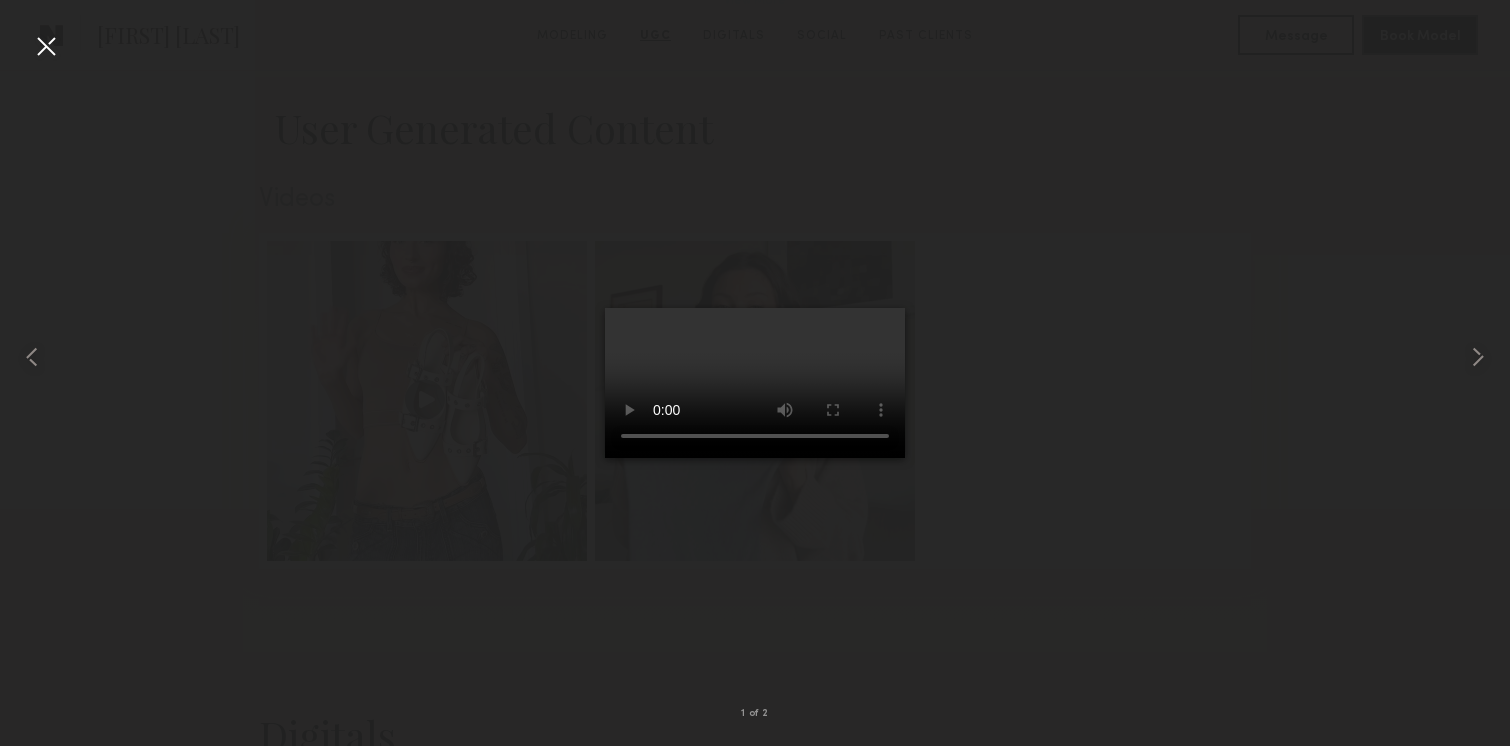 click at bounding box center [755, 383] 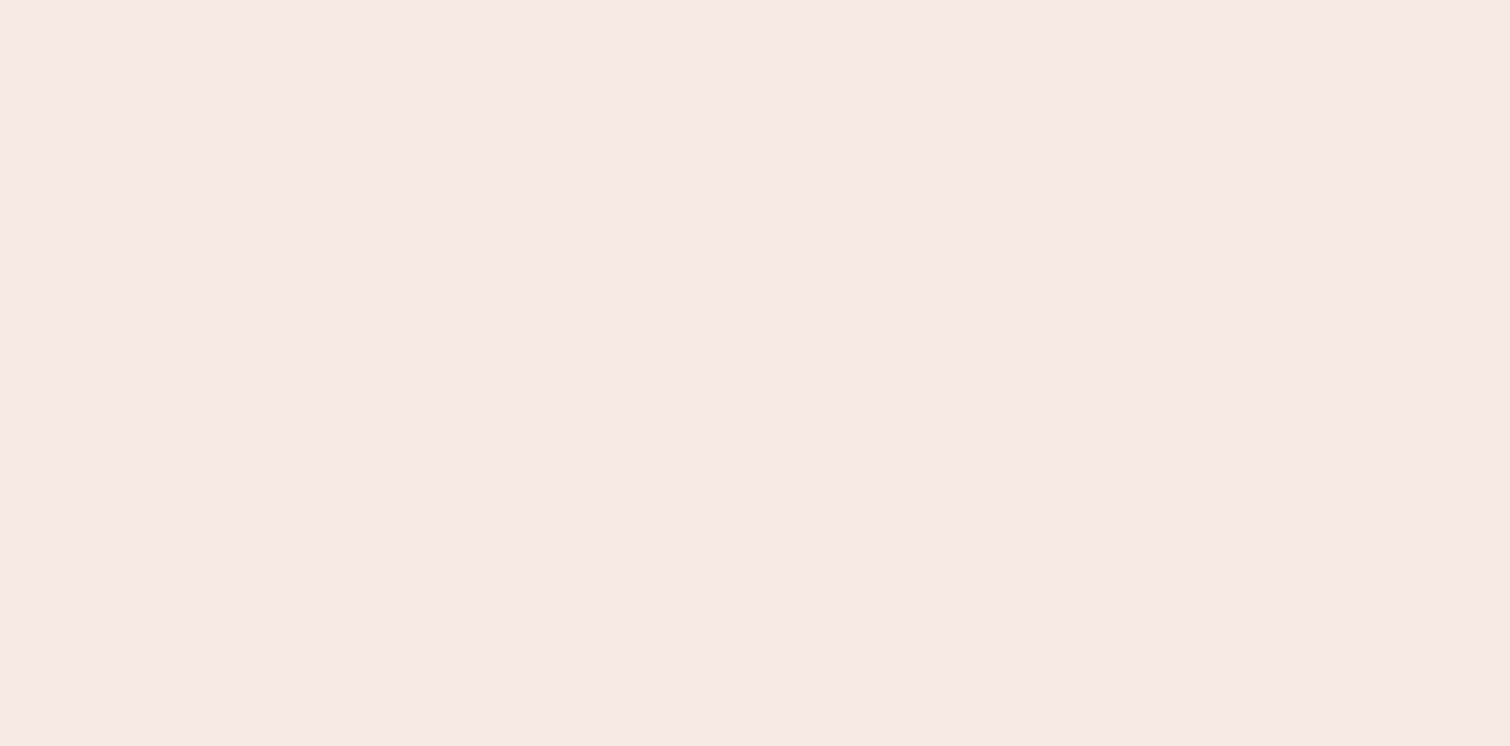 scroll, scrollTop: 0, scrollLeft: 0, axis: both 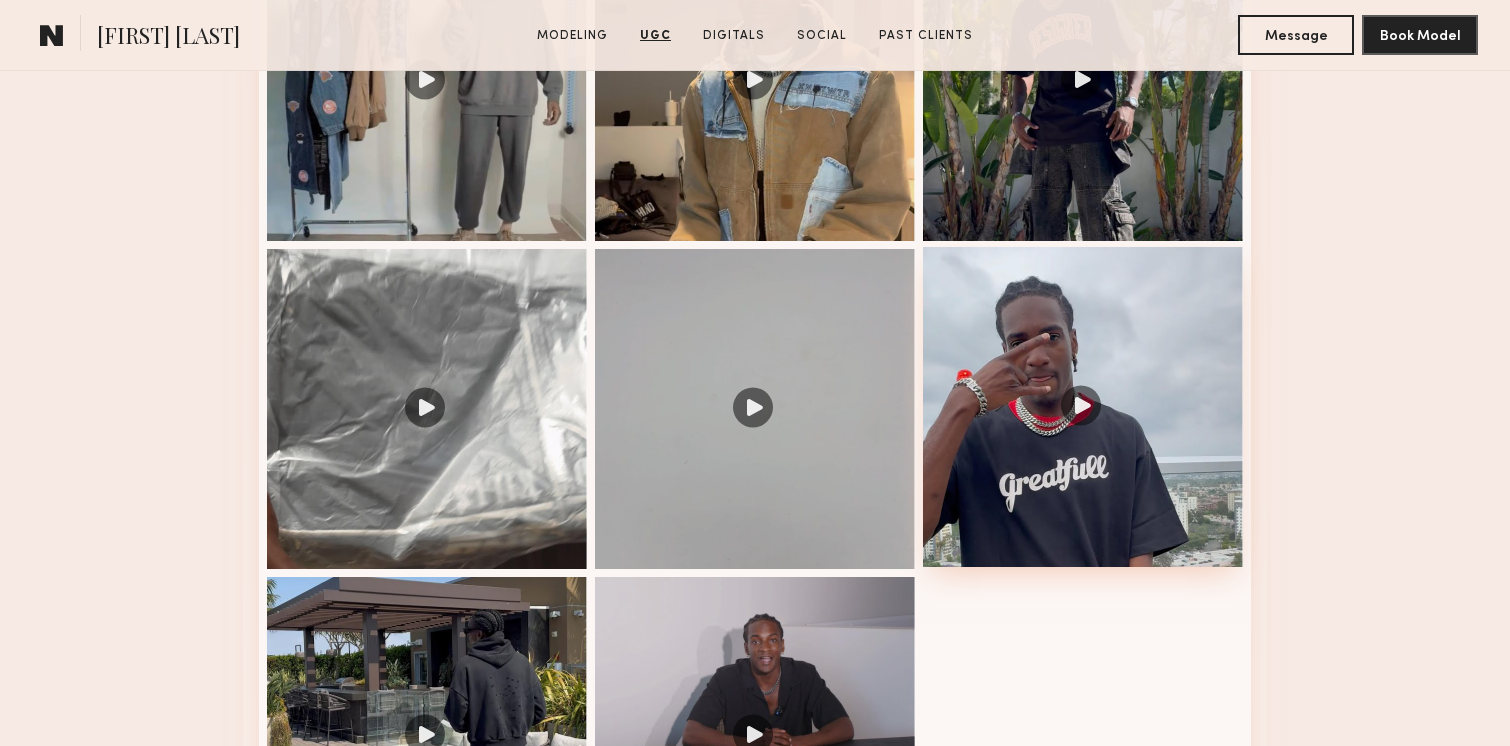 click at bounding box center [1083, 407] 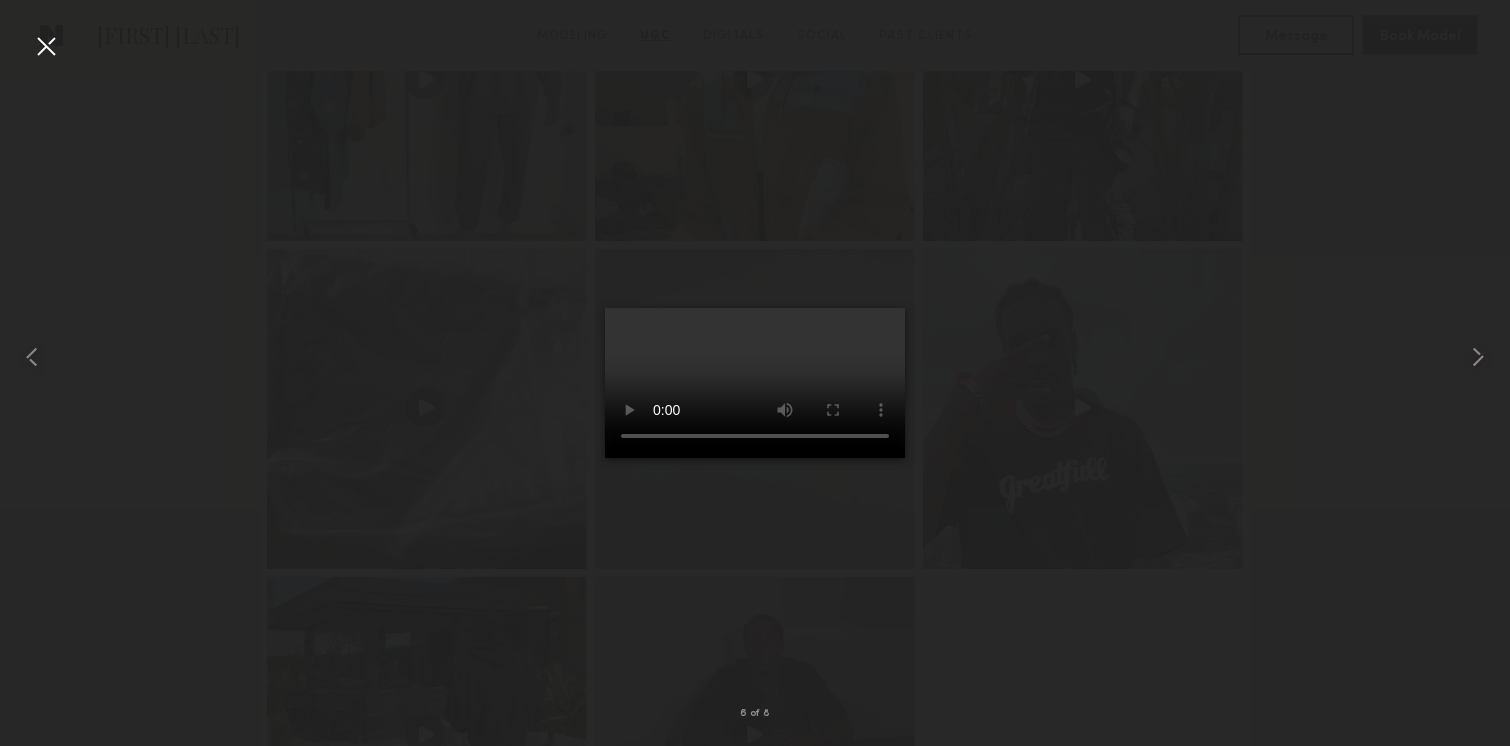 click at bounding box center [46, 46] 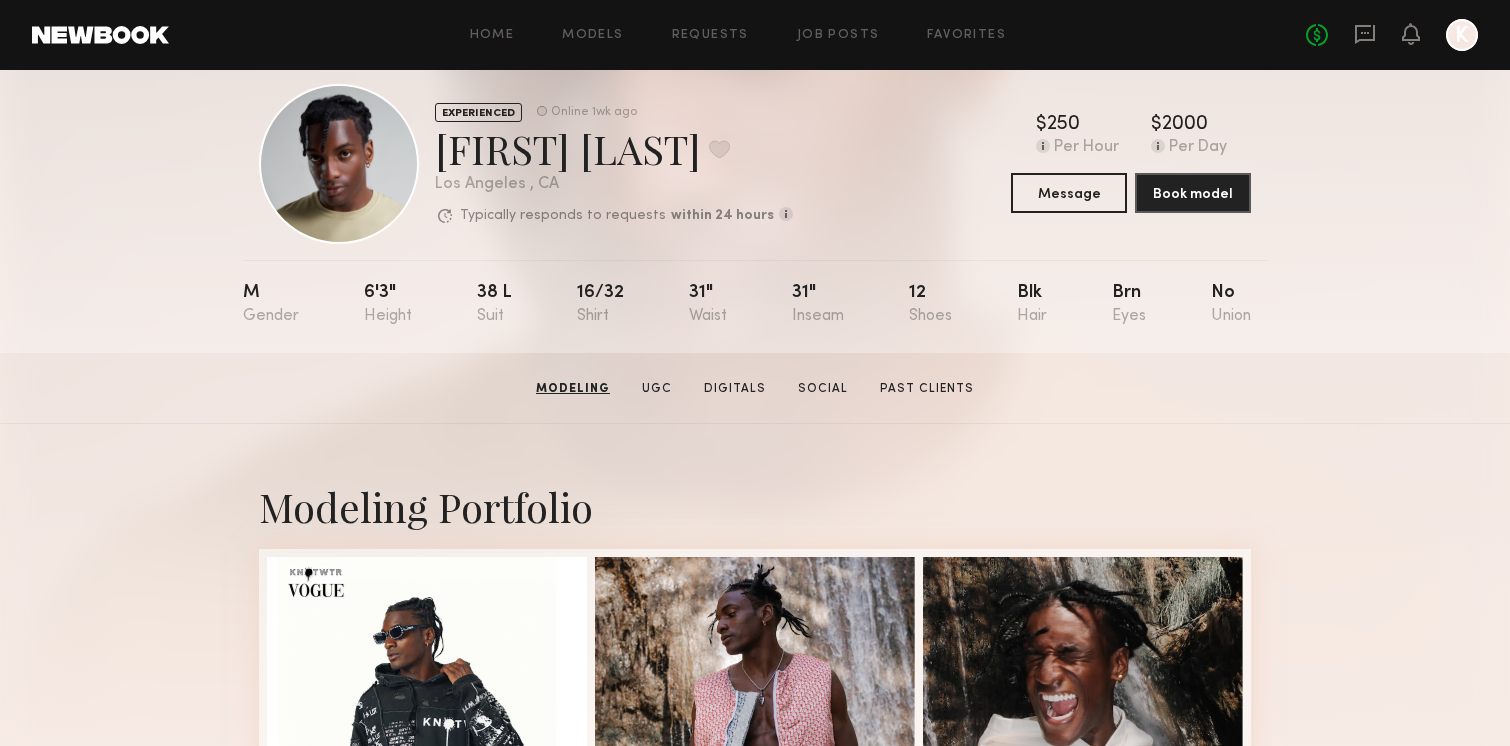 scroll, scrollTop: 0, scrollLeft: 0, axis: both 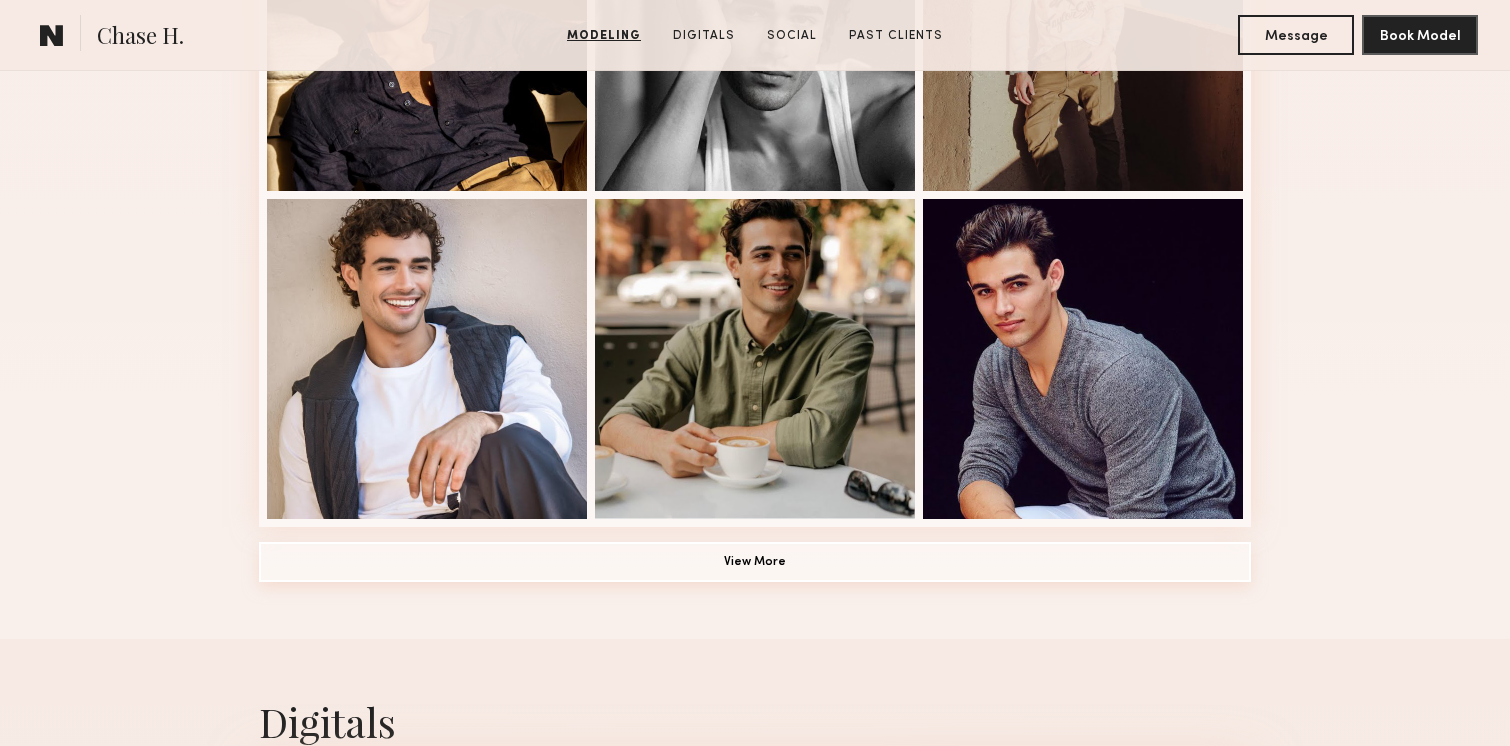 click on "View More" 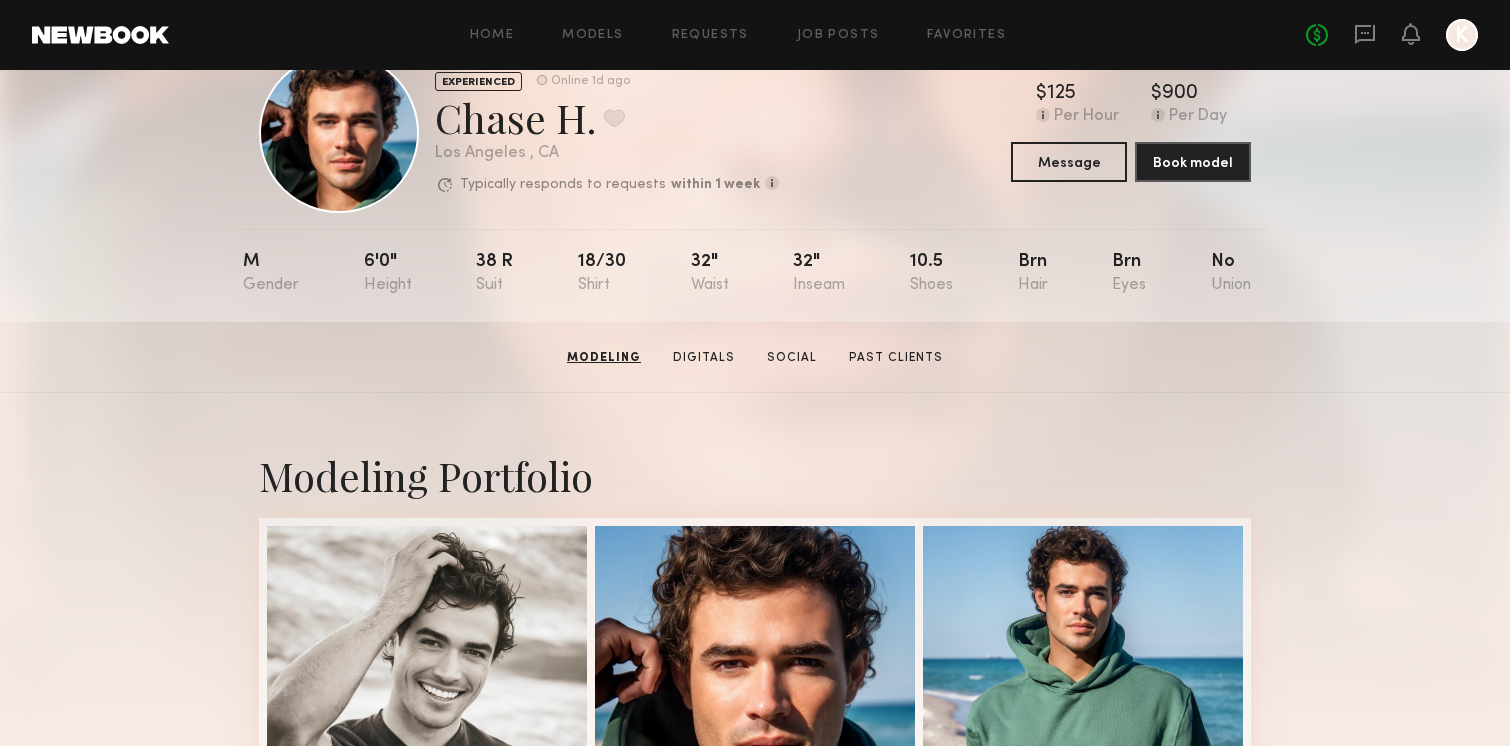 scroll, scrollTop: 0, scrollLeft: 0, axis: both 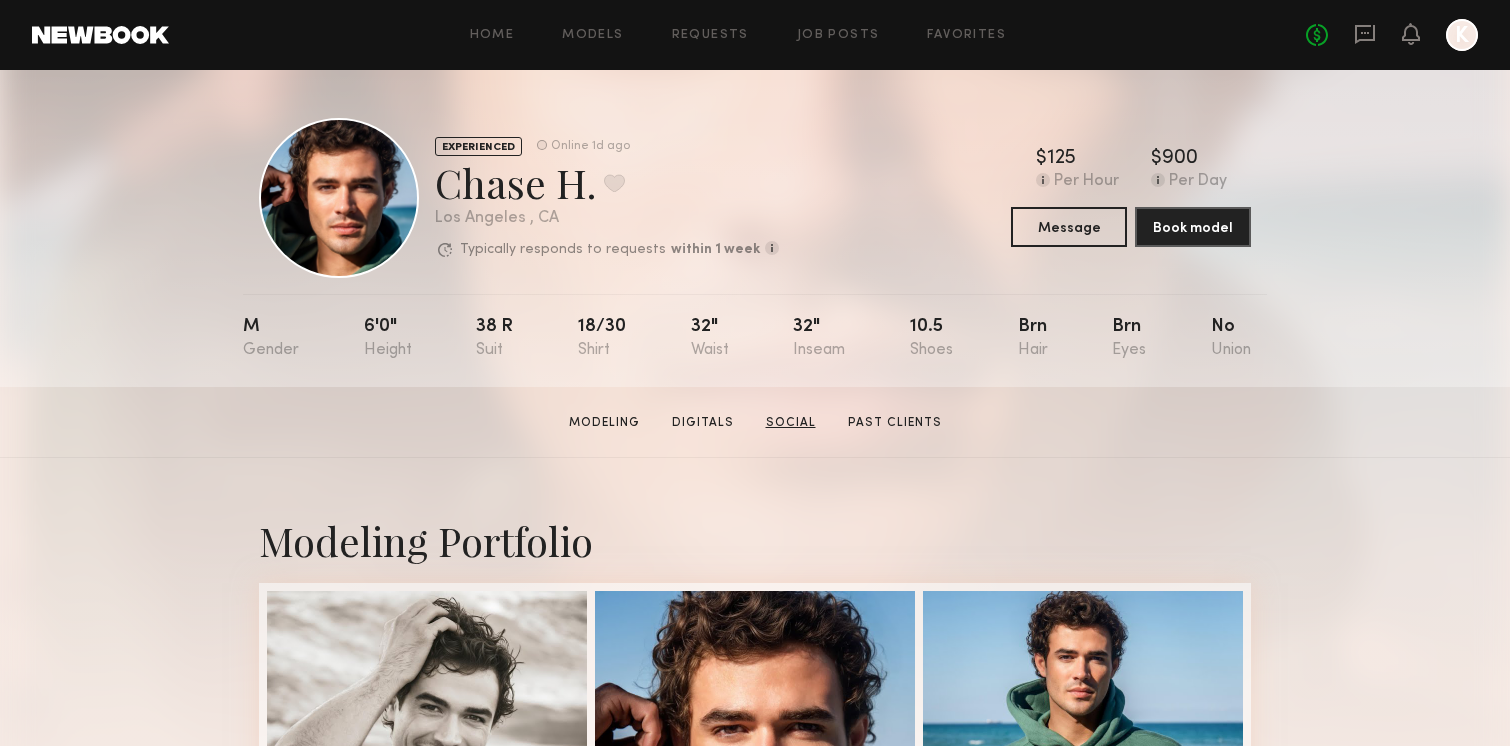 click on "Social" 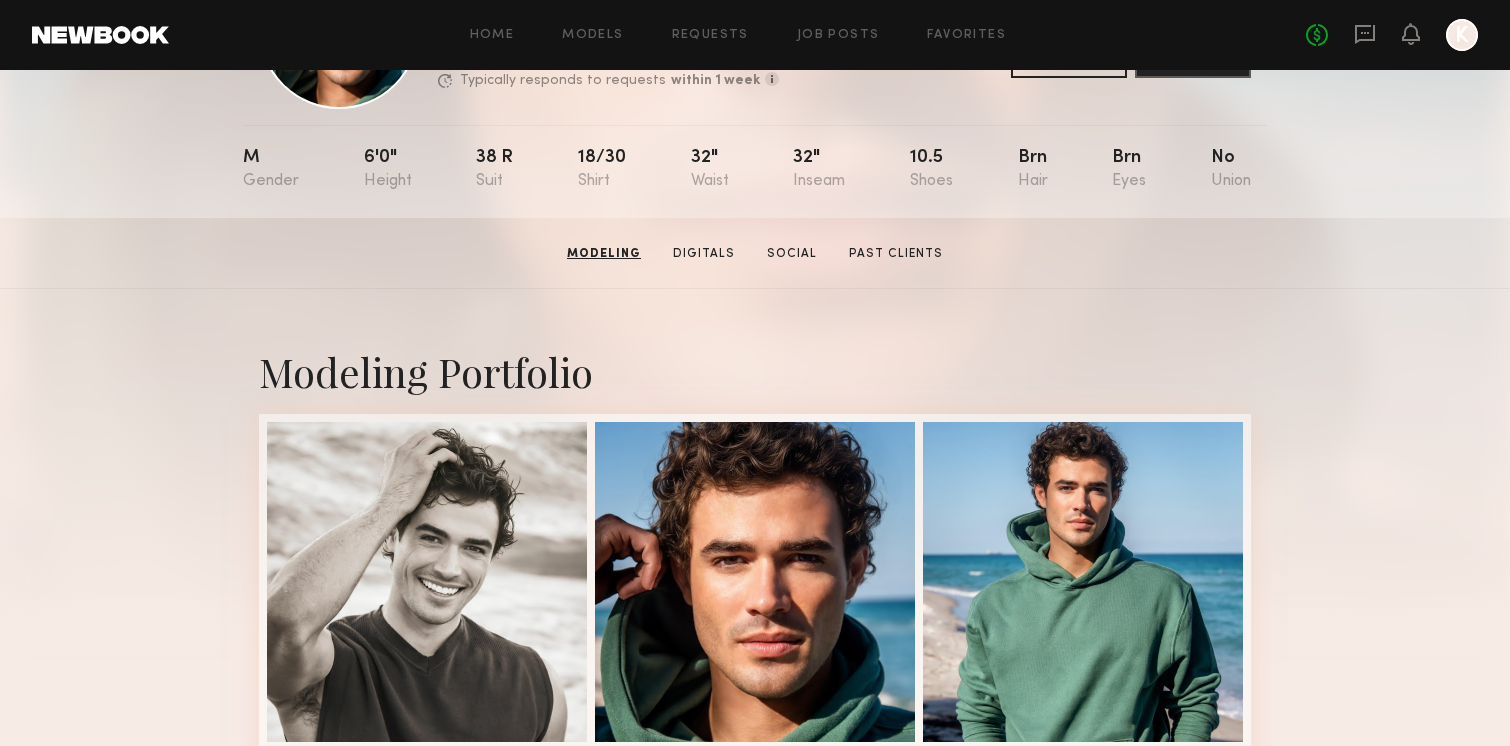 scroll, scrollTop: 0, scrollLeft: 0, axis: both 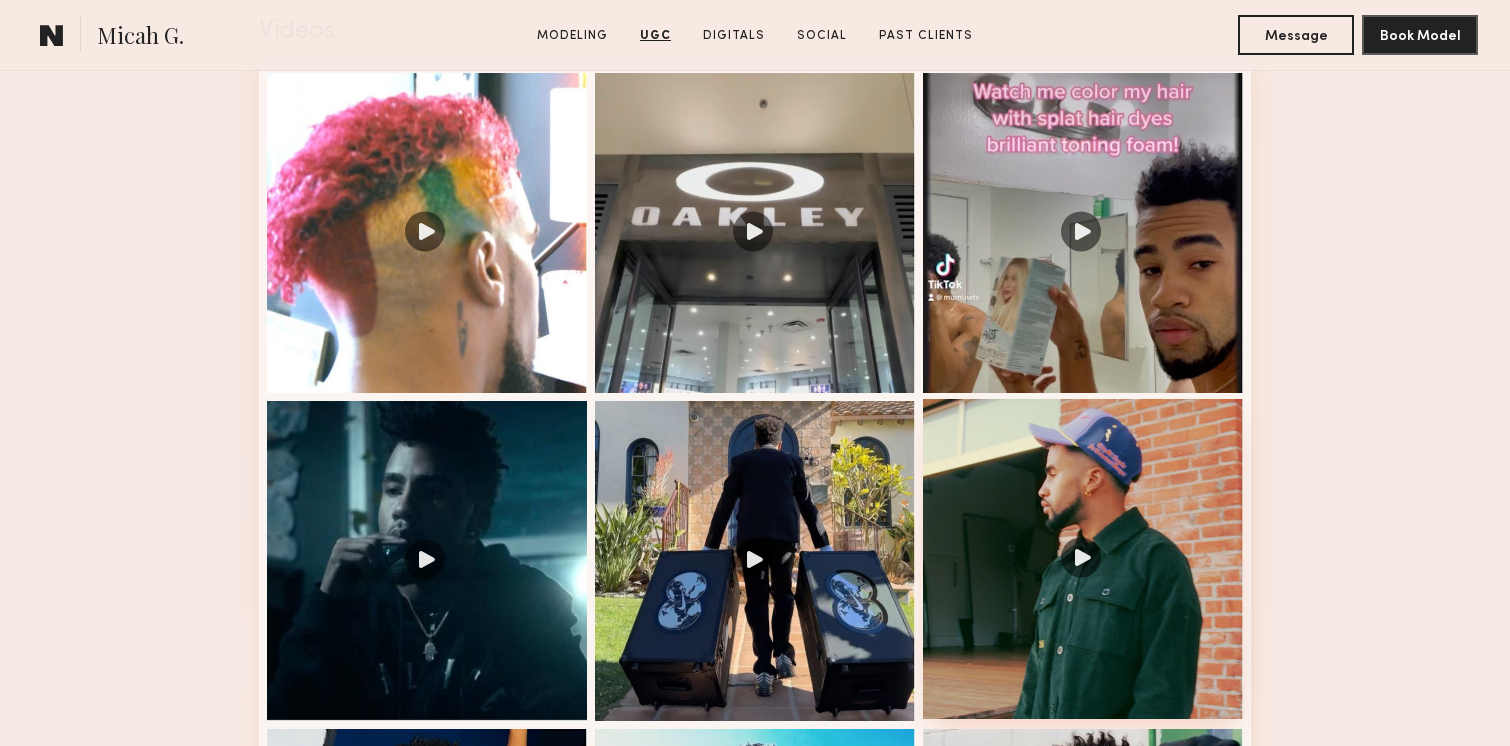 click at bounding box center [1083, 559] 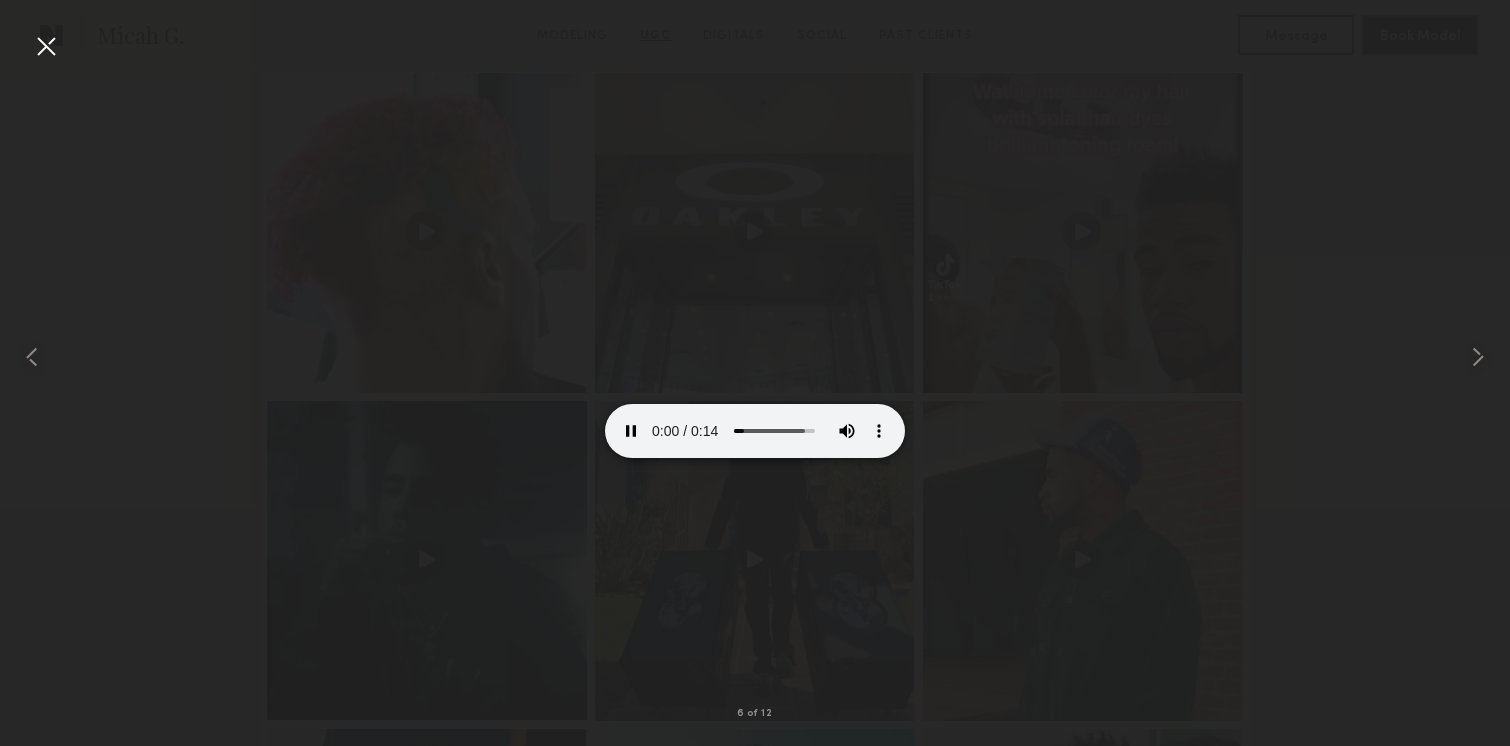 click at bounding box center [46, 46] 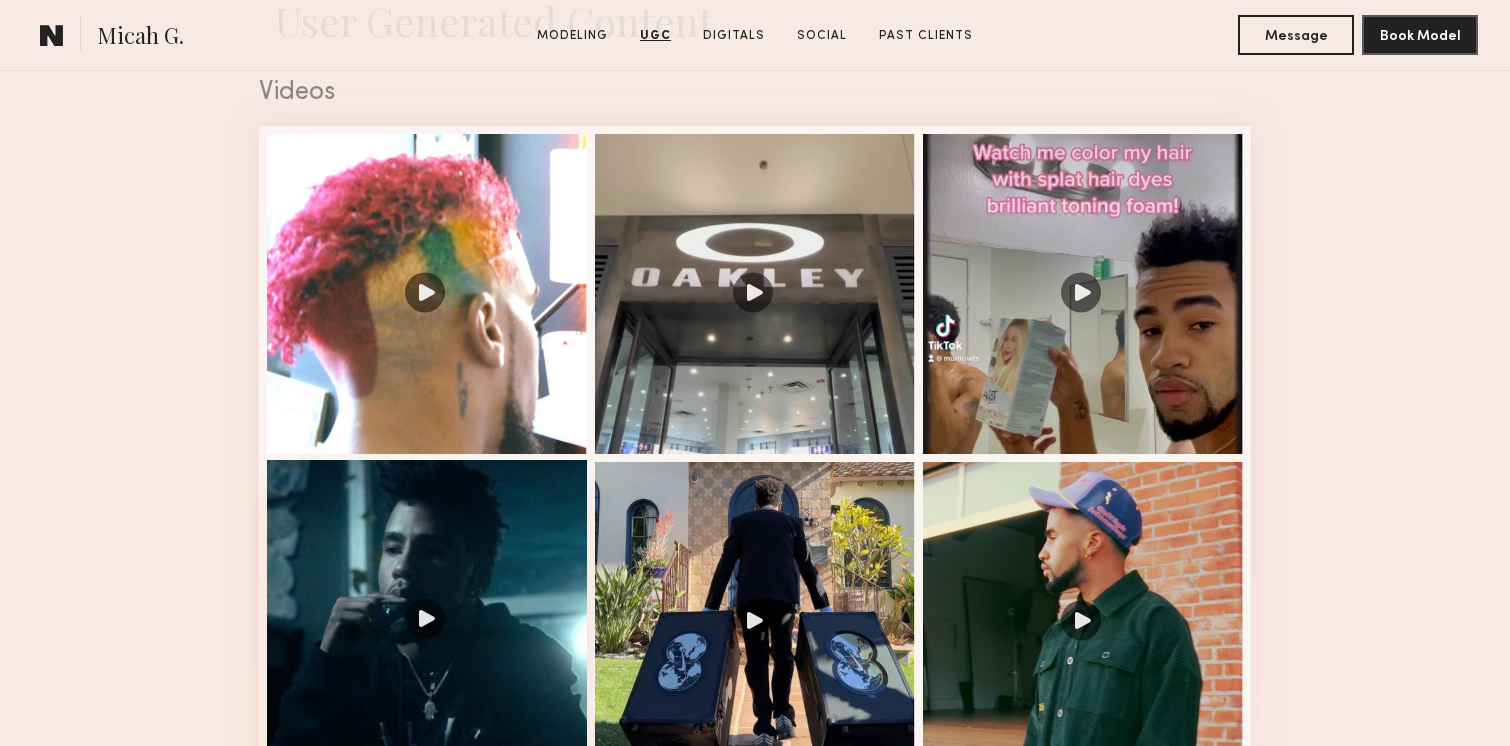 scroll, scrollTop: 2027, scrollLeft: 0, axis: vertical 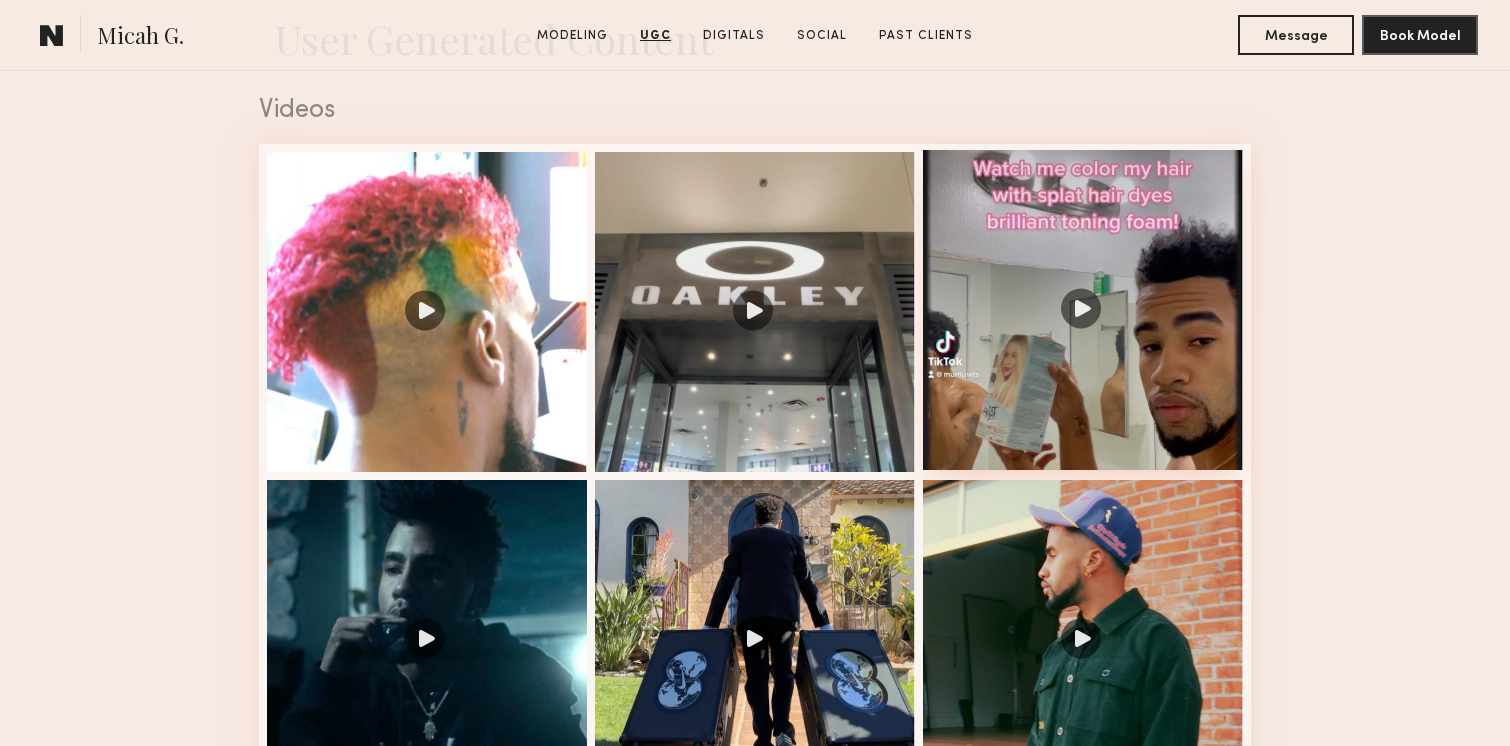 click at bounding box center [1083, 310] 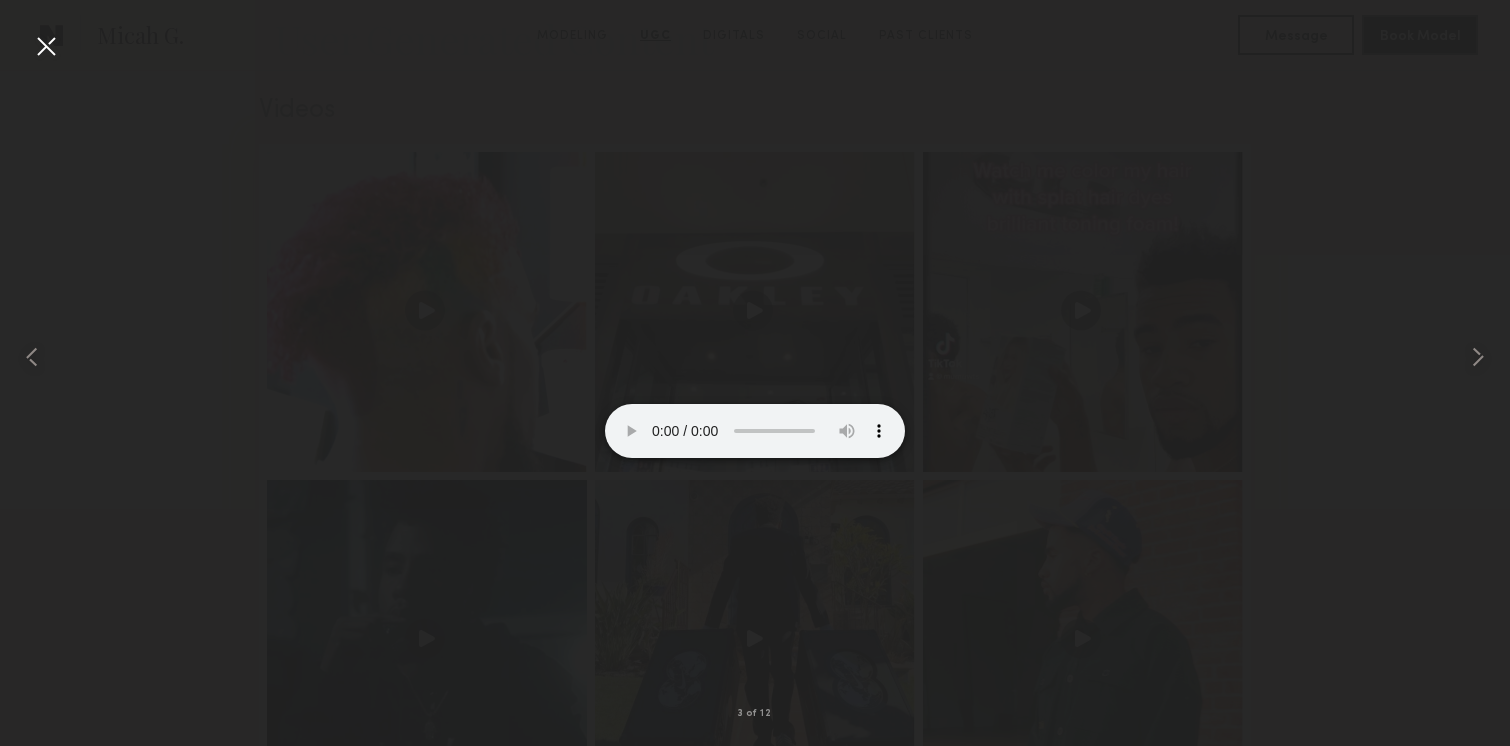 click at bounding box center [46, 46] 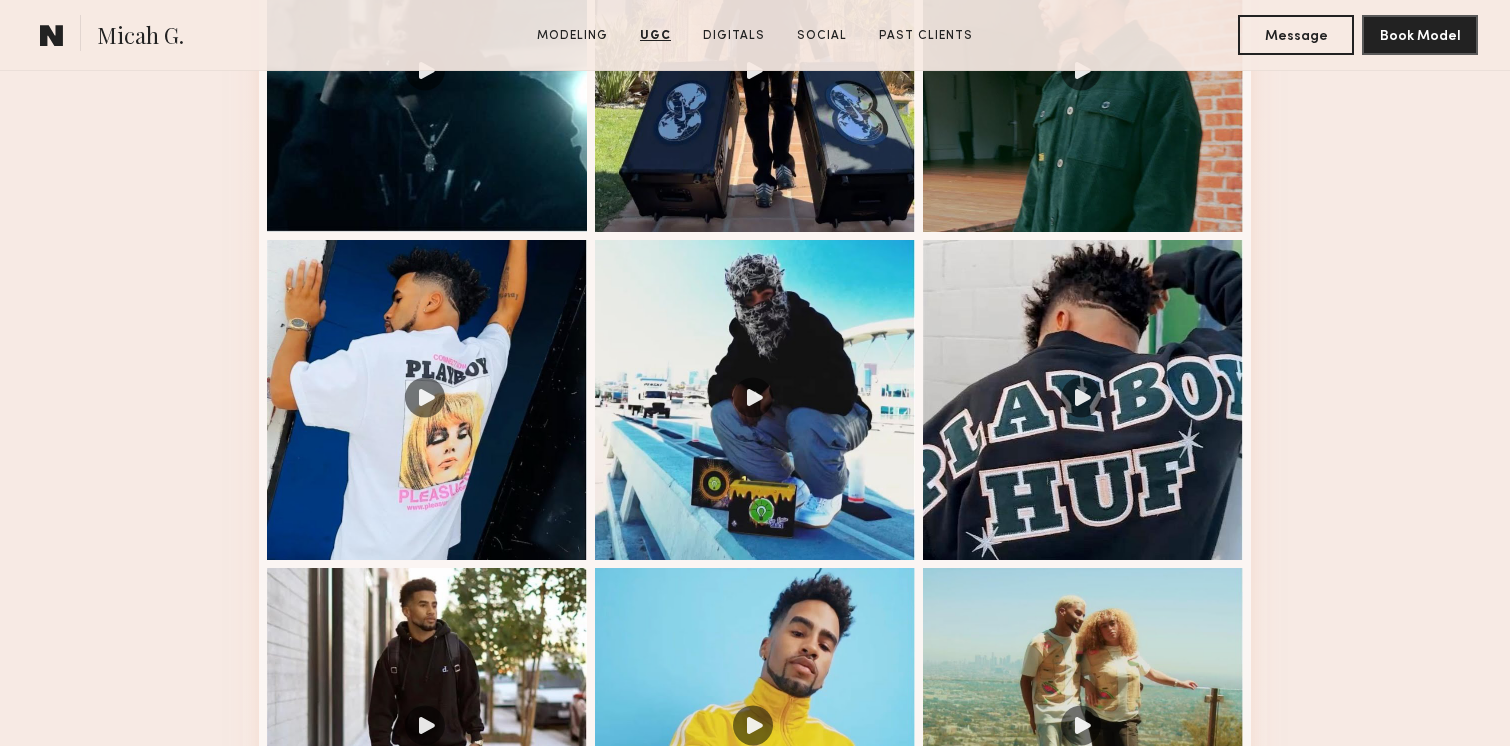 scroll, scrollTop: 2594, scrollLeft: 0, axis: vertical 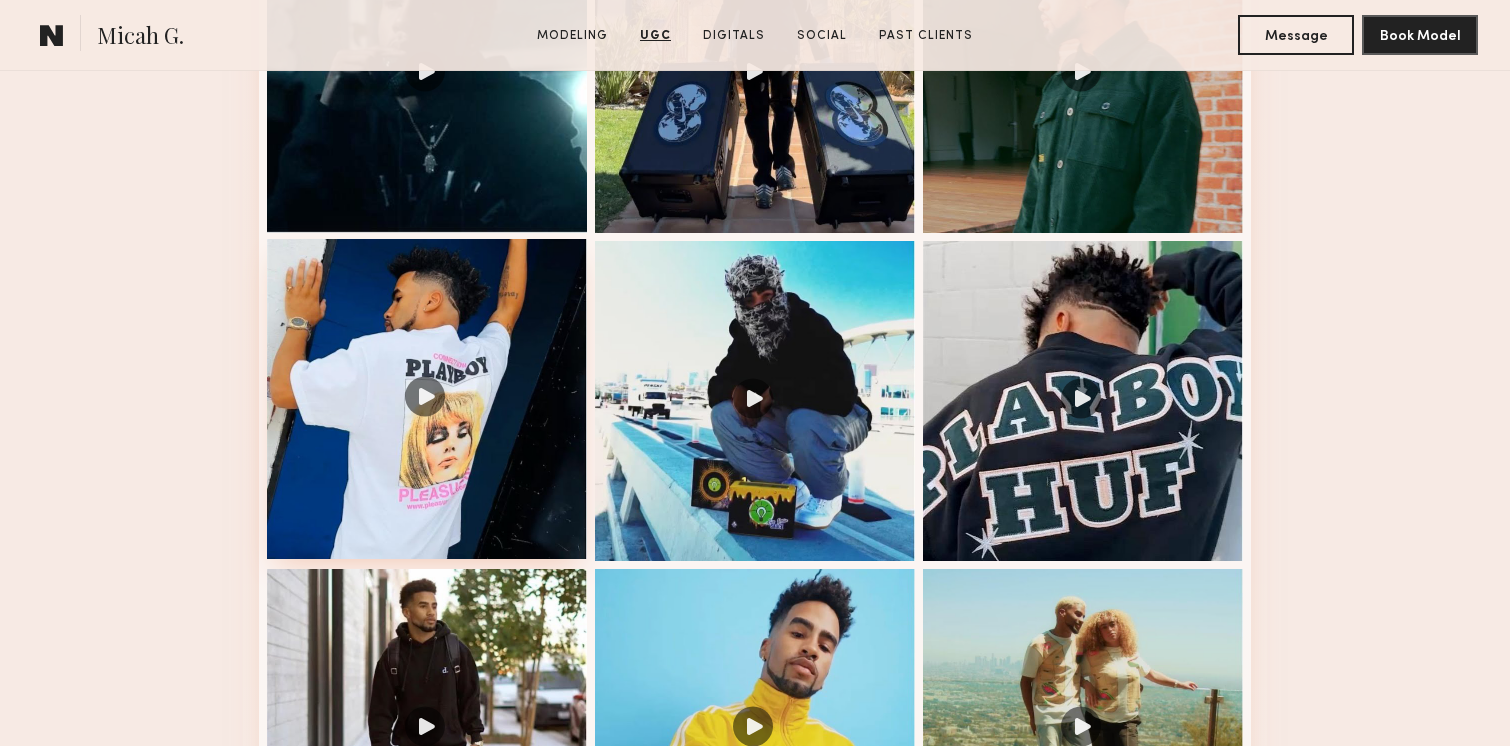 click at bounding box center (427, 399) 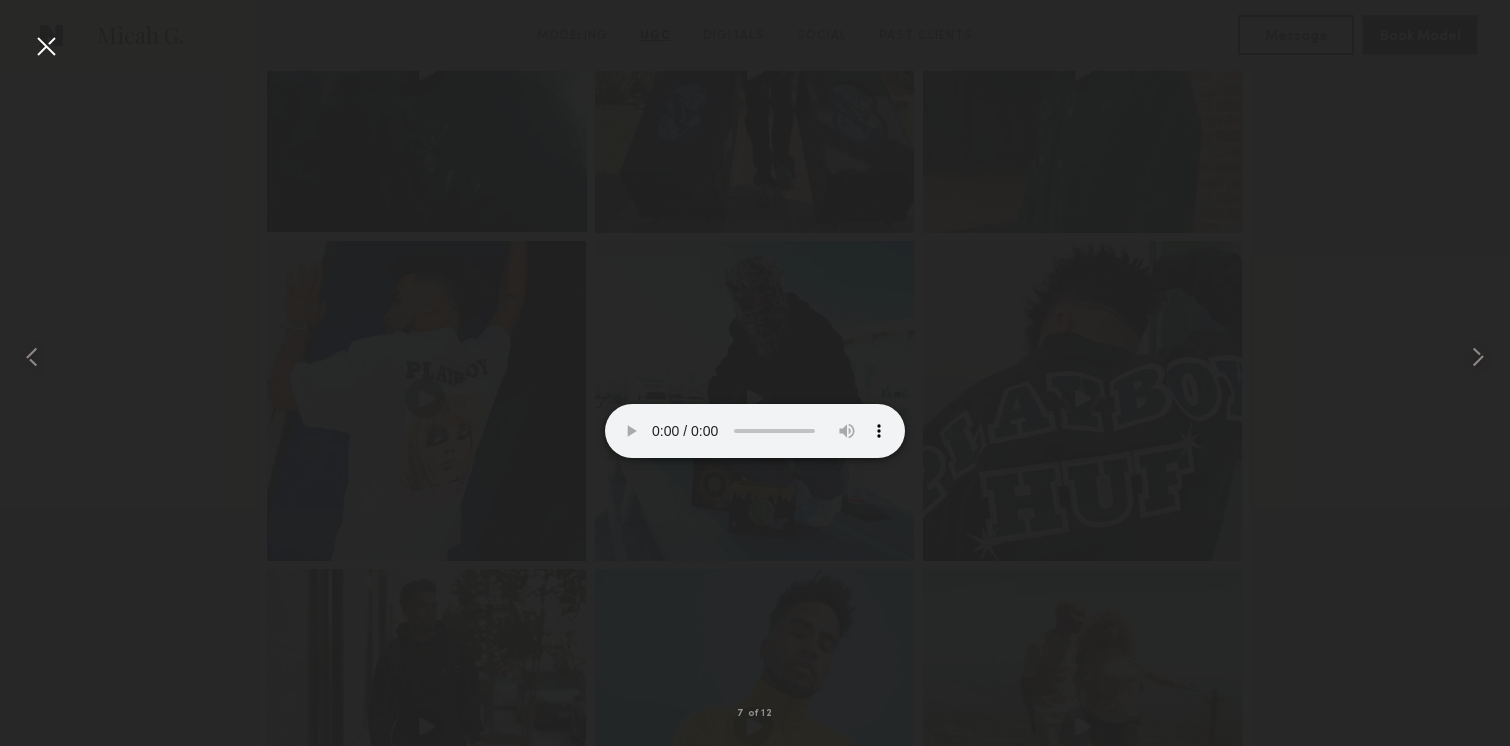 click at bounding box center [46, 46] 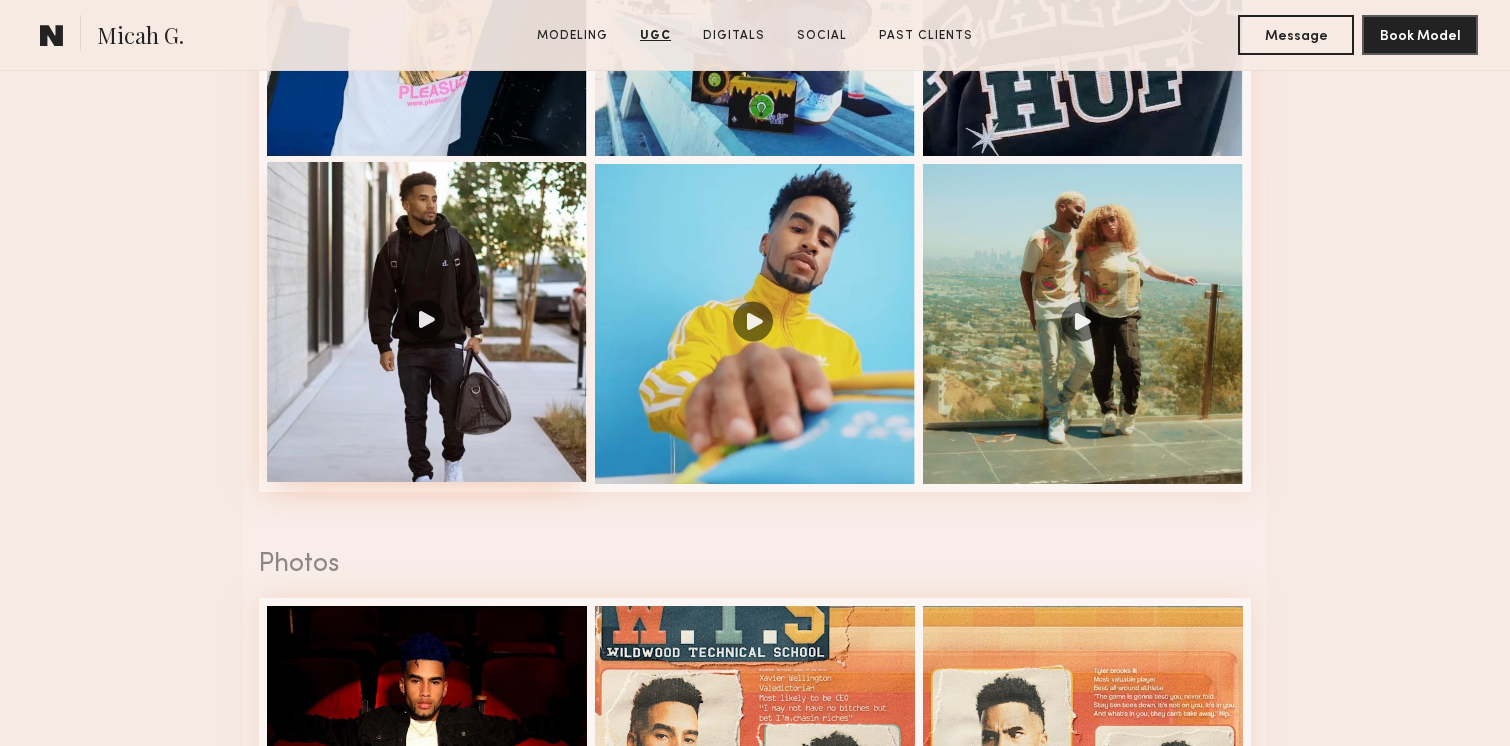 scroll, scrollTop: 2994, scrollLeft: 0, axis: vertical 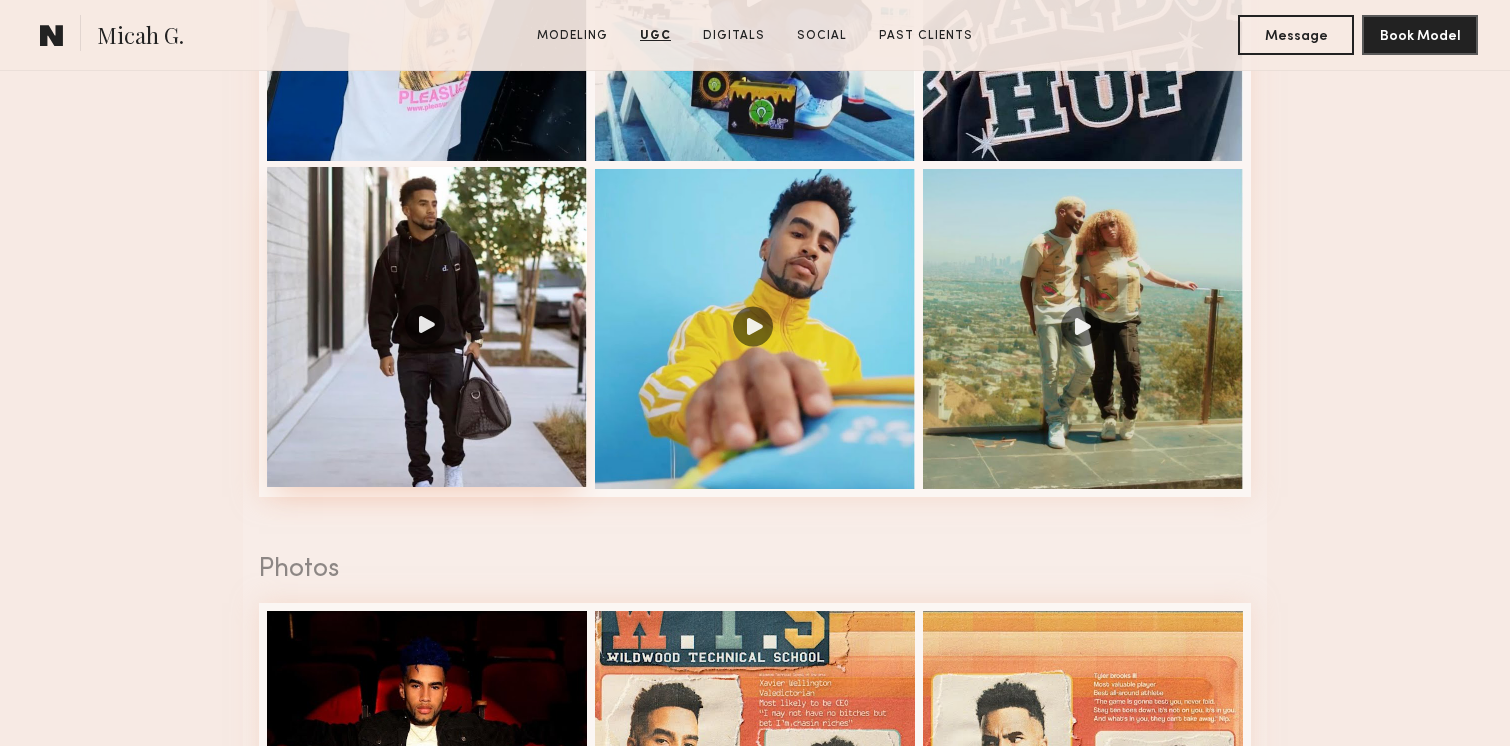 click at bounding box center [427, 327] 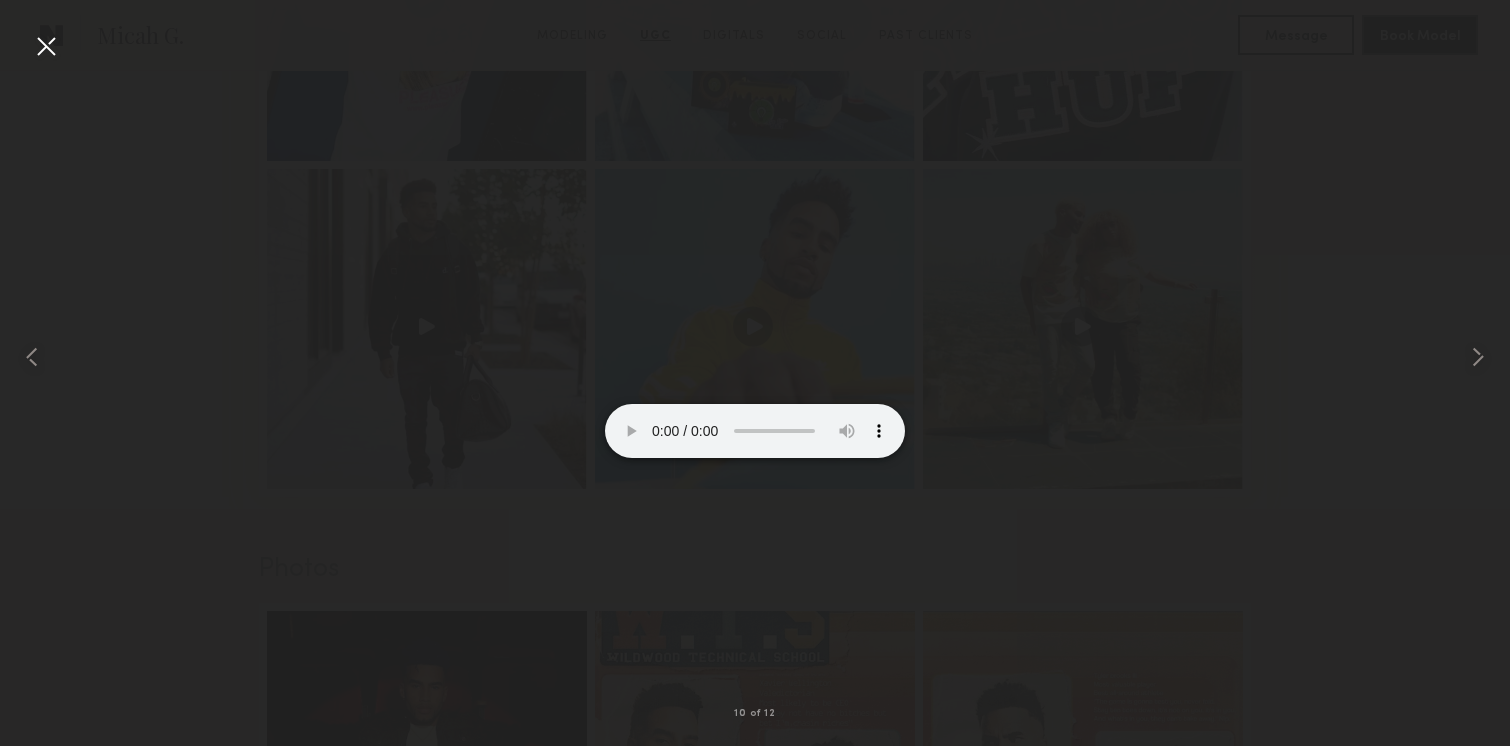 click at bounding box center (46, 46) 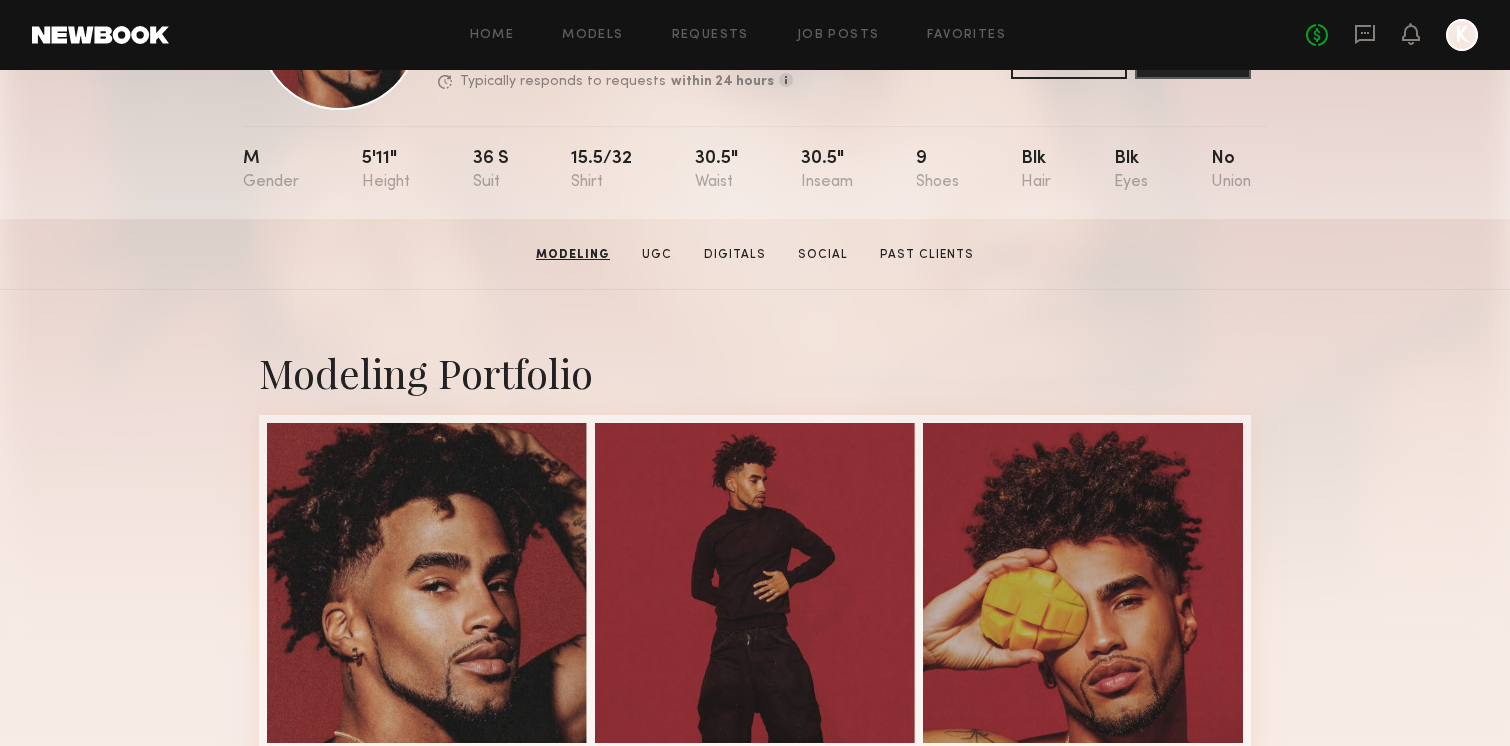 scroll, scrollTop: 0, scrollLeft: 0, axis: both 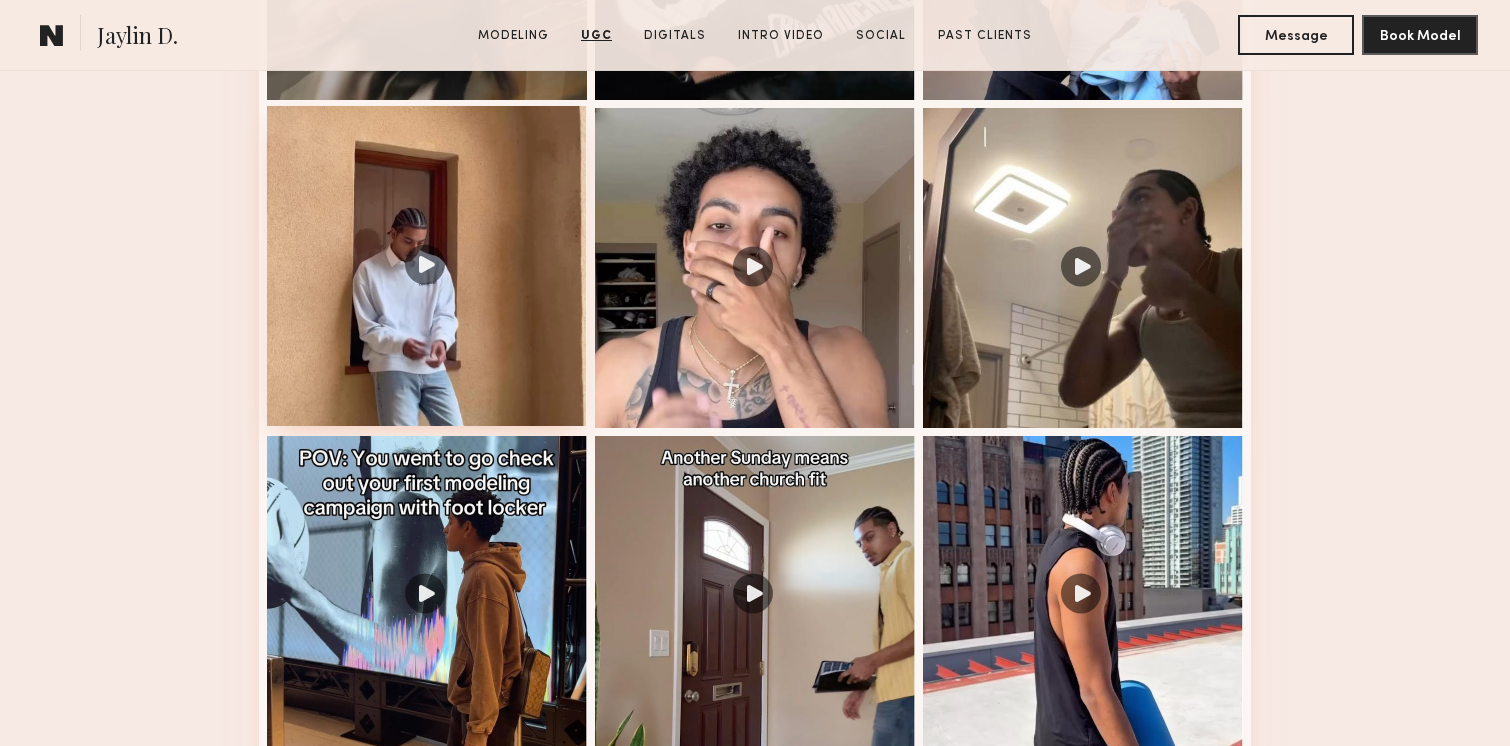 click at bounding box center [427, 266] 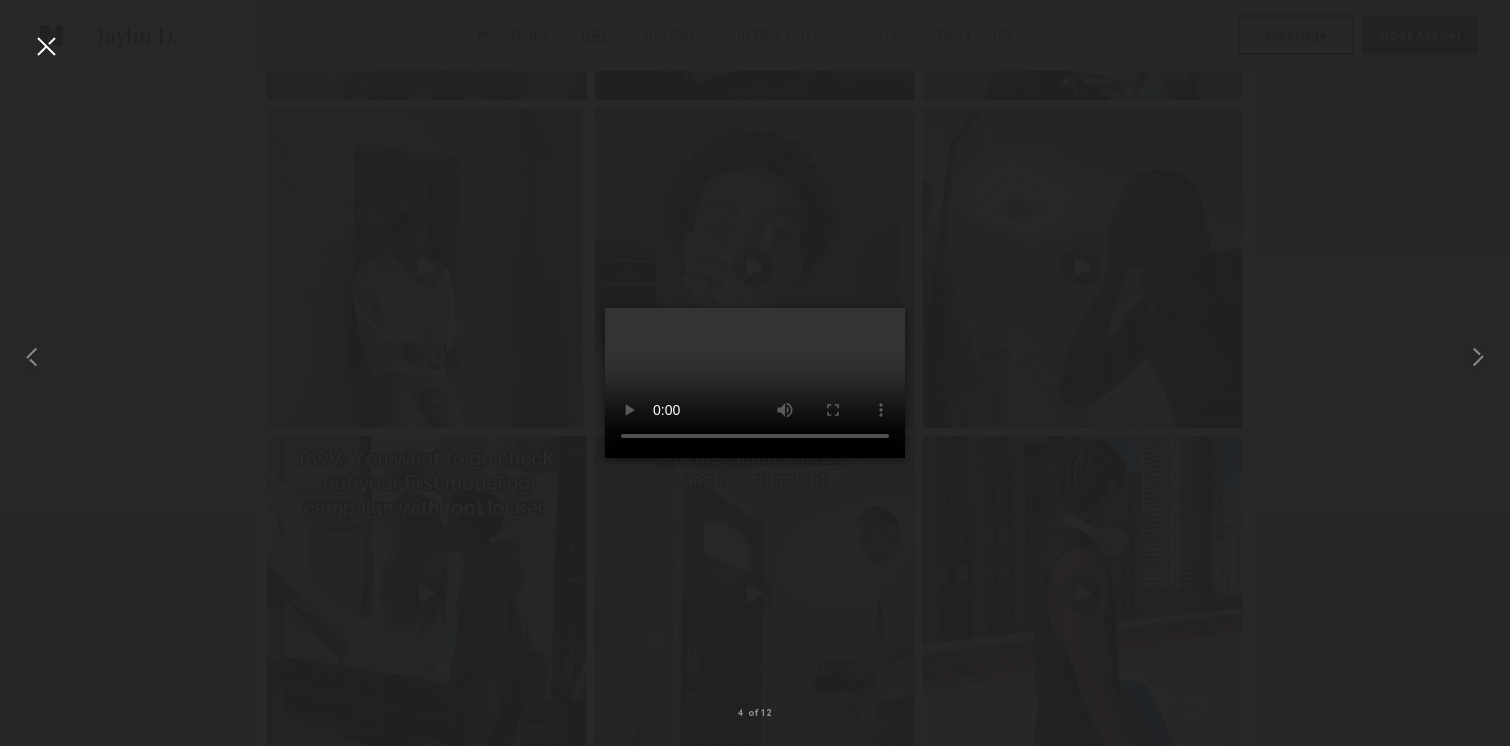 click at bounding box center (46, 46) 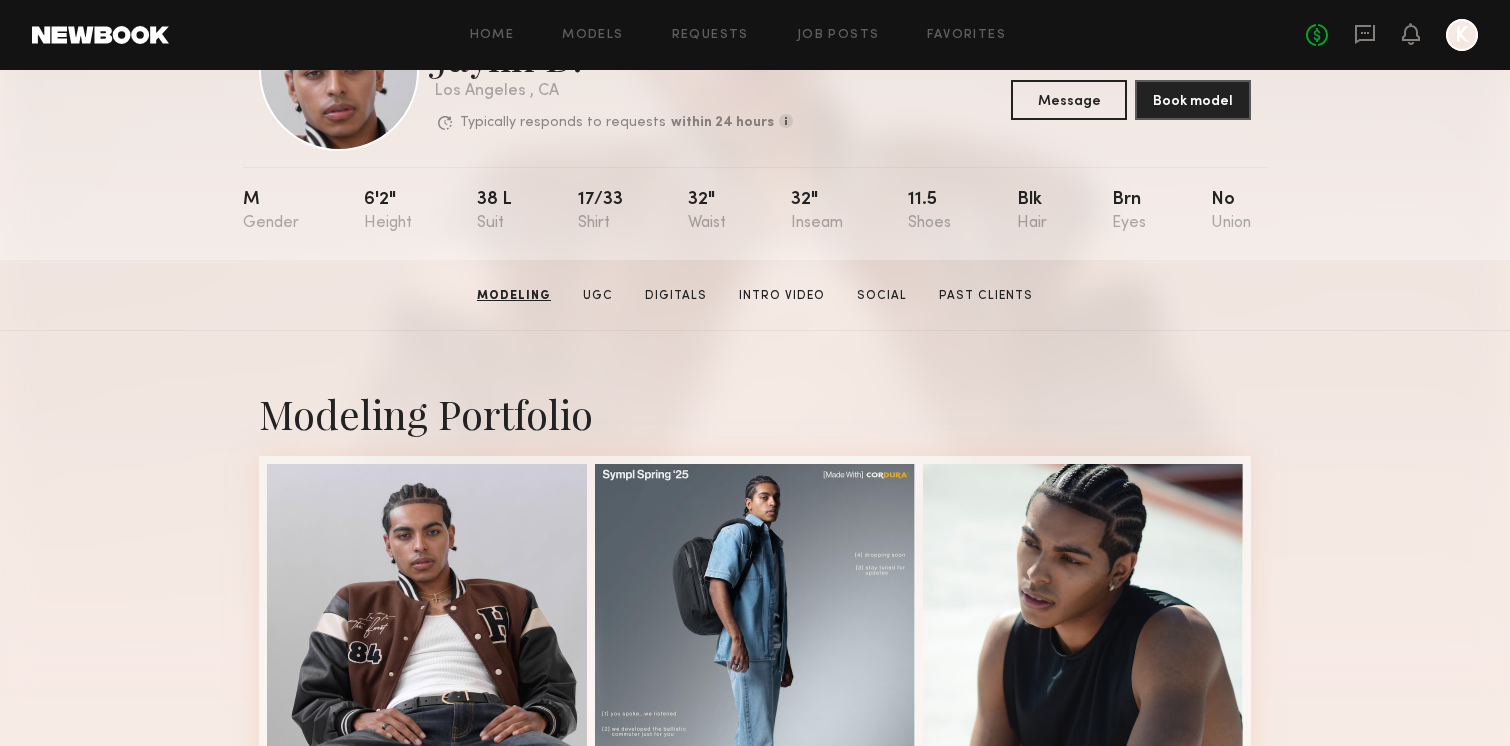scroll, scrollTop: 0, scrollLeft: 0, axis: both 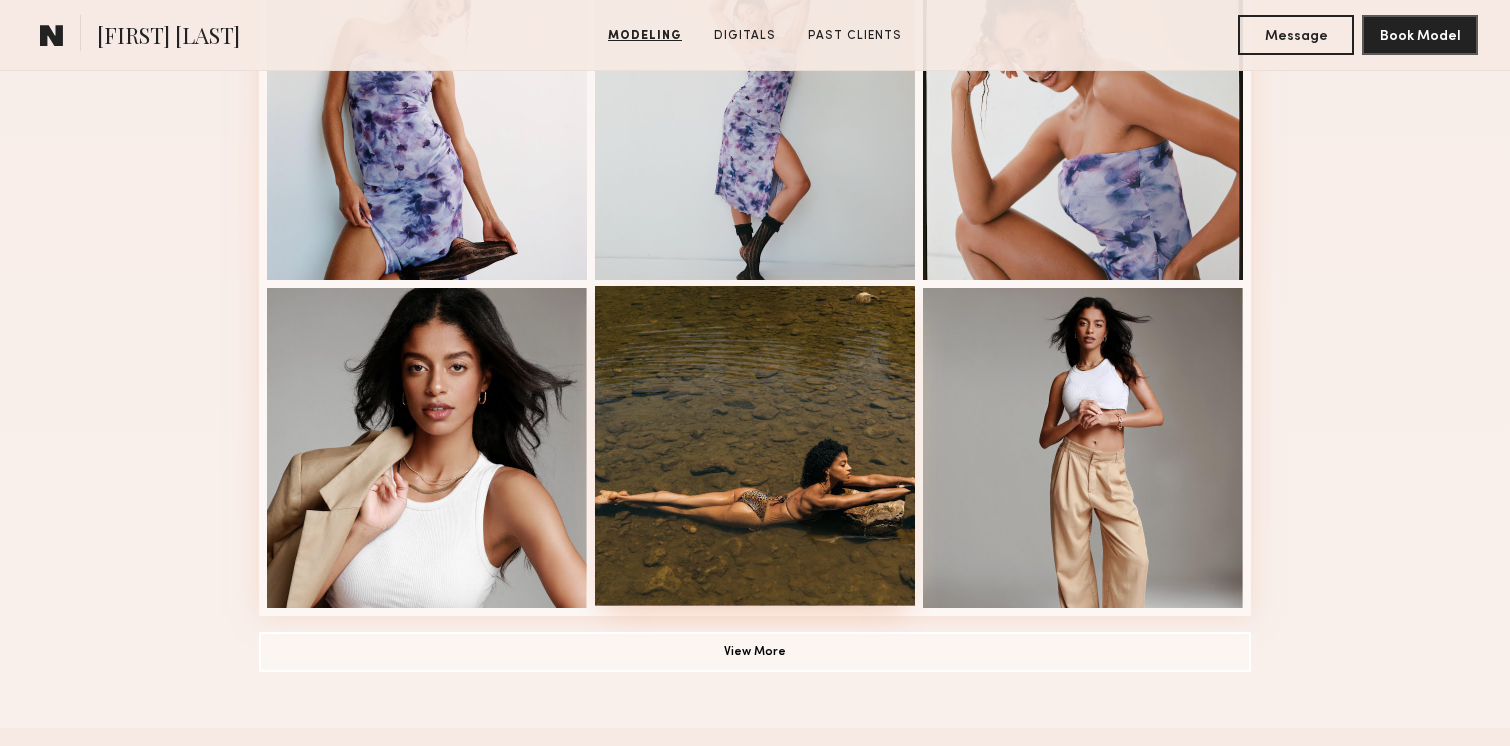 click at bounding box center (755, 446) 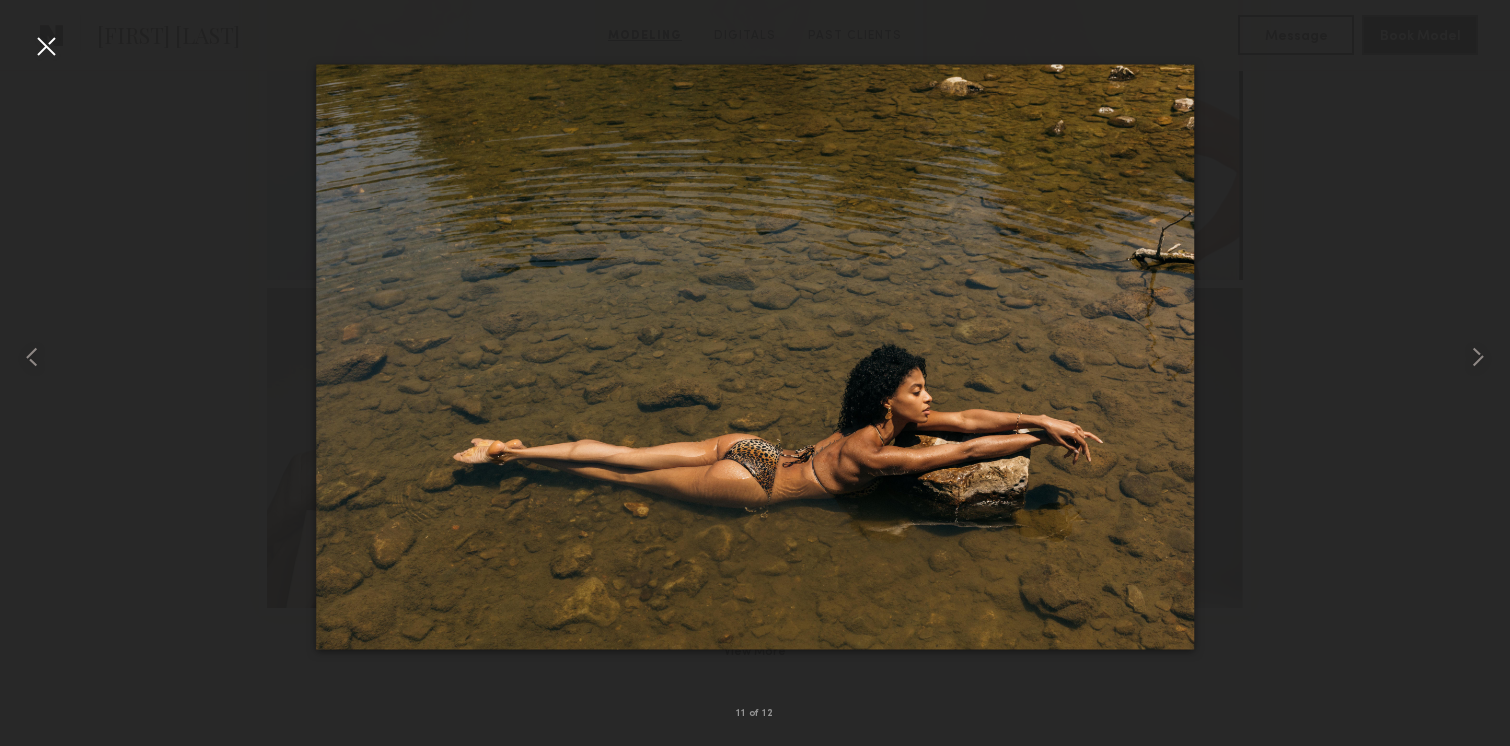 click at bounding box center (46, 46) 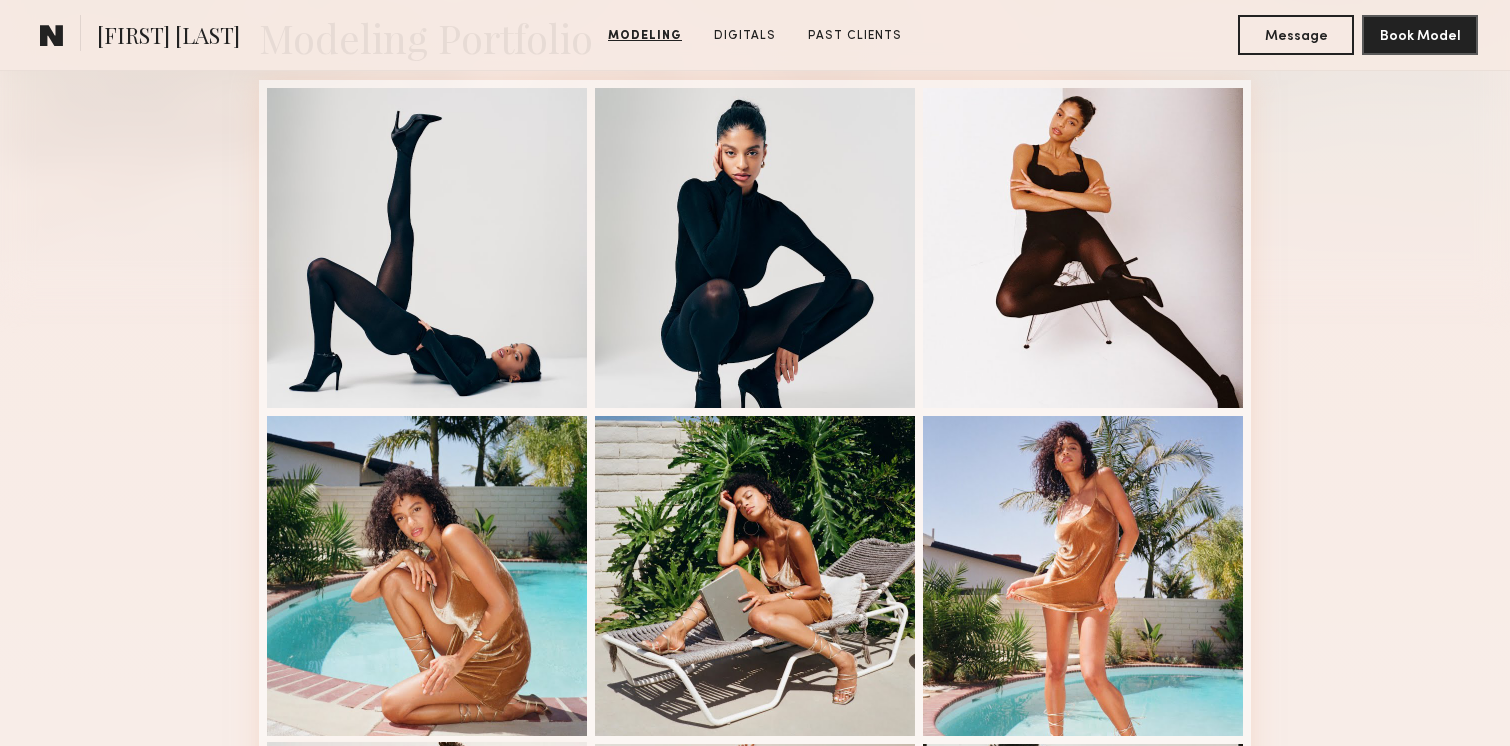 scroll, scrollTop: 407, scrollLeft: 0, axis: vertical 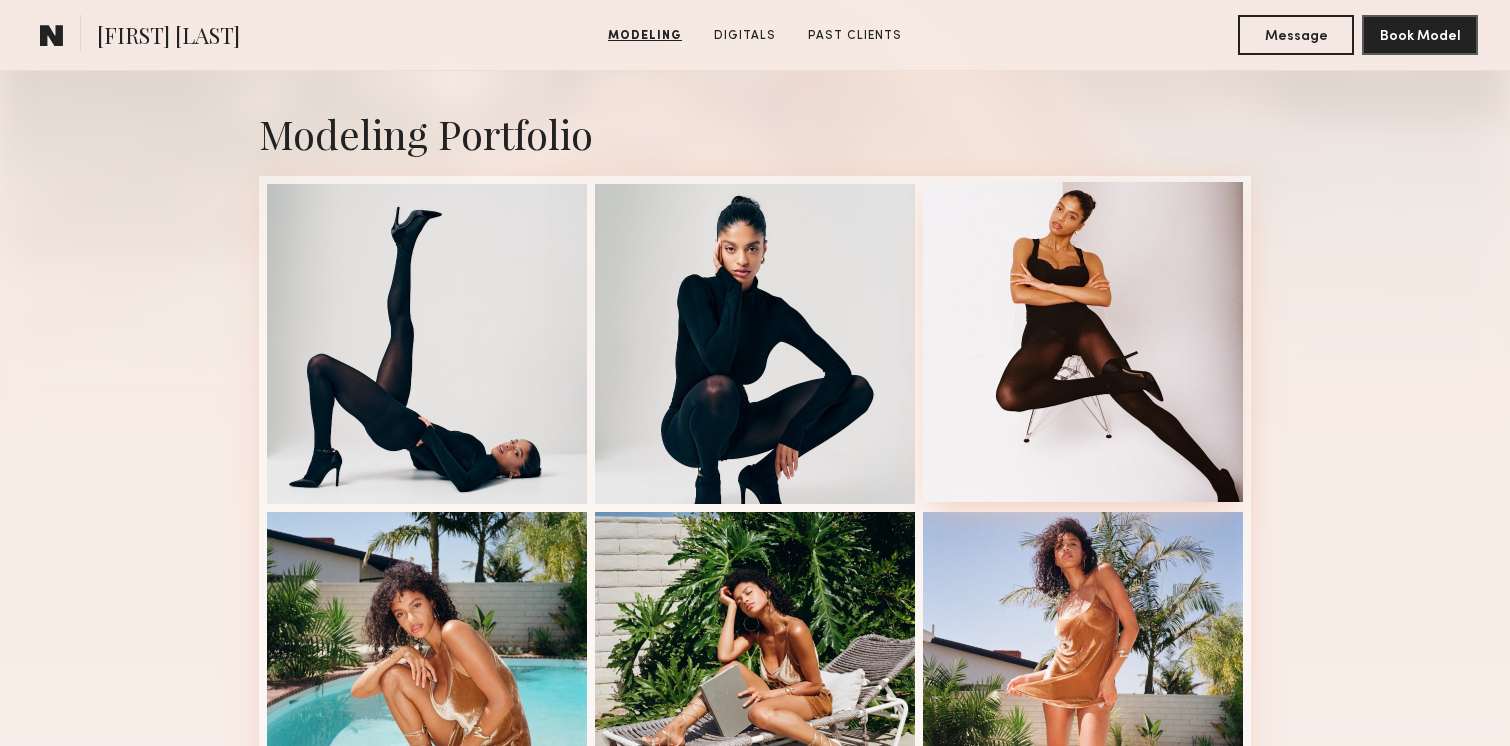 click at bounding box center [1083, 342] 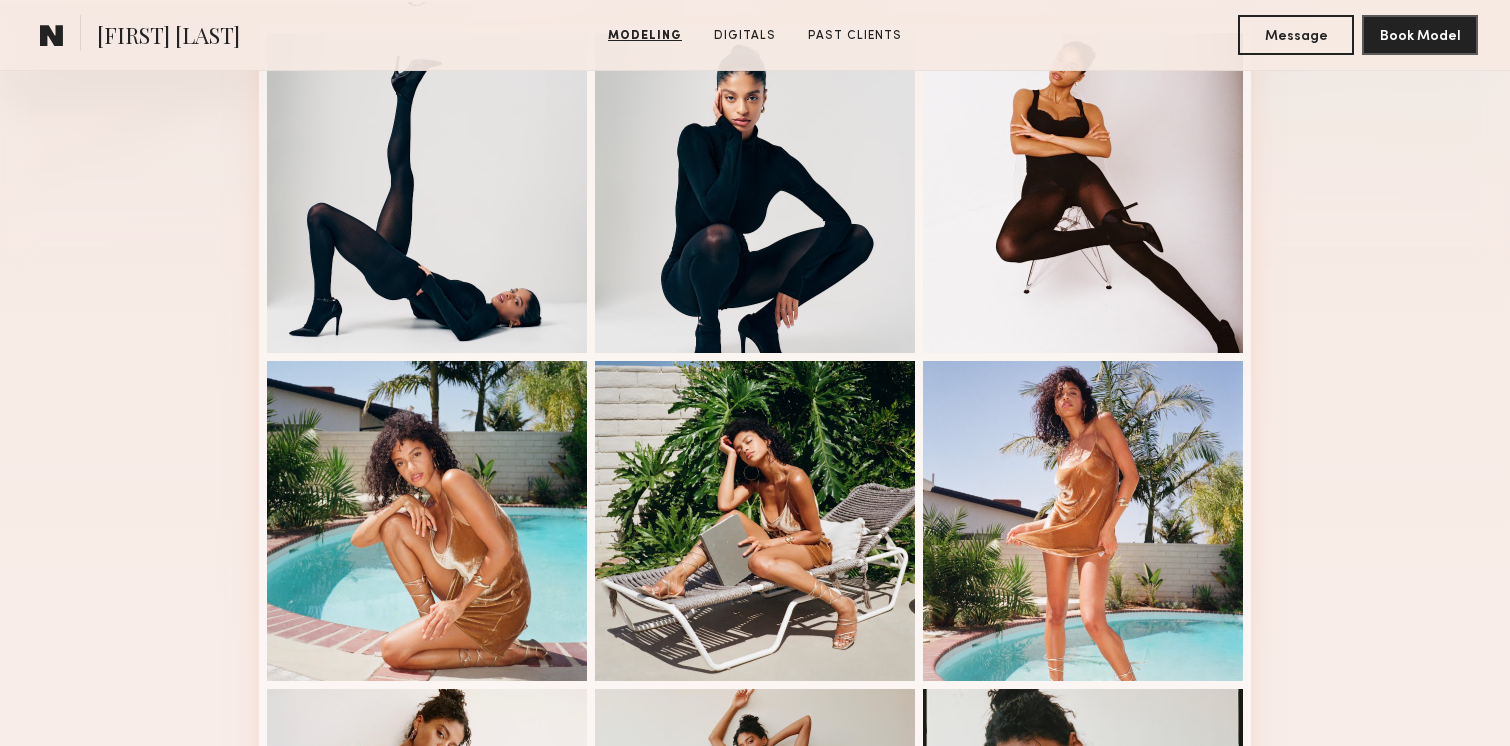 scroll, scrollTop: 641, scrollLeft: 0, axis: vertical 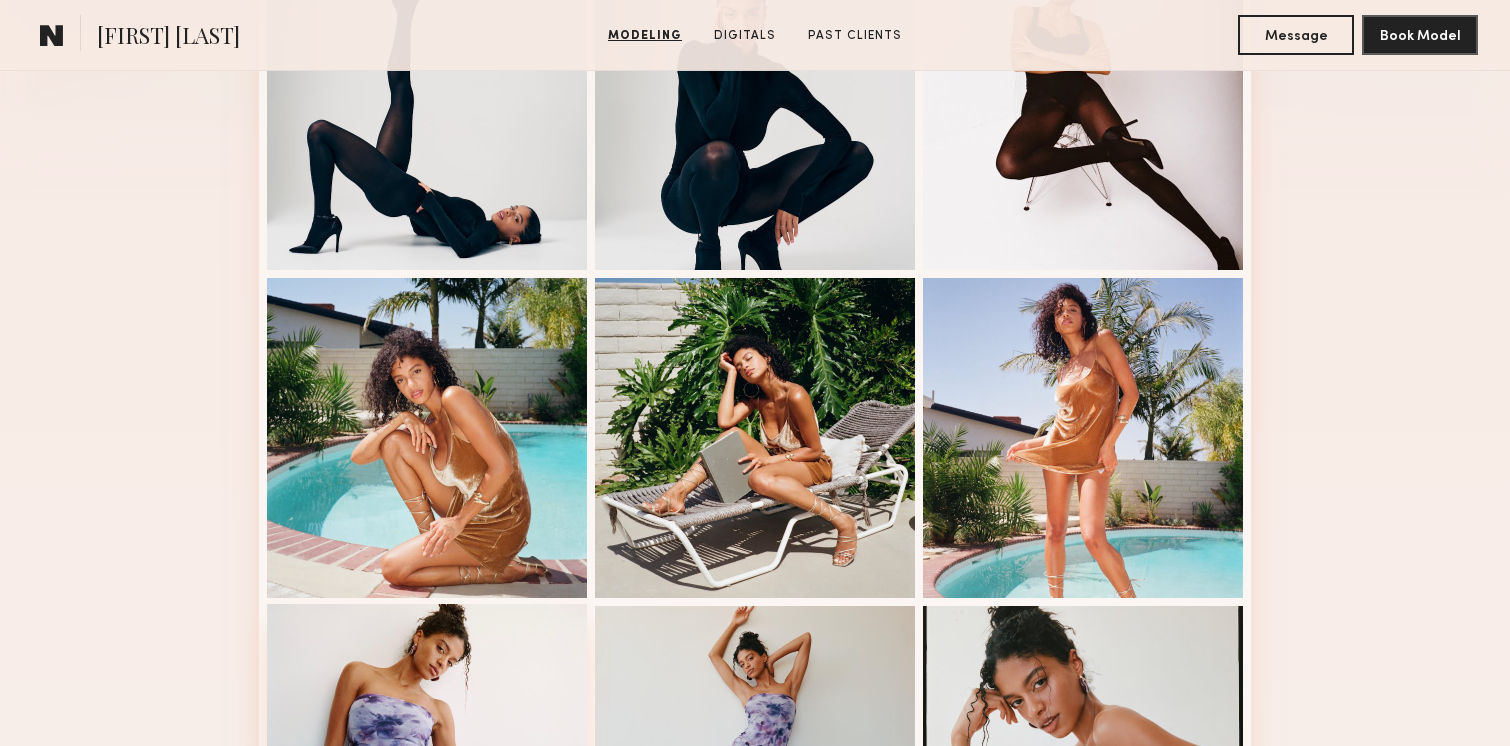 click at bounding box center [427, 764] 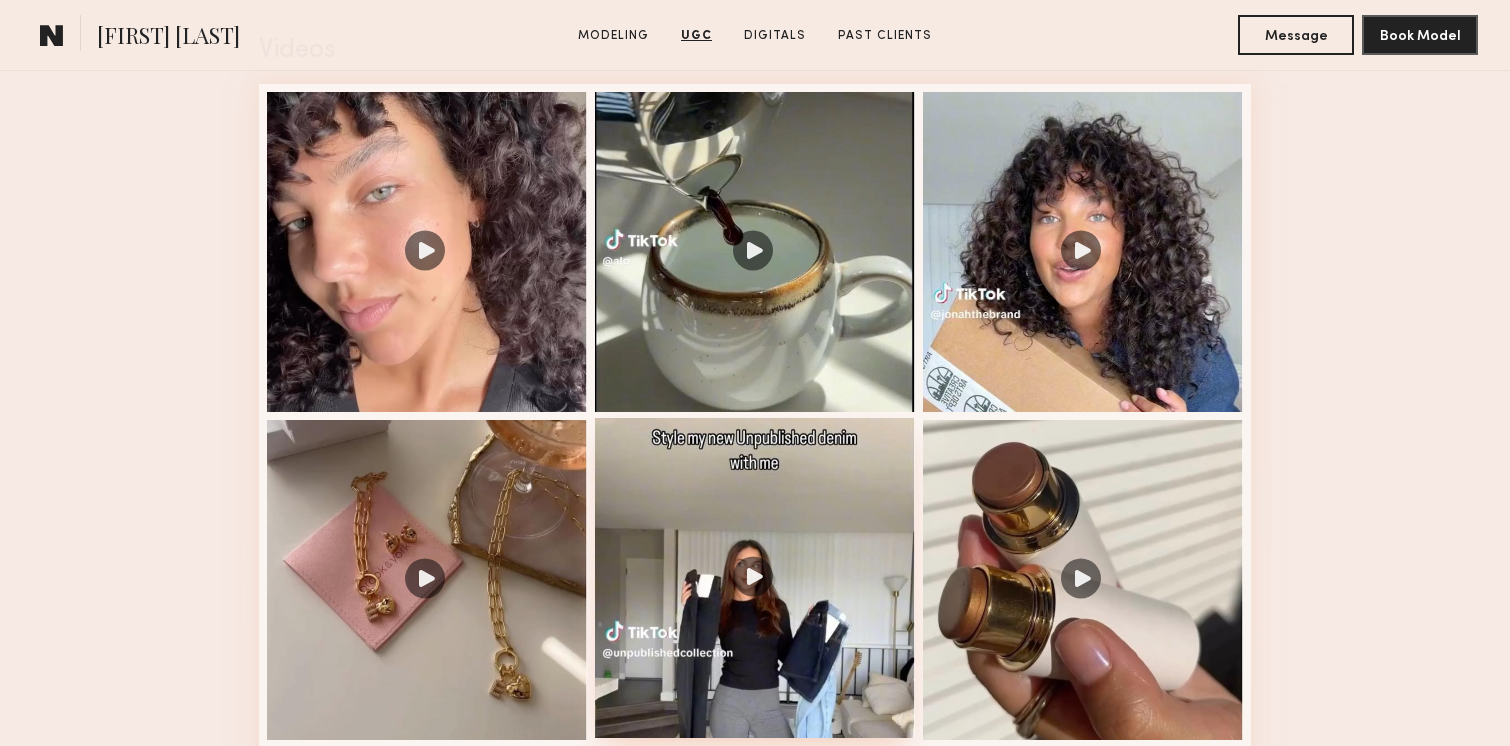 scroll, scrollTop: 2078, scrollLeft: 0, axis: vertical 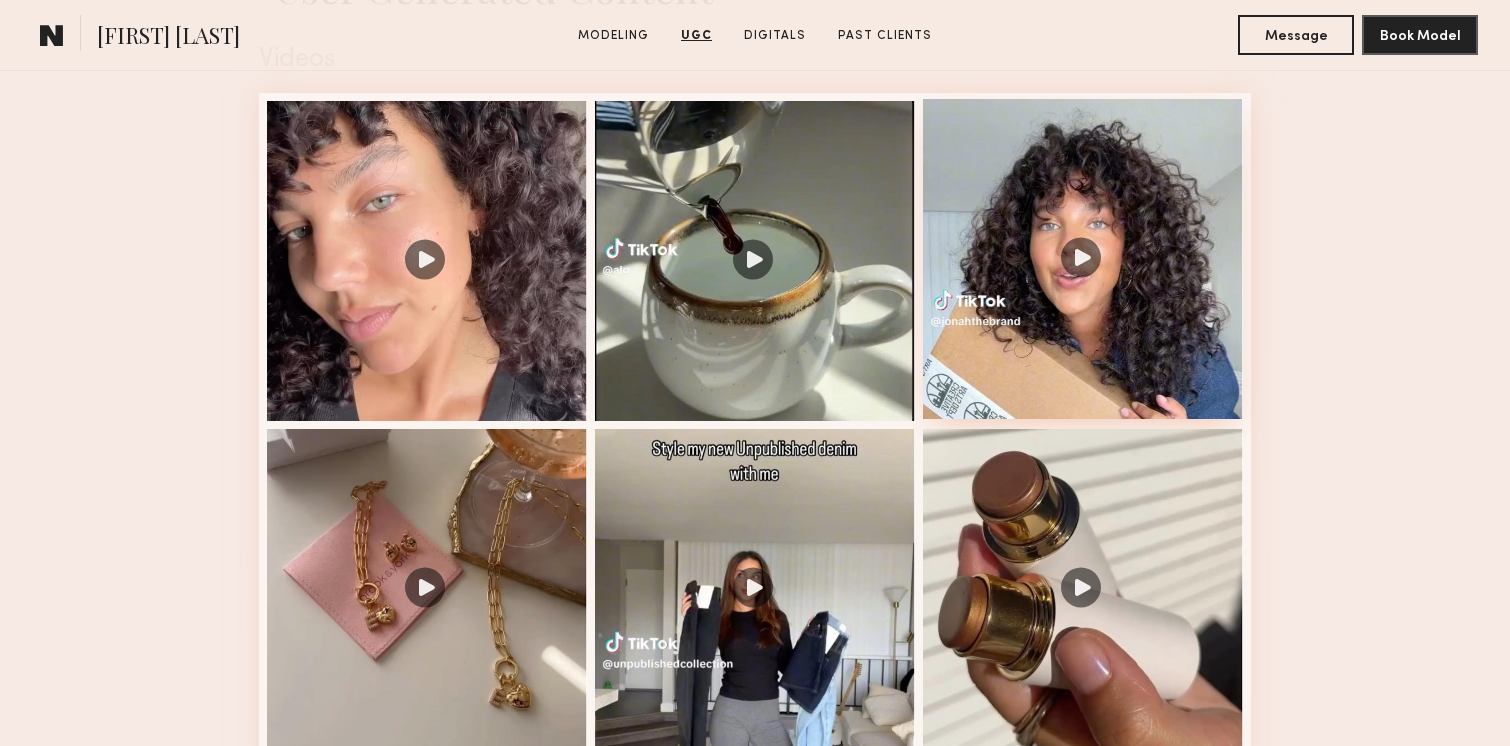 click at bounding box center (1083, 259) 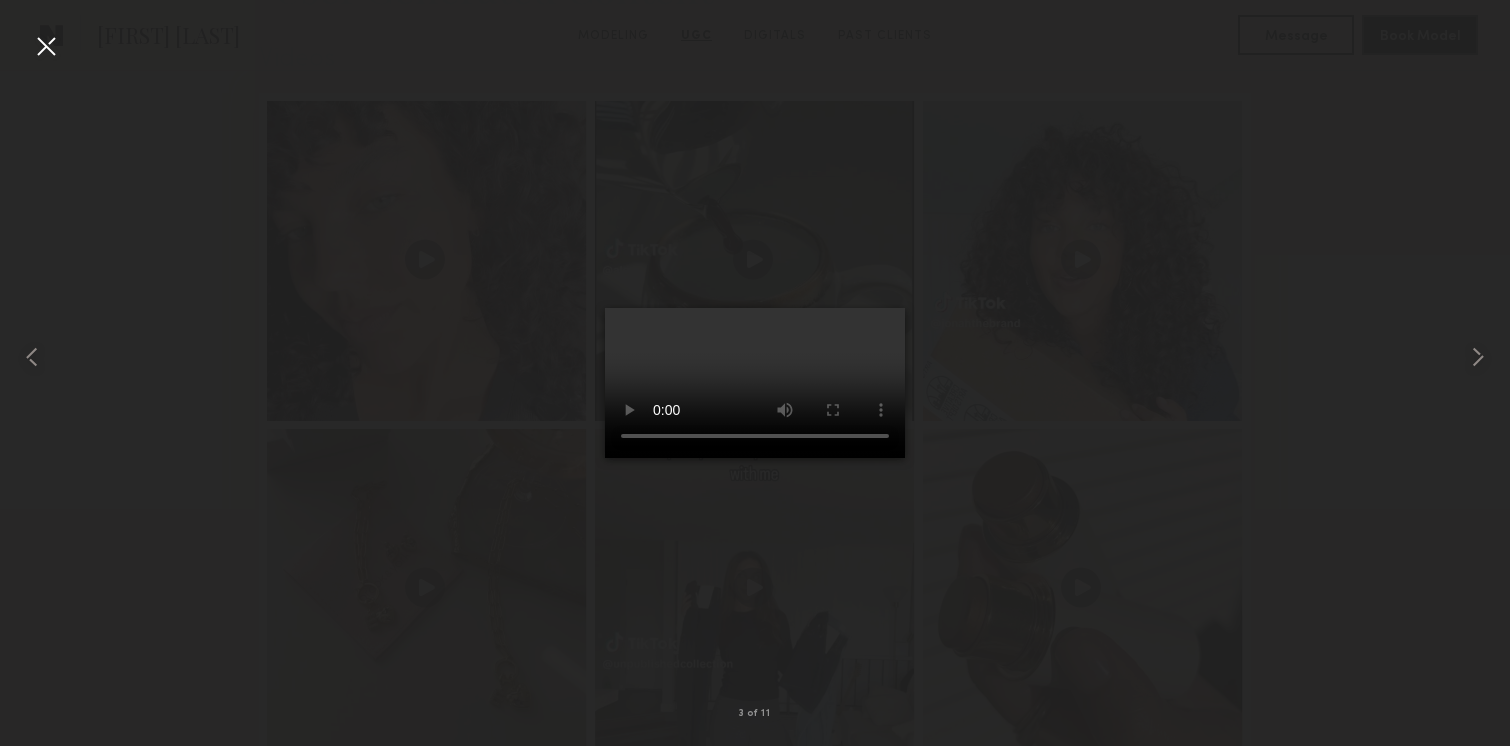 click at bounding box center [46, 46] 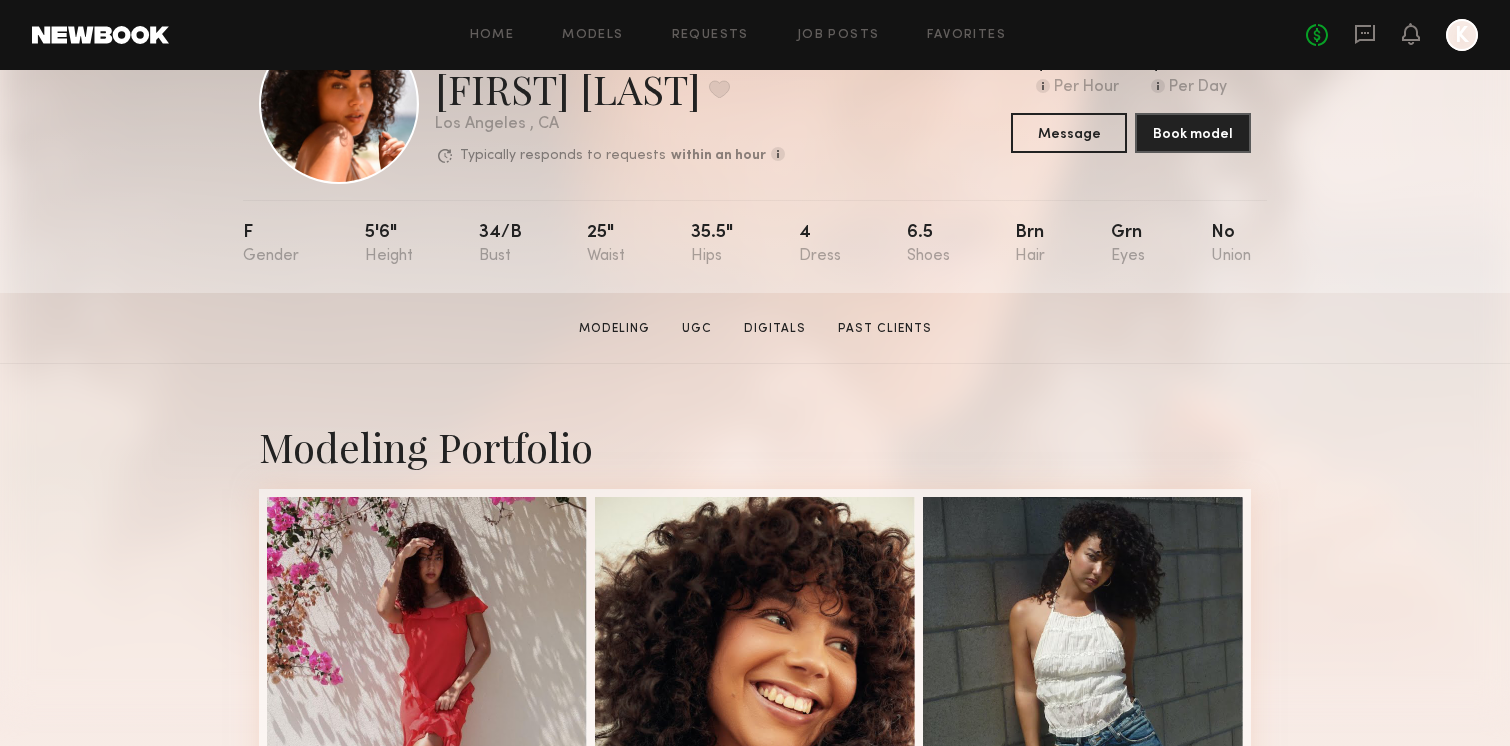 scroll, scrollTop: 0, scrollLeft: 0, axis: both 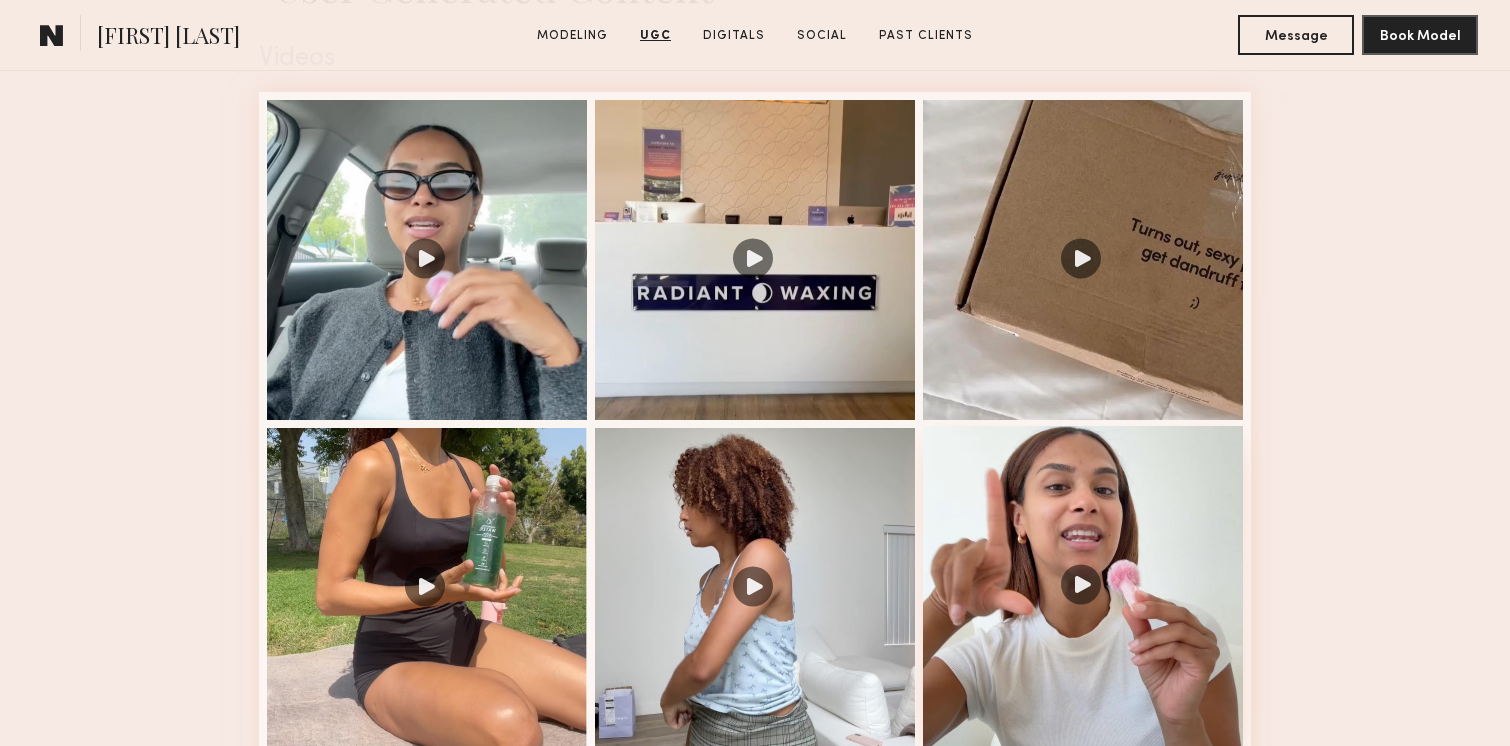 click at bounding box center [1083, 586] 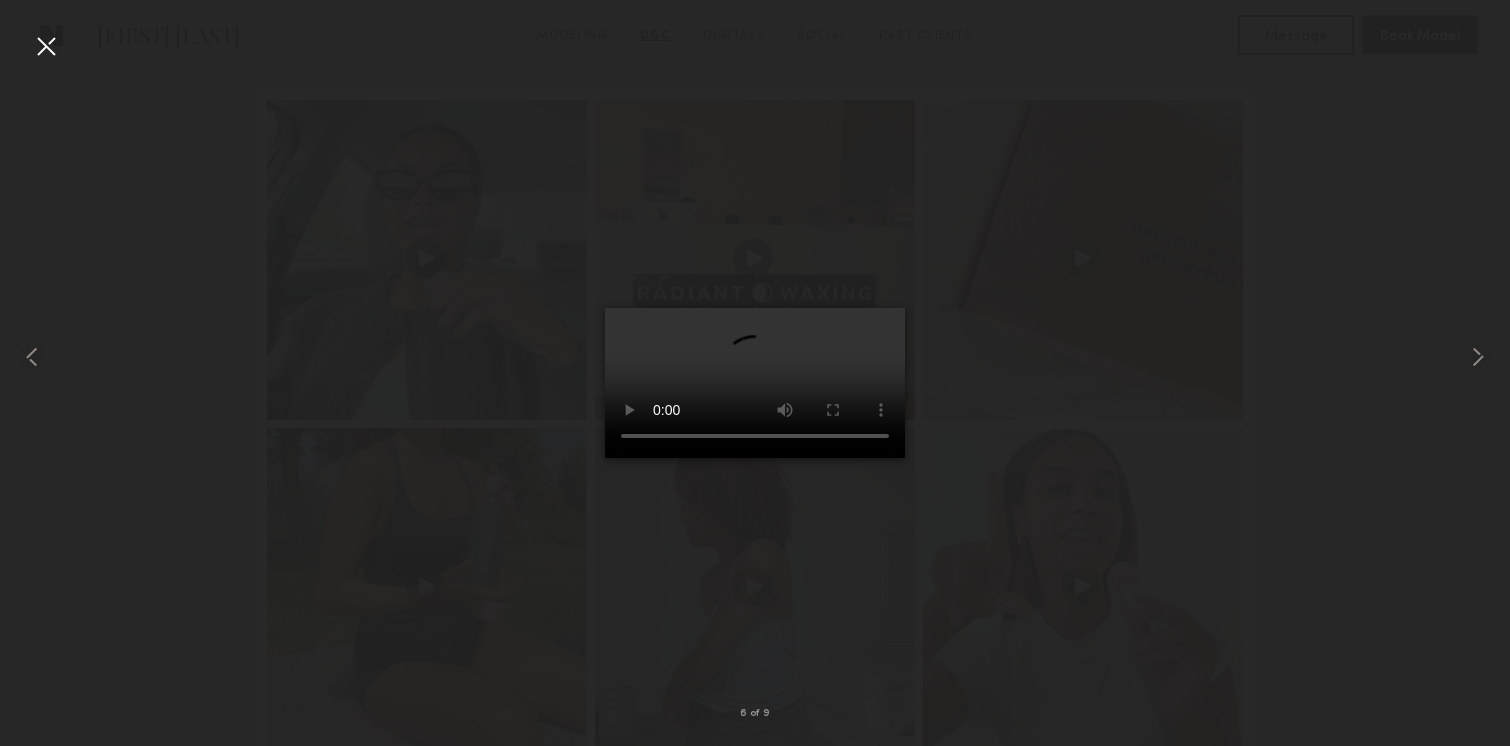 click at bounding box center [46, 46] 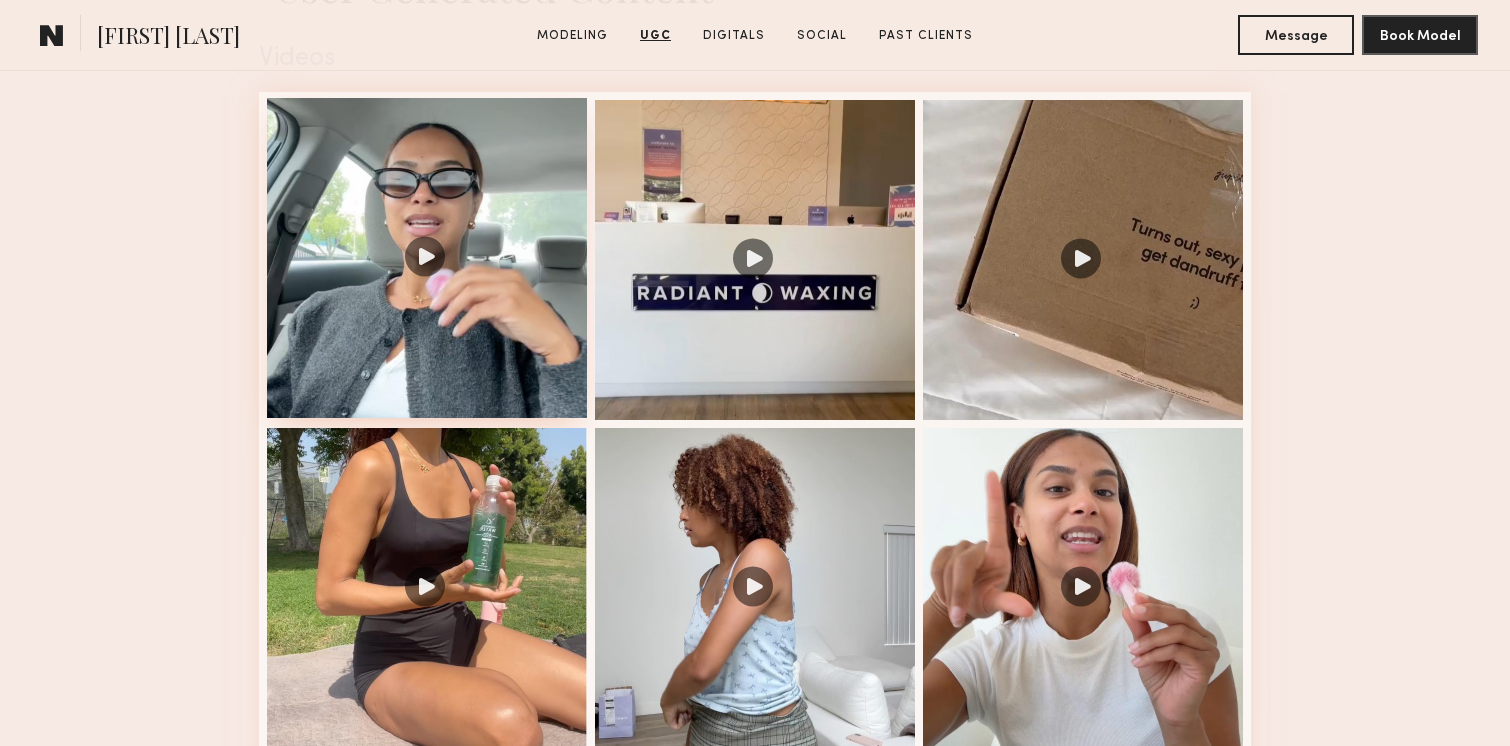 click at bounding box center [427, 258] 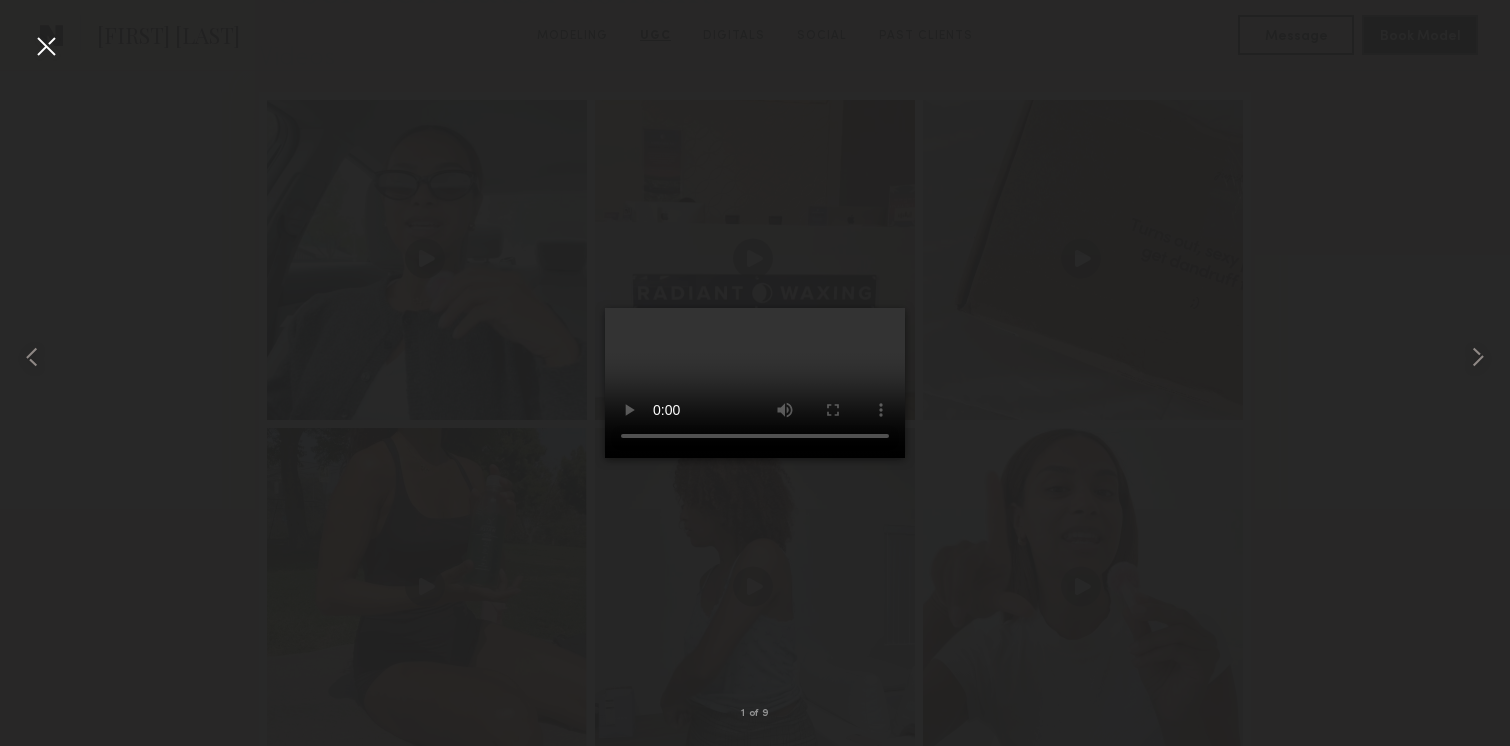 click at bounding box center [46, 46] 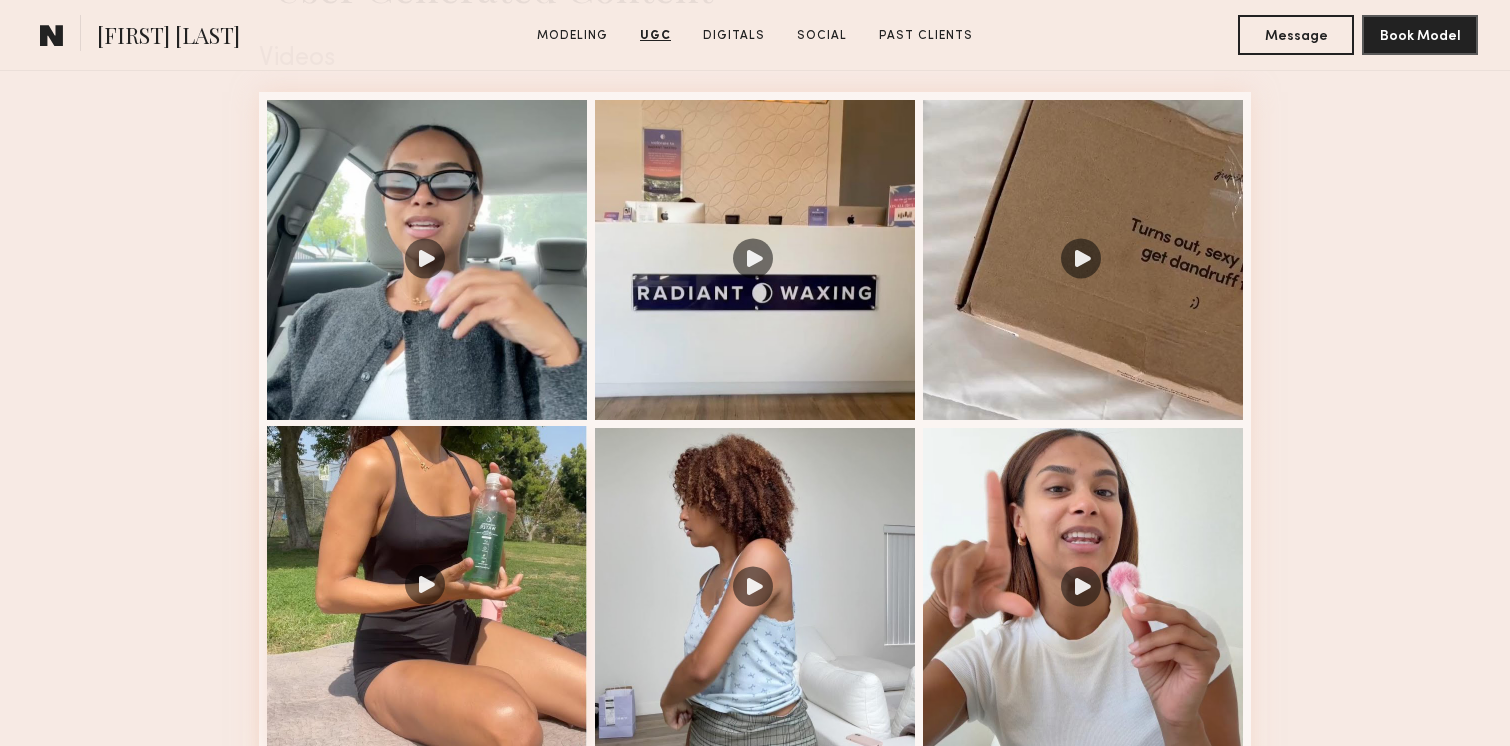 click at bounding box center [427, 586] 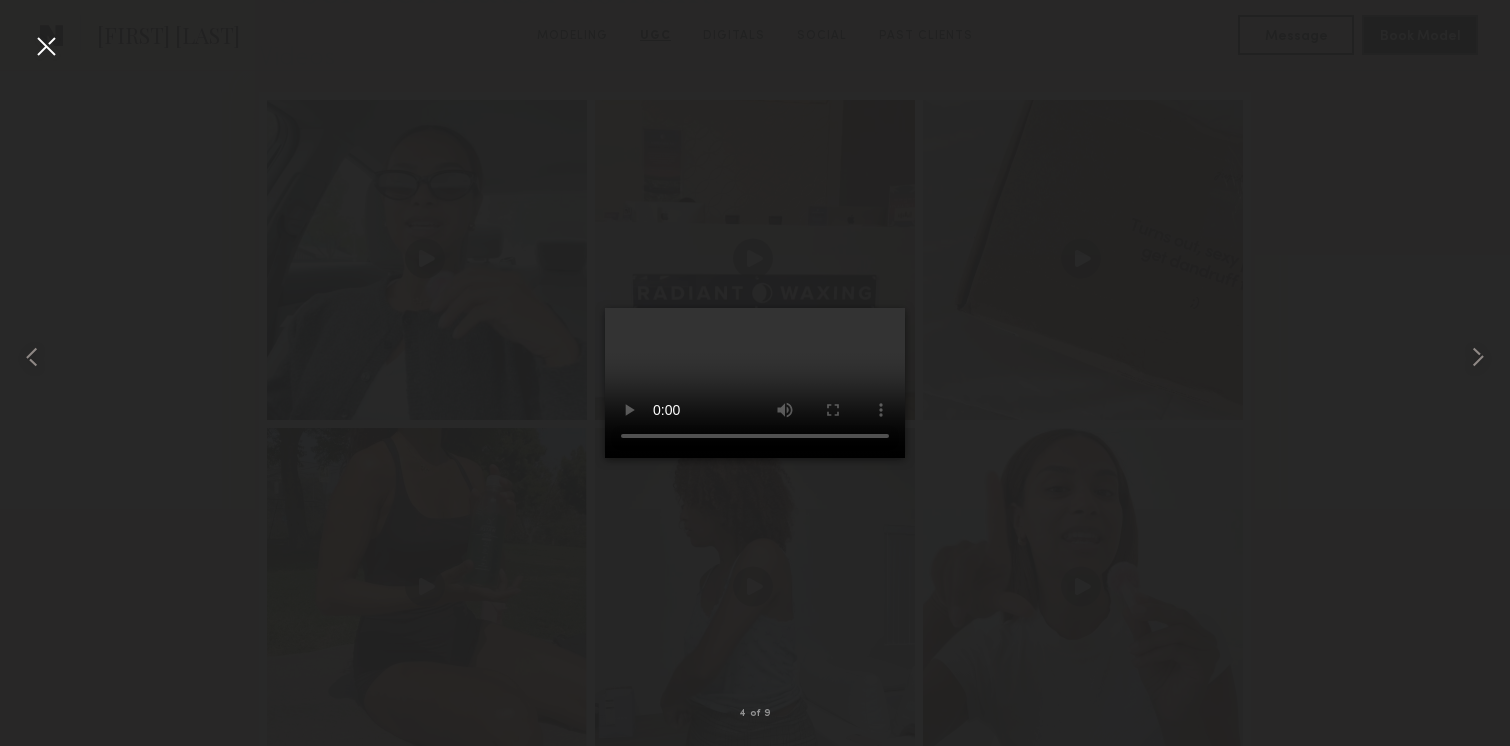 click at bounding box center [46, 46] 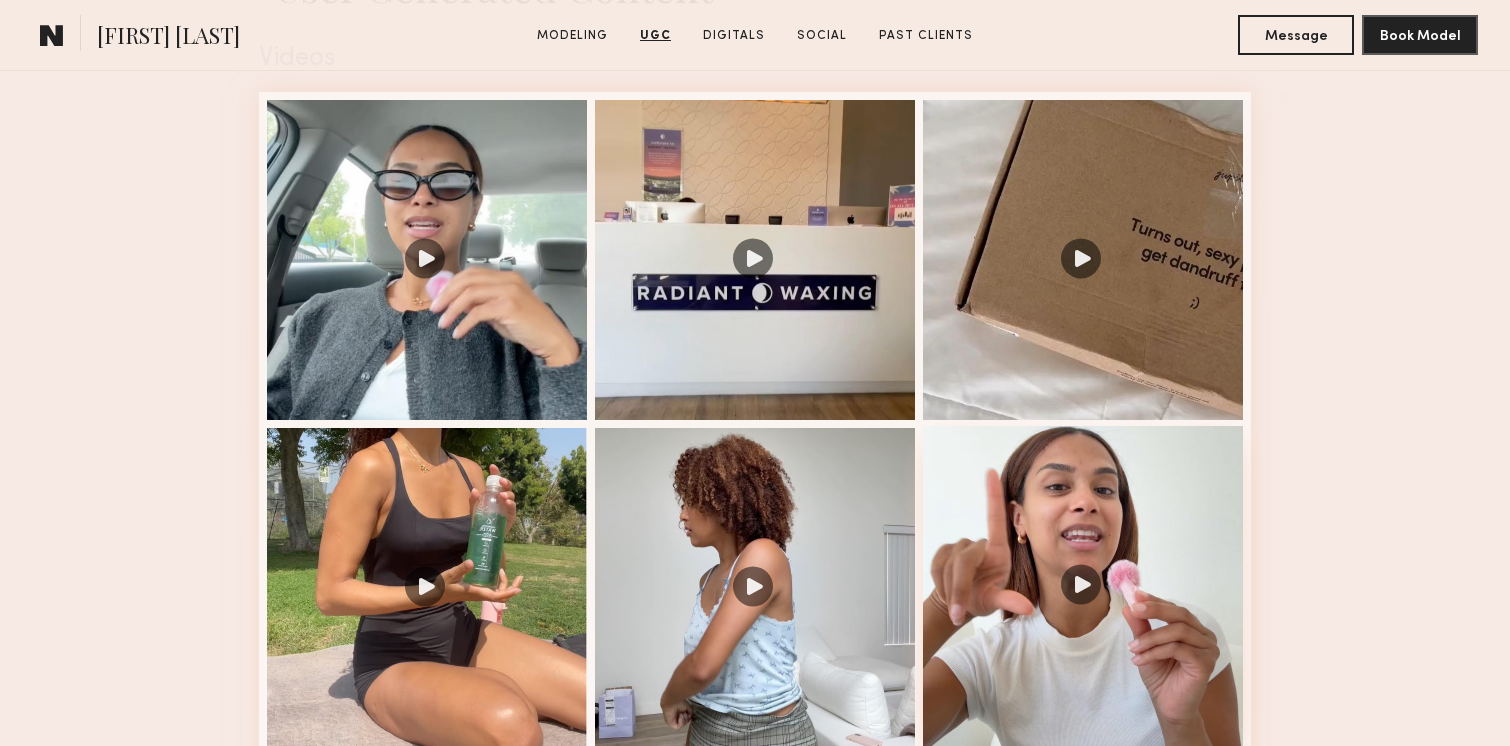 click at bounding box center [1083, 586] 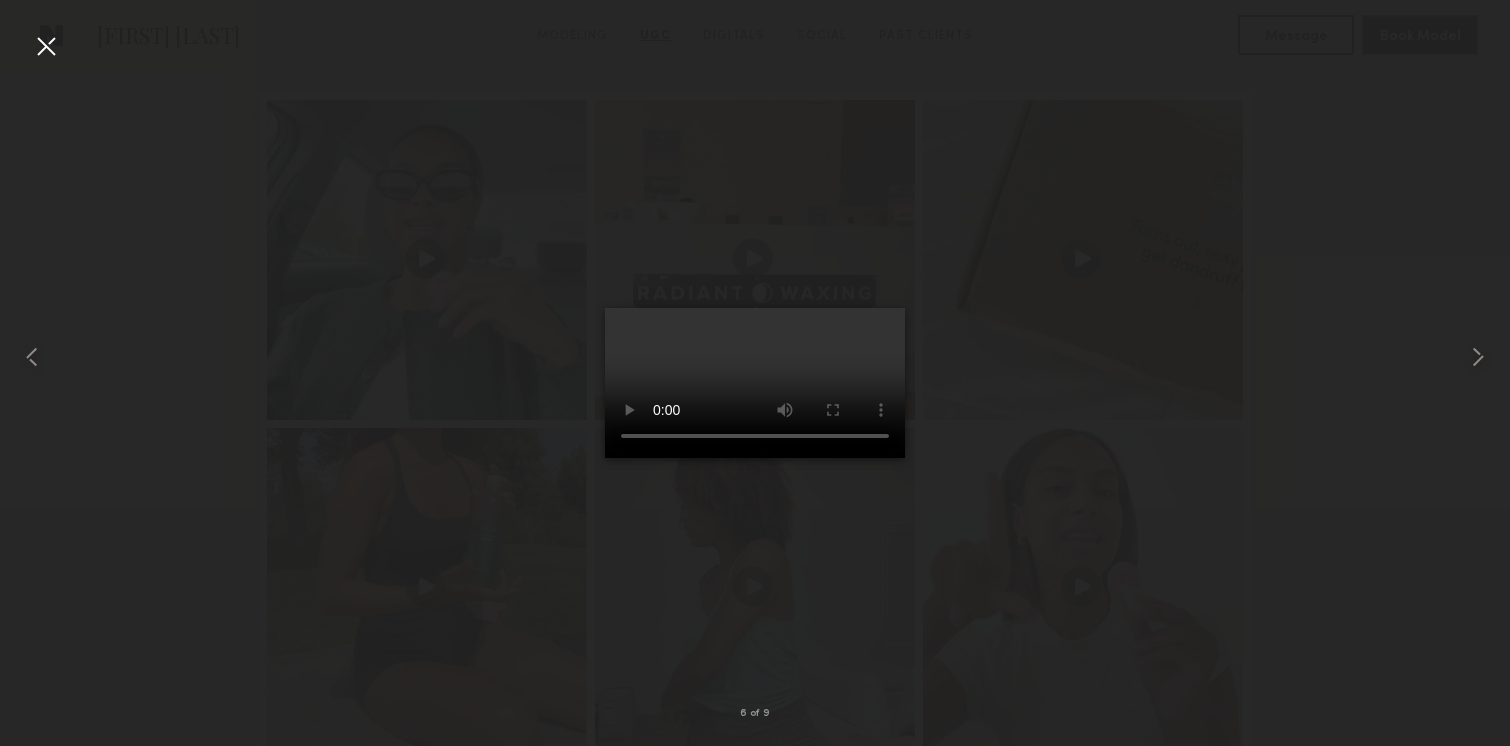click at bounding box center (46, 46) 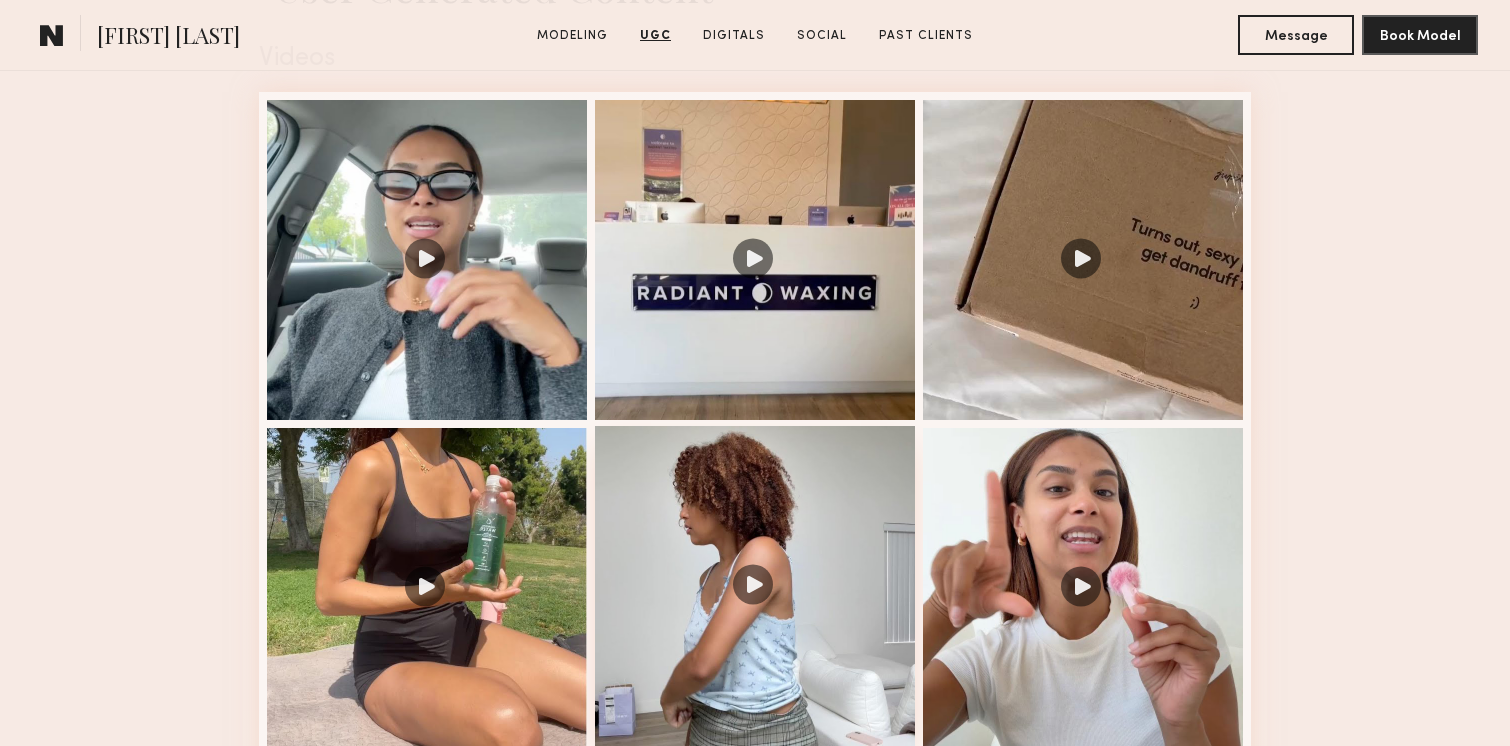 click at bounding box center [755, 586] 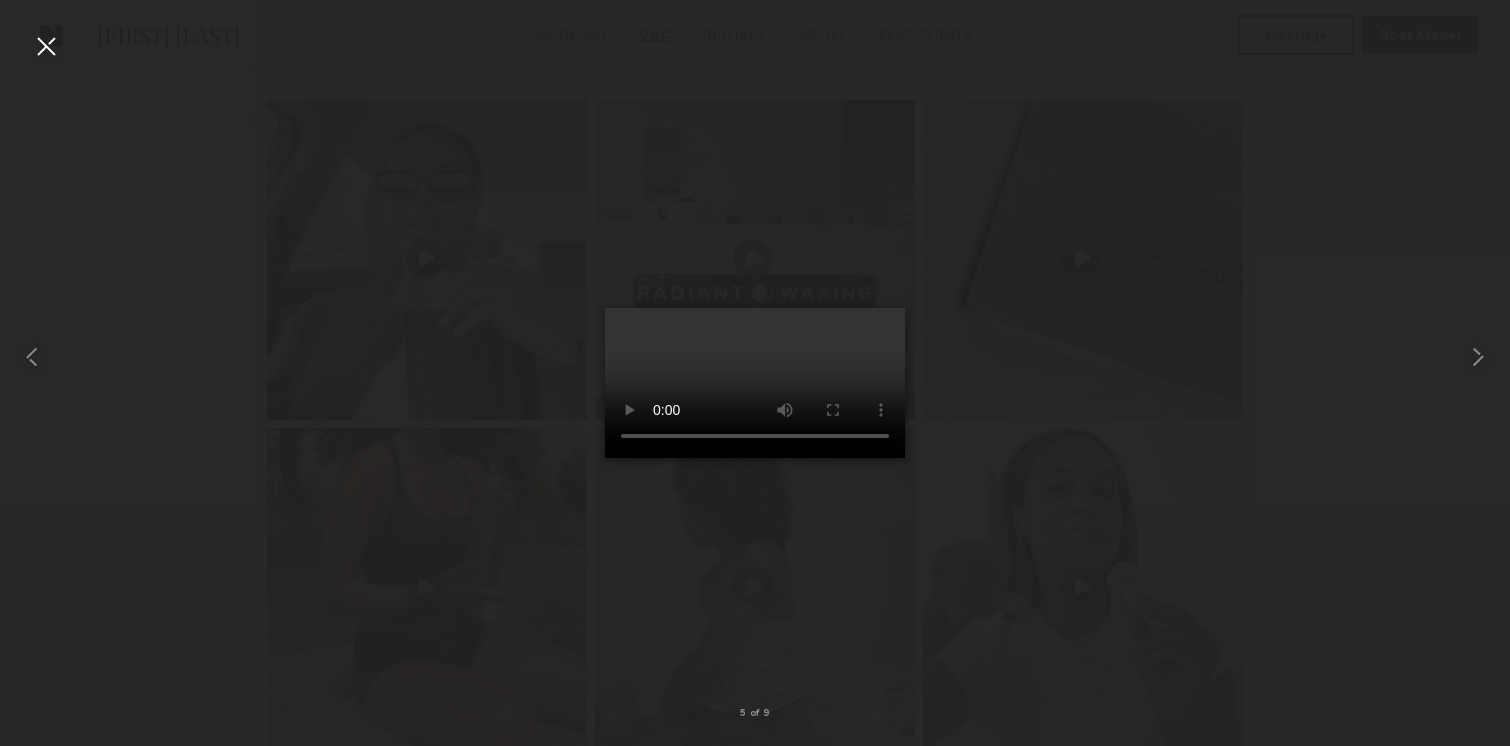 click at bounding box center (46, 46) 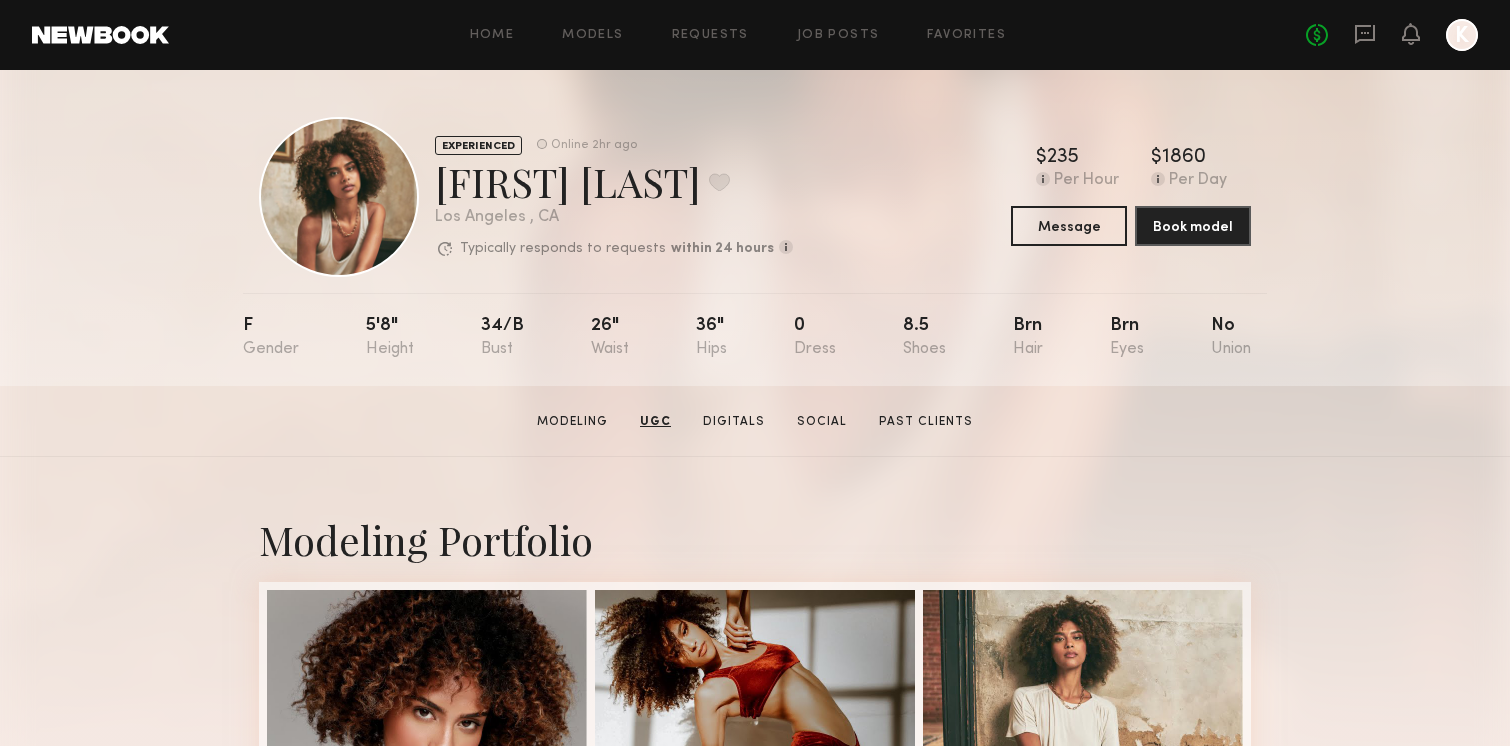 scroll, scrollTop: 0, scrollLeft: 0, axis: both 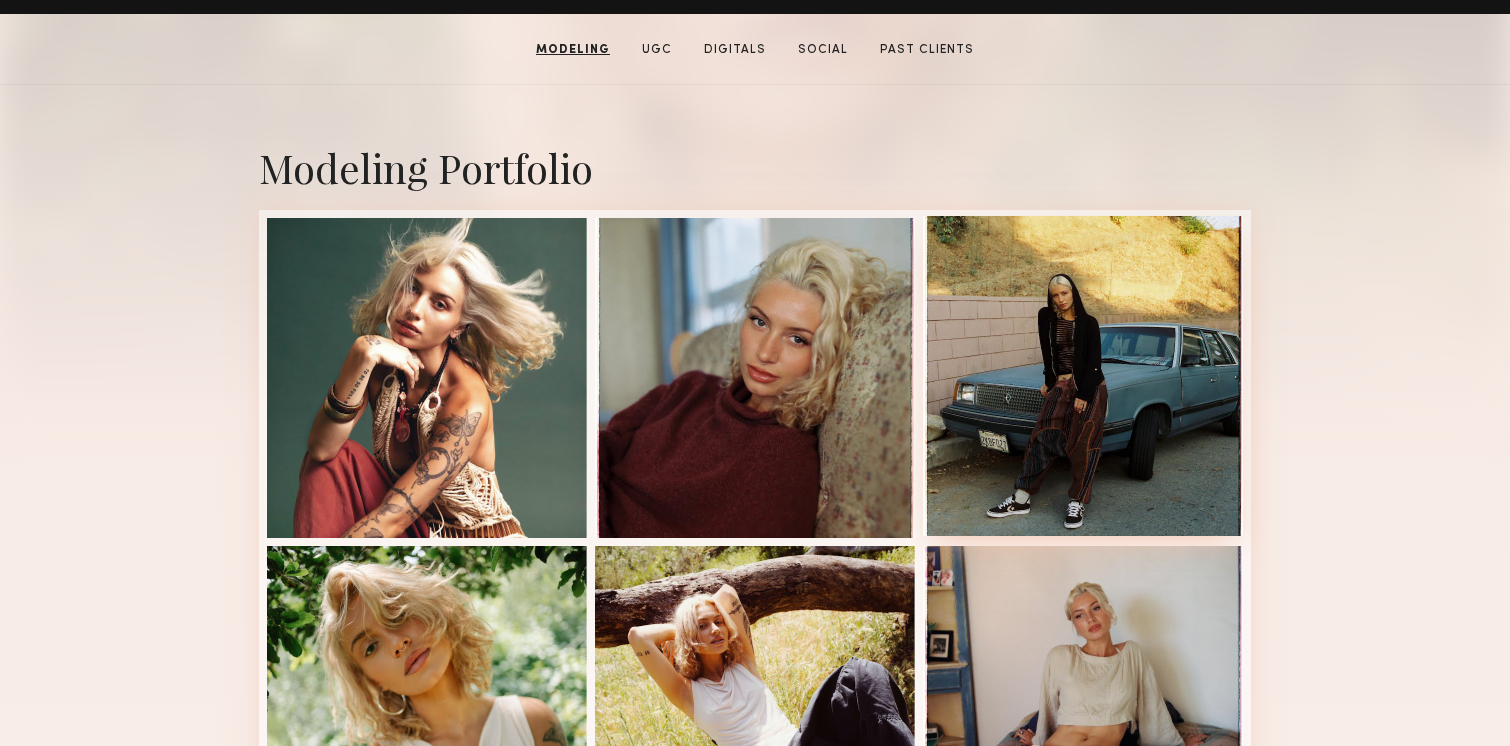 click at bounding box center (1083, 376) 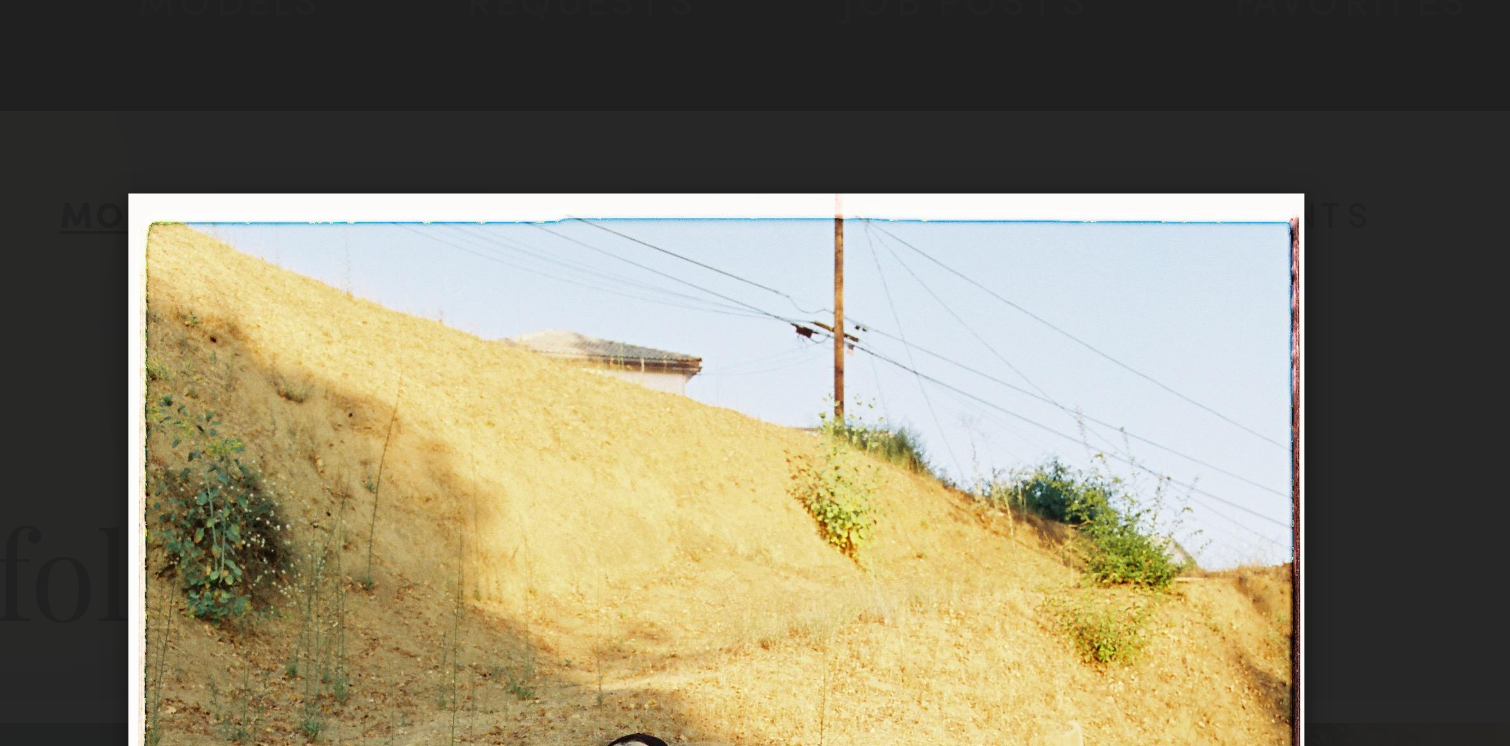 scroll, scrollTop: 320, scrollLeft: 0, axis: vertical 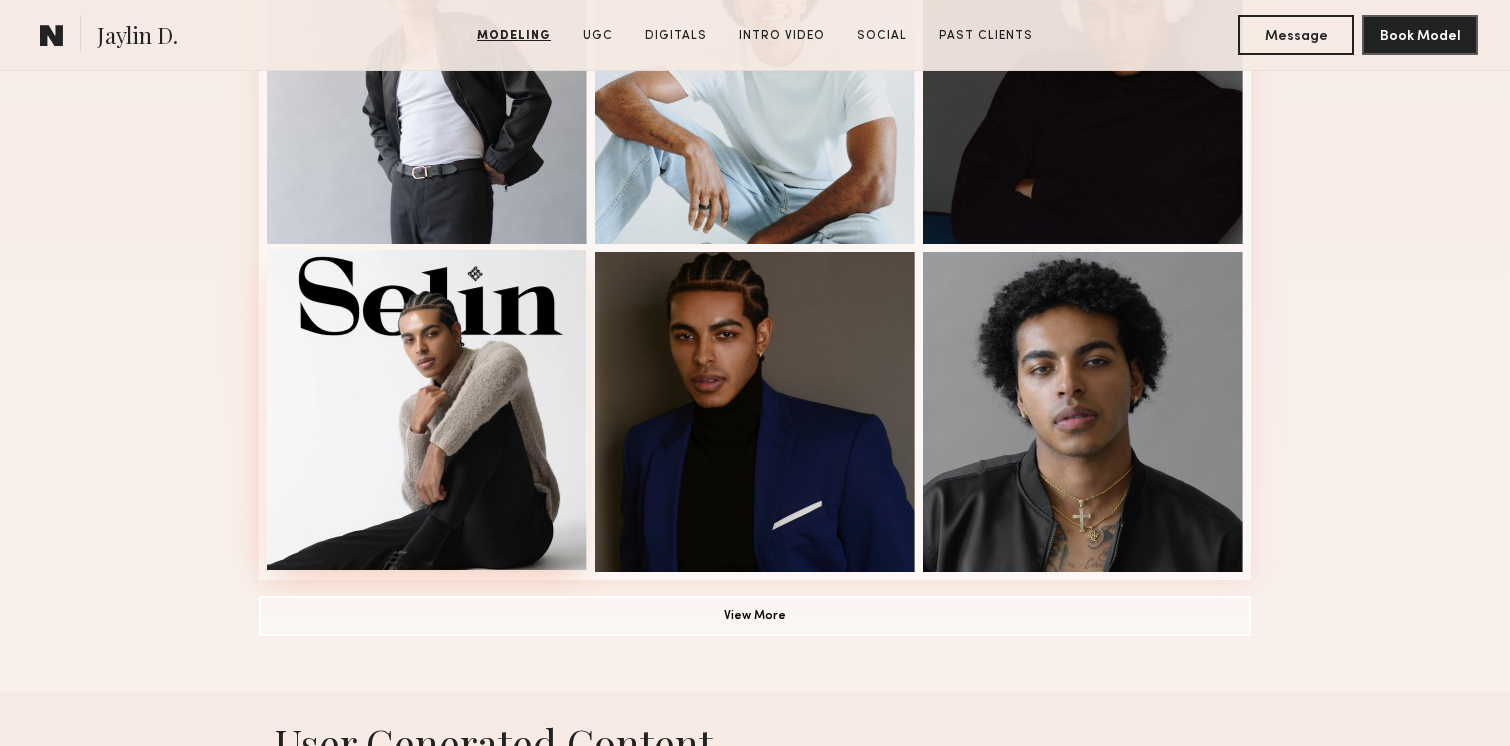 click at bounding box center (427, 410) 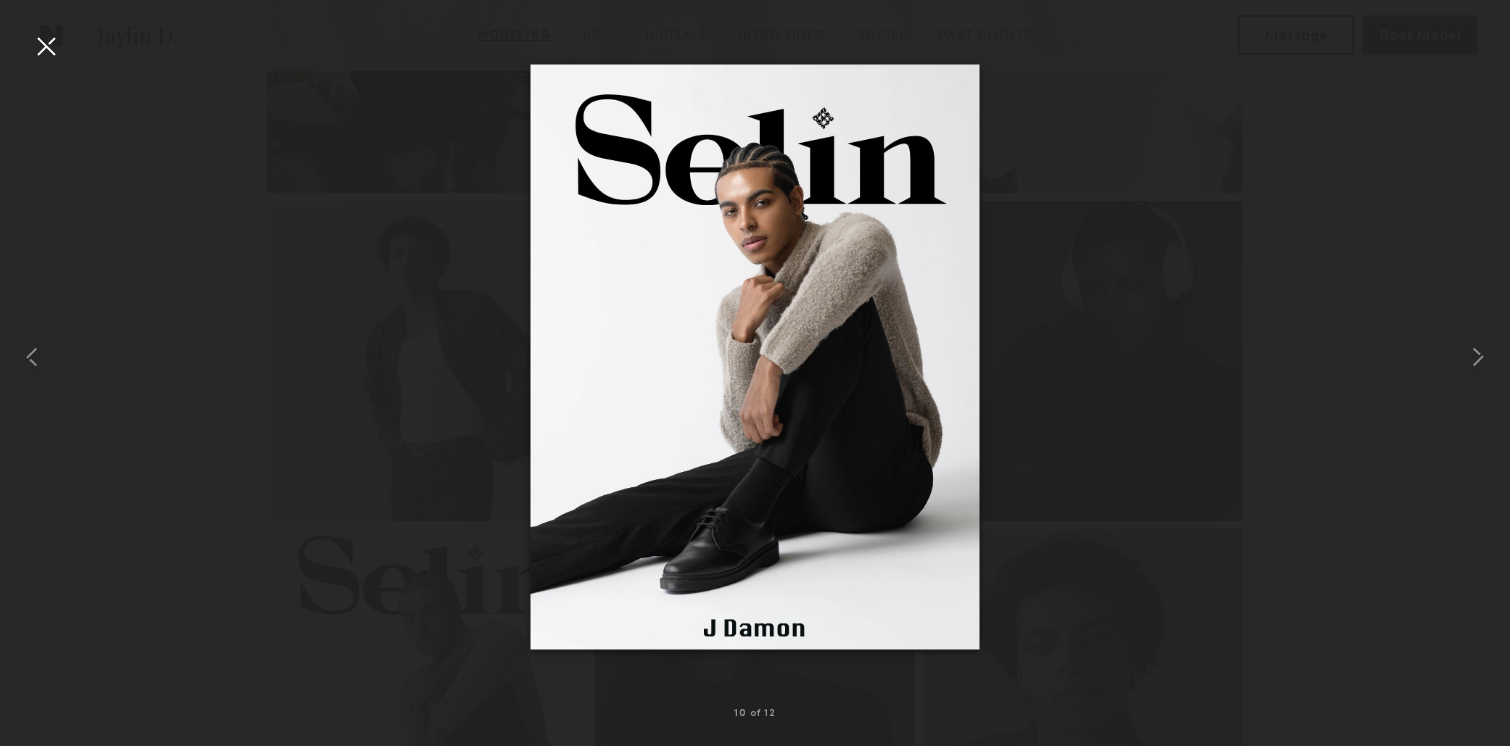 scroll, scrollTop: 1038, scrollLeft: 0, axis: vertical 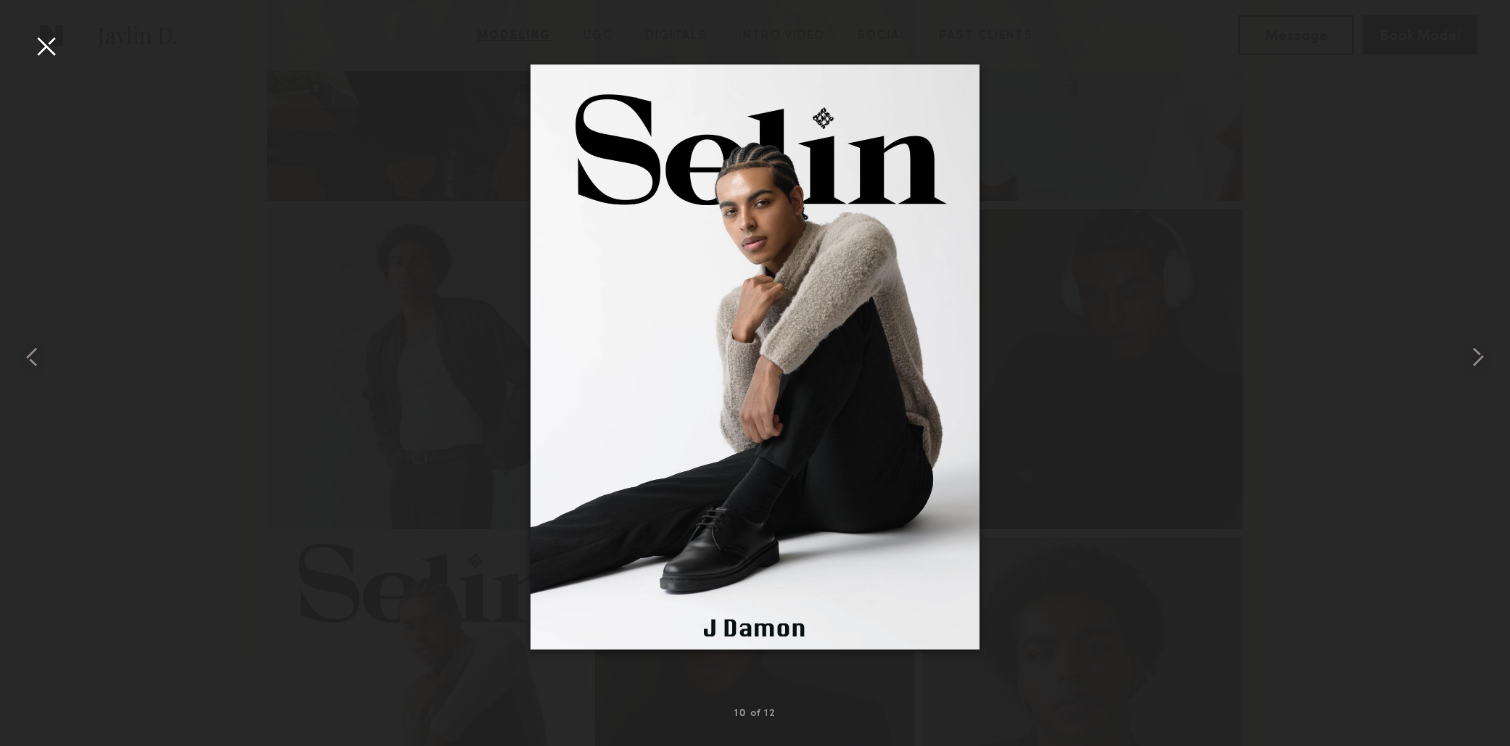 click at bounding box center (46, 46) 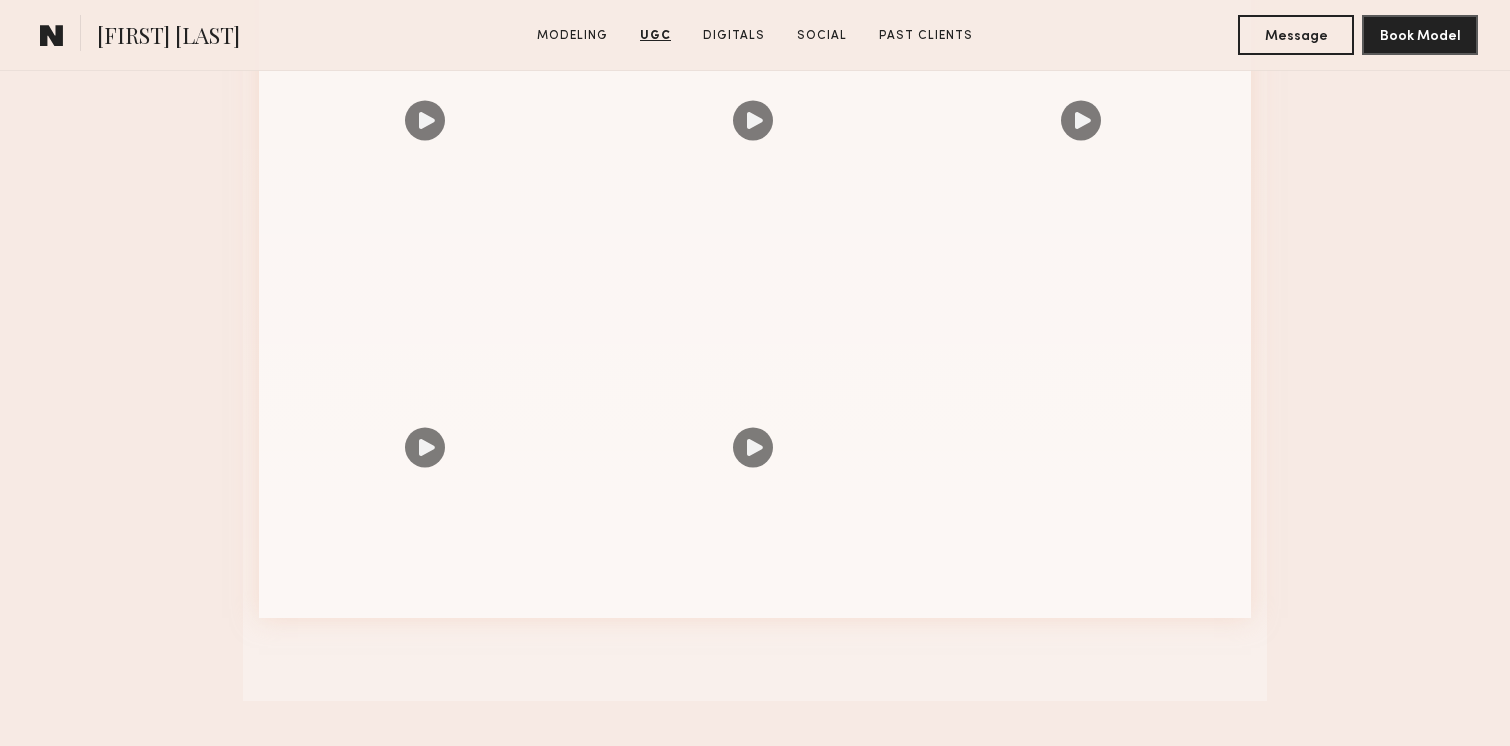 scroll, scrollTop: 2548, scrollLeft: 0, axis: vertical 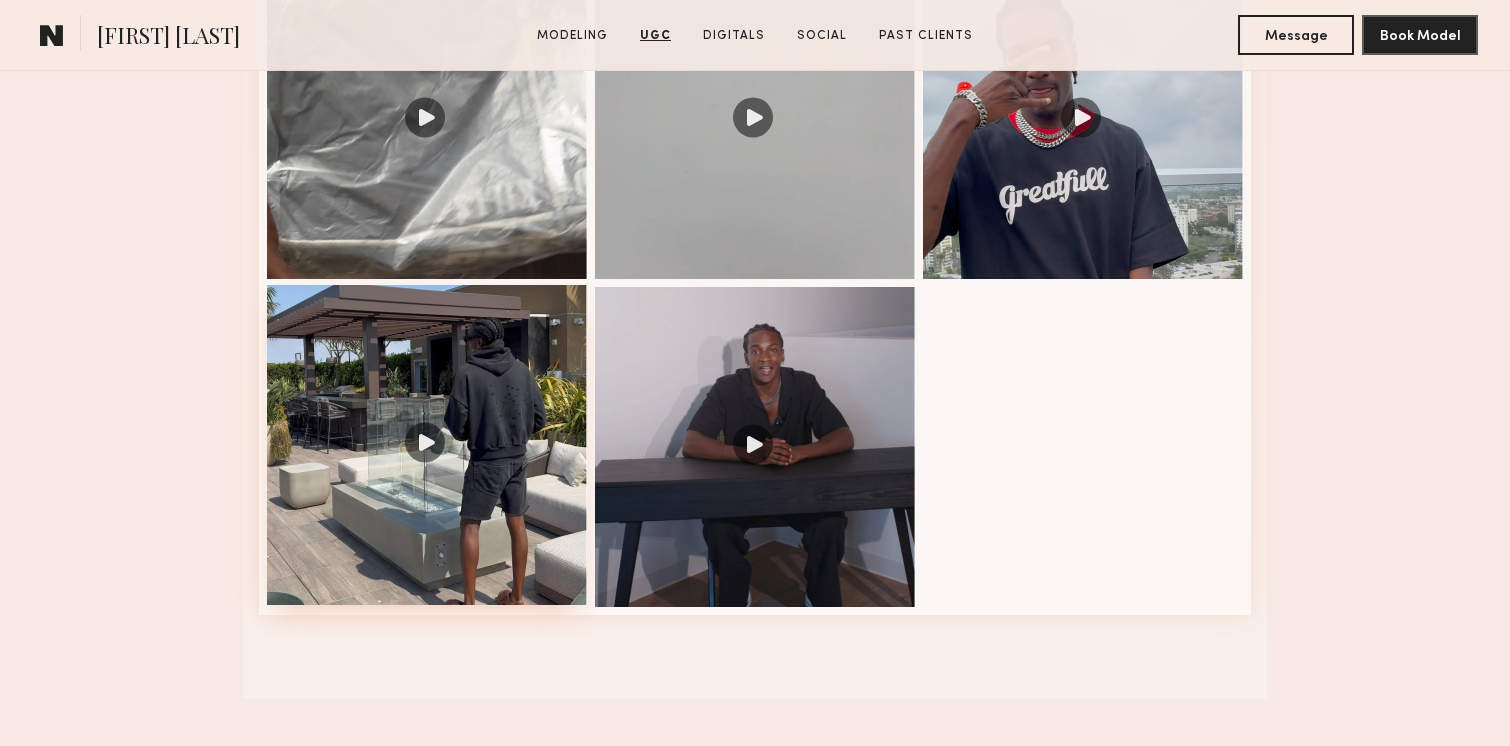 click at bounding box center [427, 445] 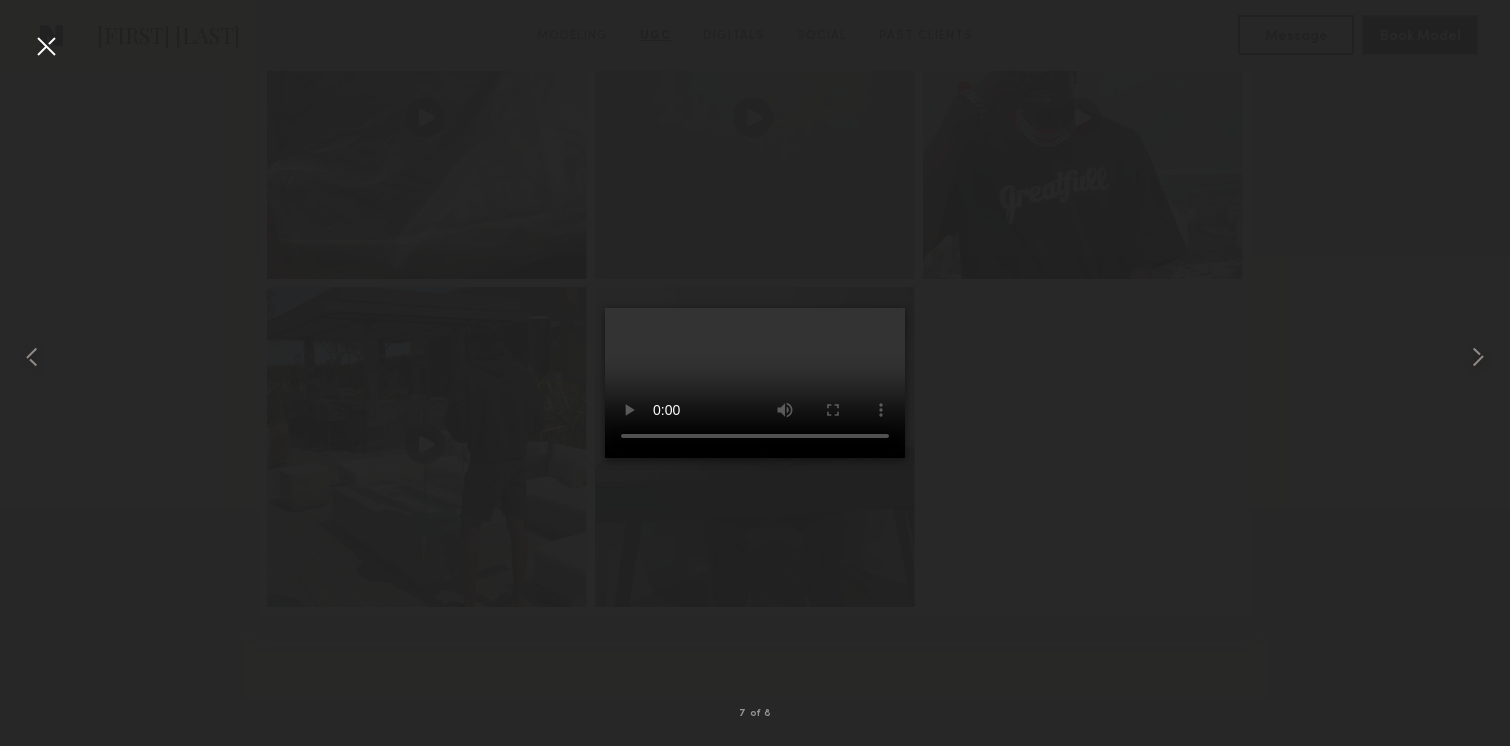 click at bounding box center [755, 357] 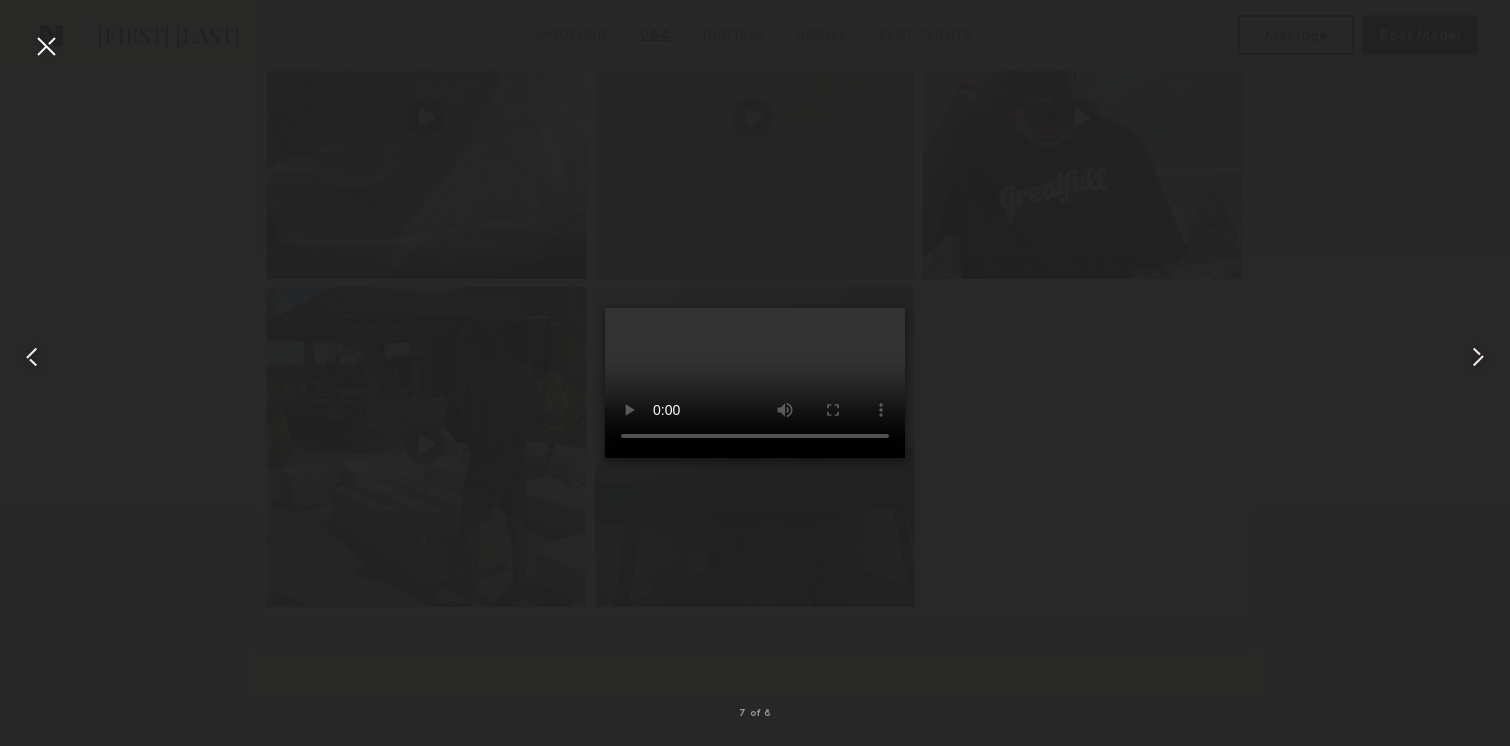 click at bounding box center (46, 46) 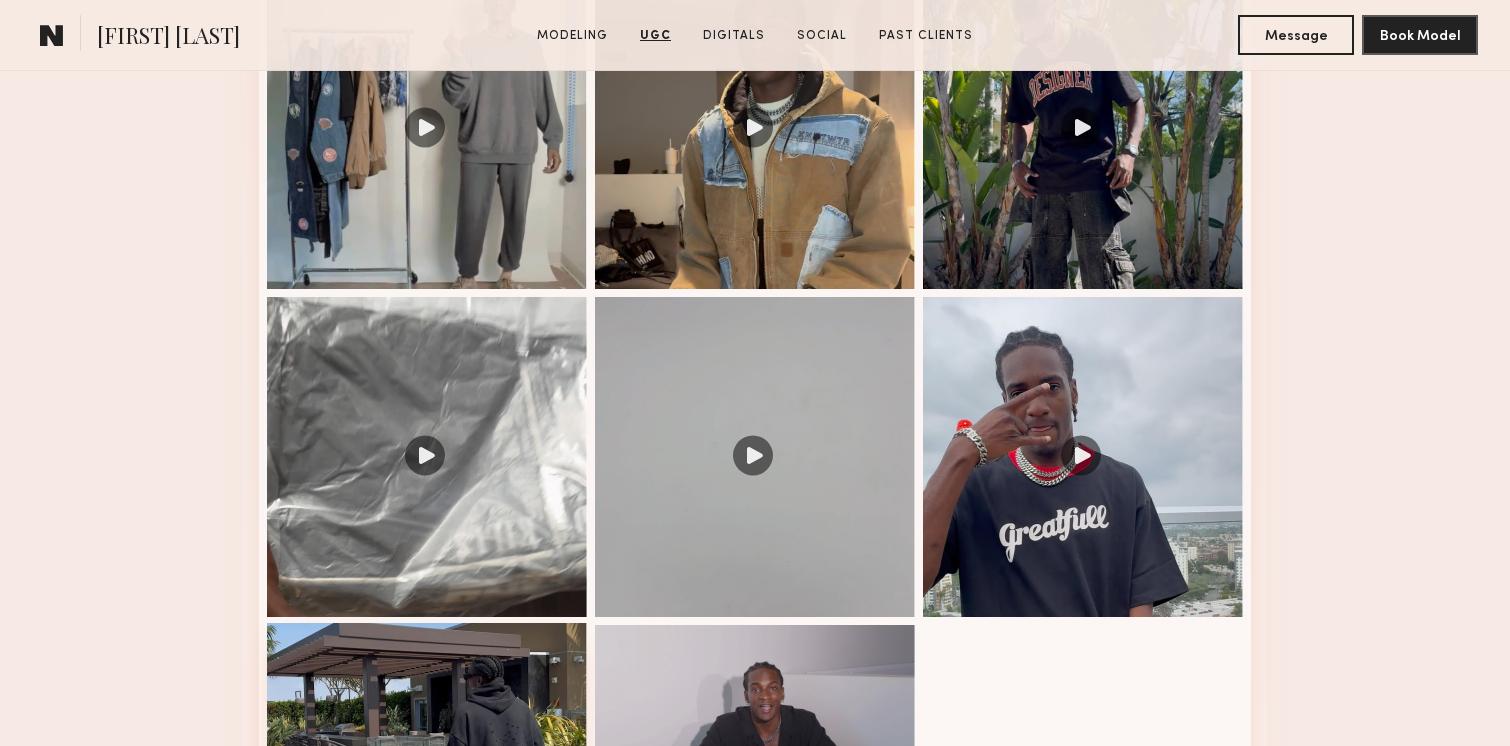 scroll, scrollTop: 2196, scrollLeft: 0, axis: vertical 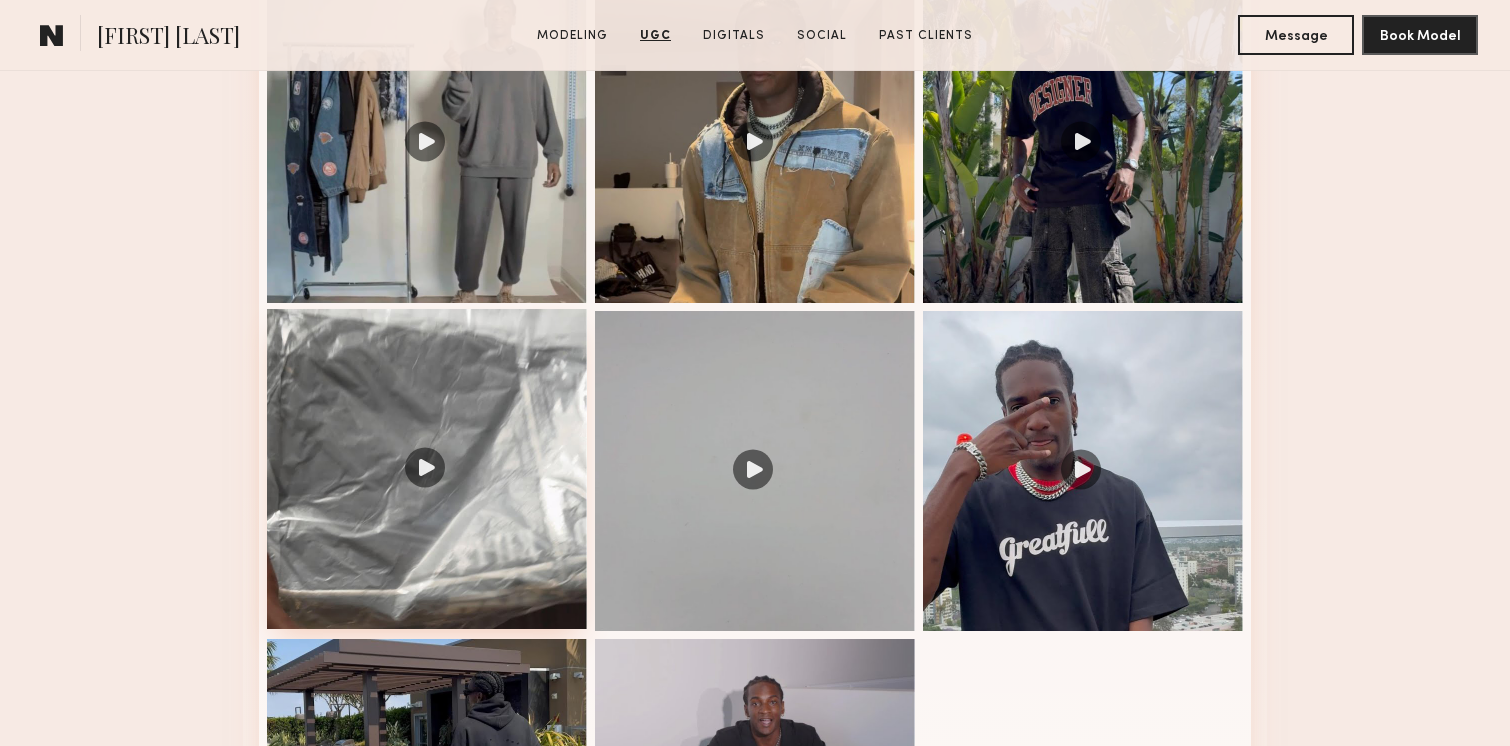 click at bounding box center [427, 469] 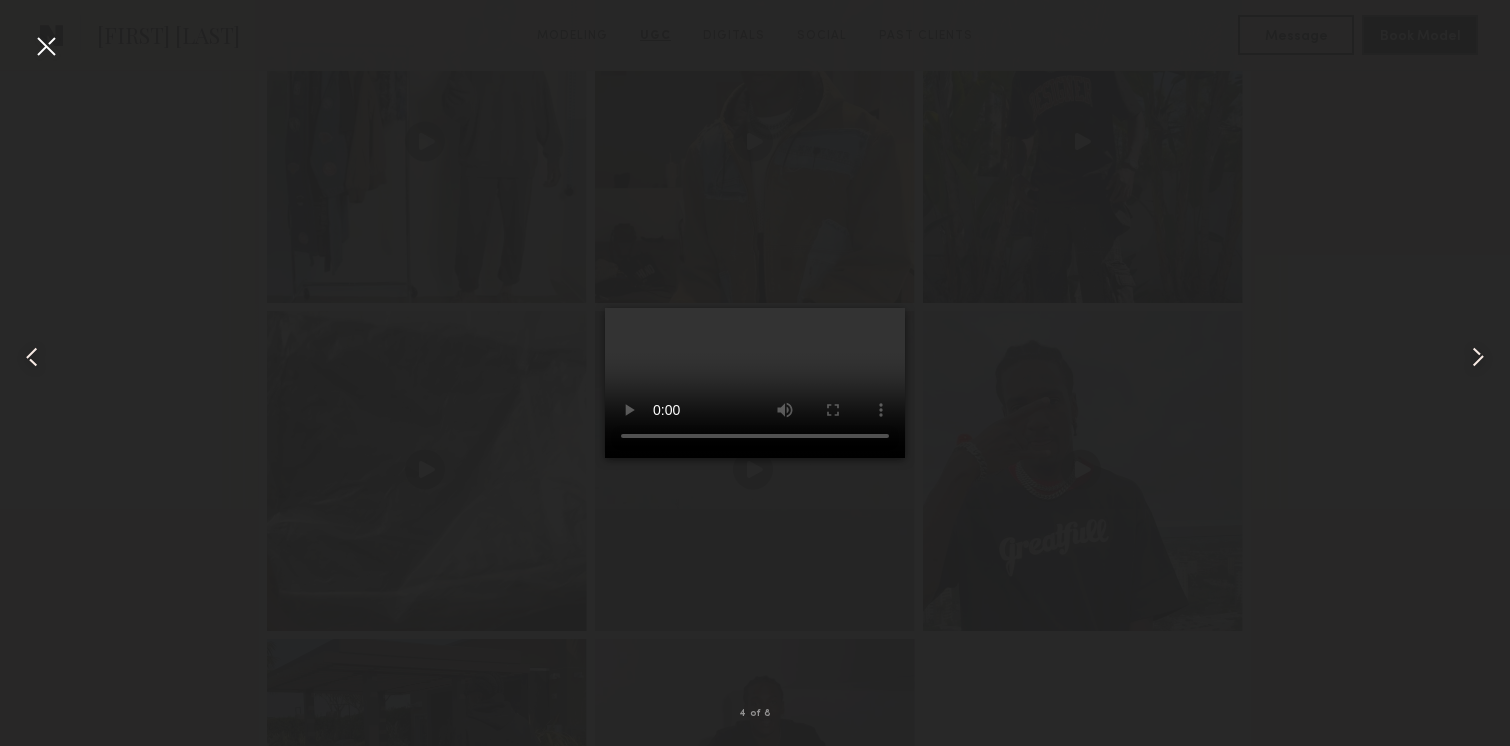 click at bounding box center (46, 46) 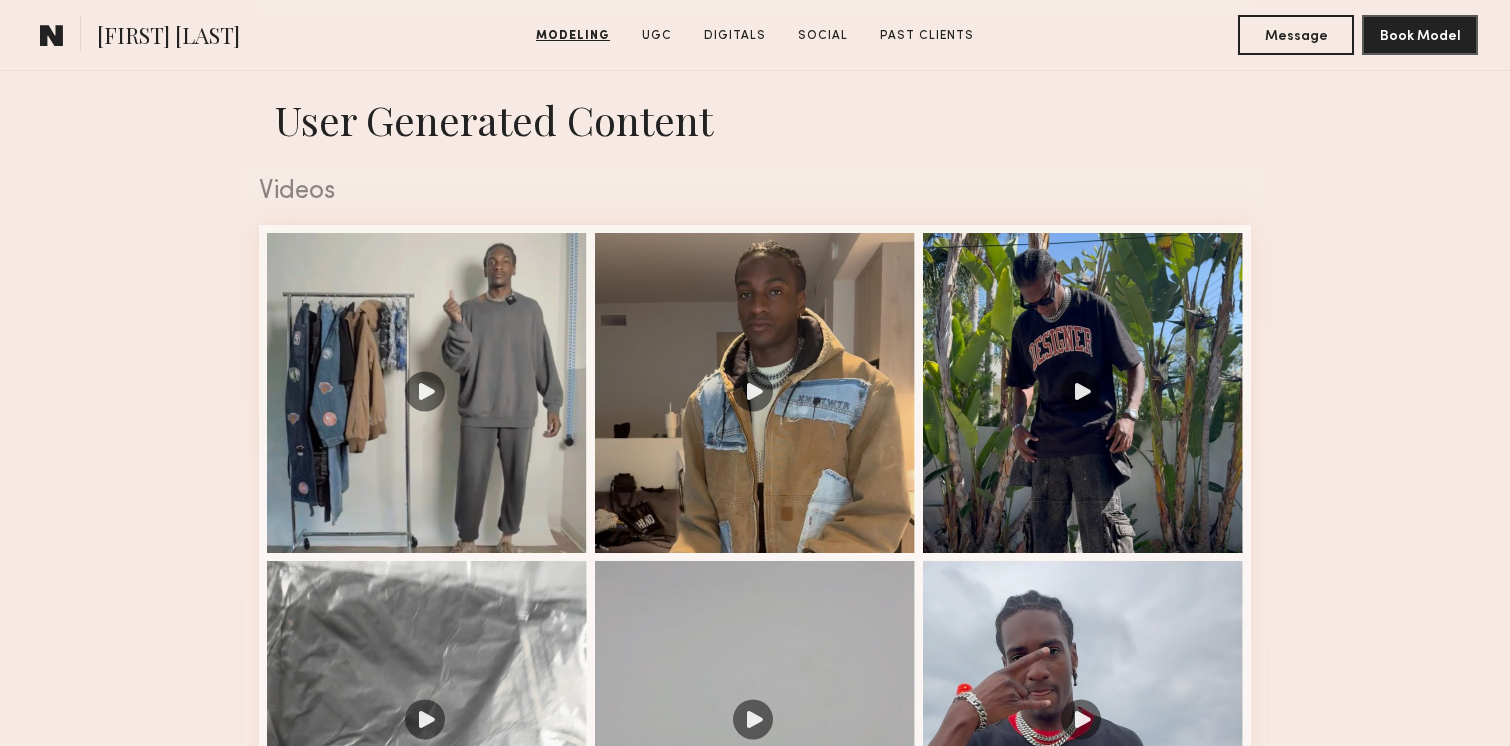 scroll, scrollTop: 2001, scrollLeft: 0, axis: vertical 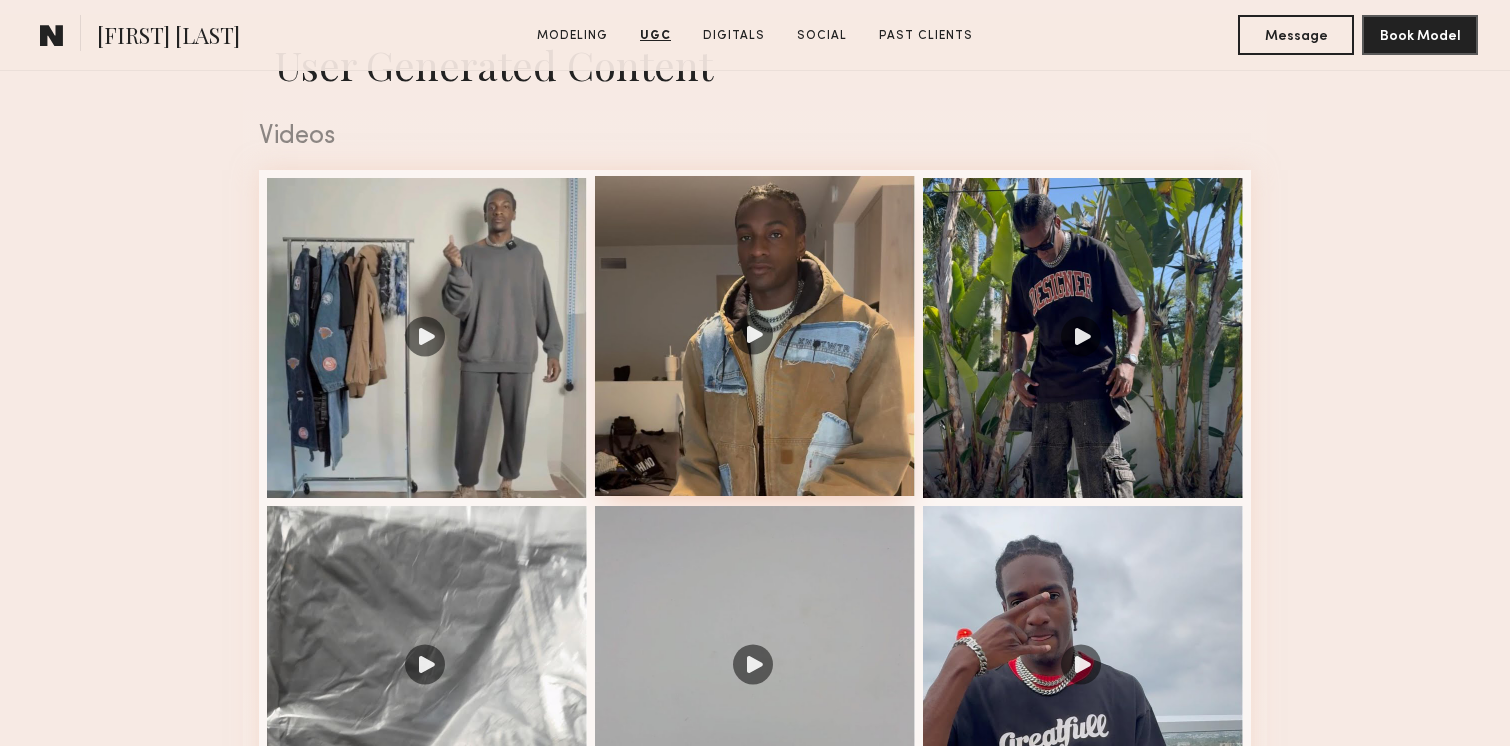 click at bounding box center (755, 336) 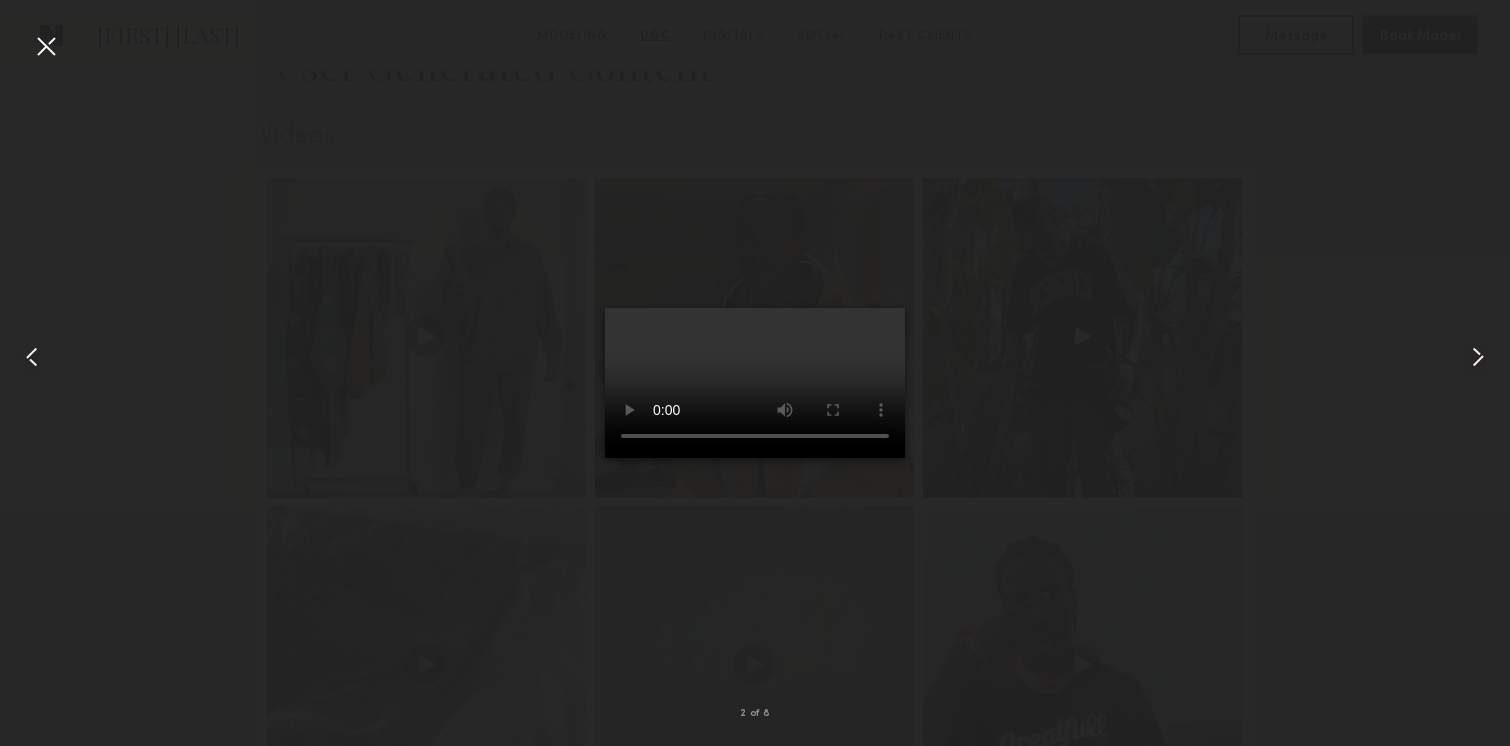 click at bounding box center (755, 383) 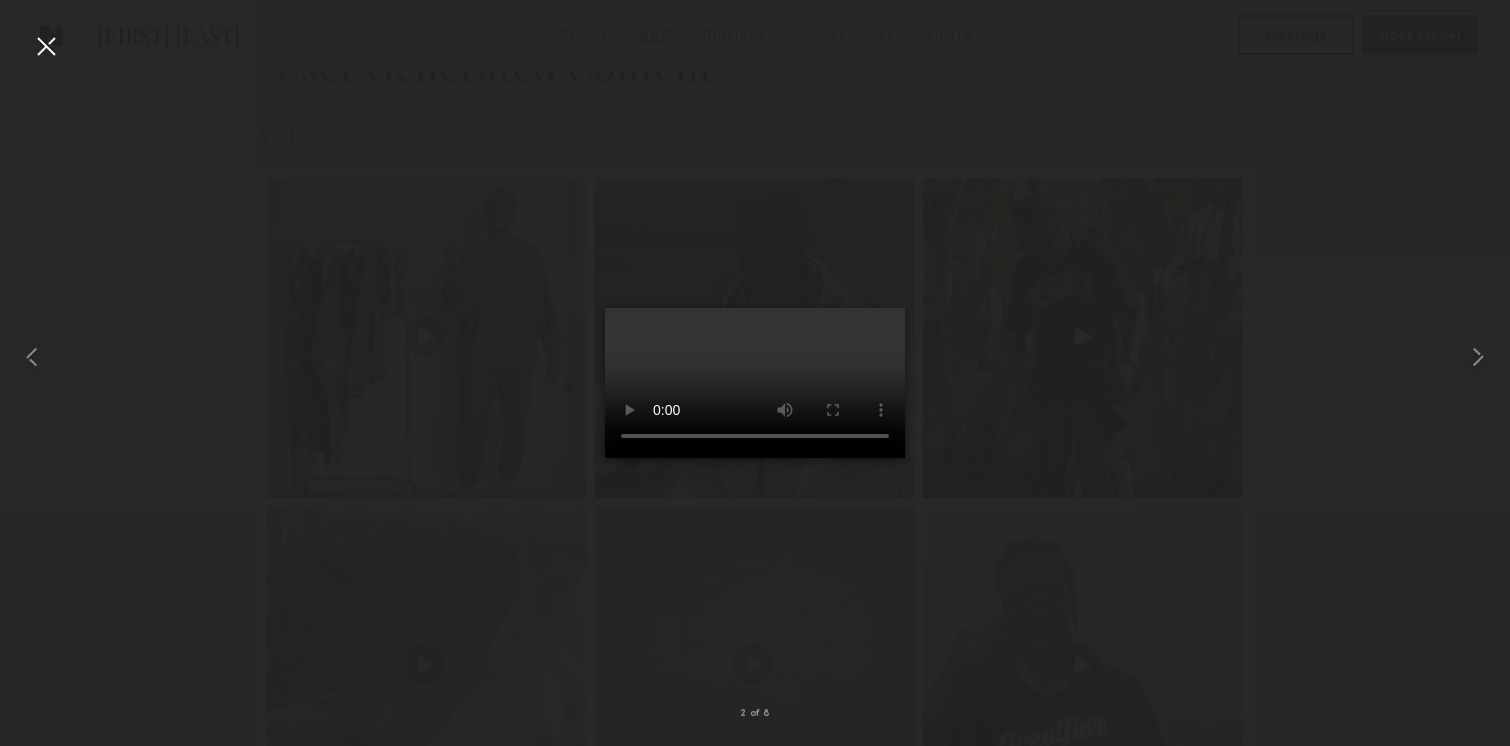 click at bounding box center (46, 46) 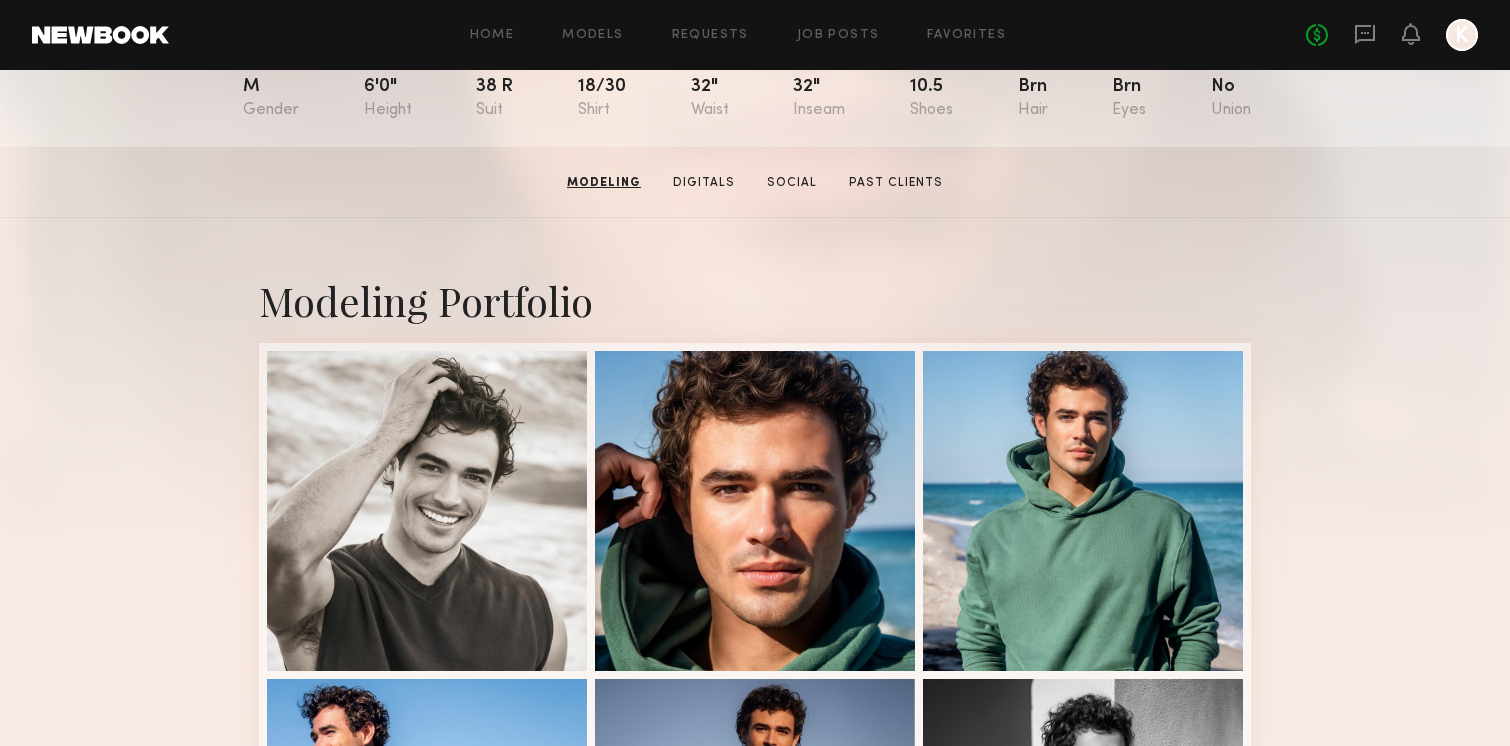 scroll, scrollTop: 0, scrollLeft: 0, axis: both 